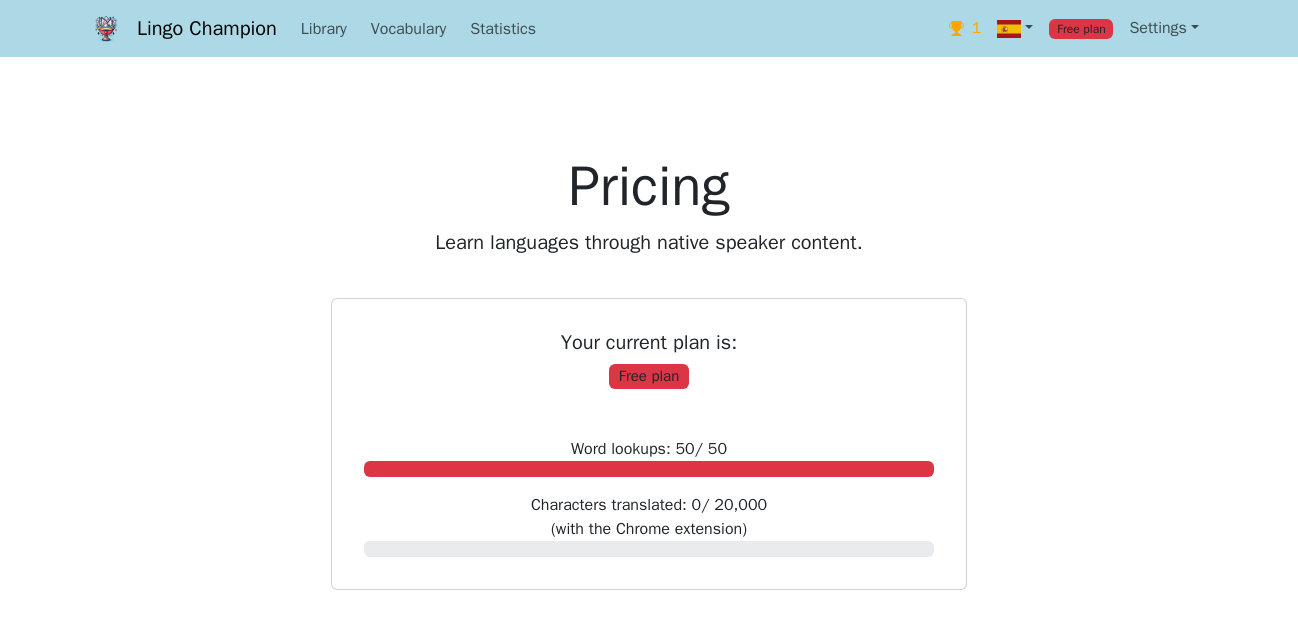 scroll, scrollTop: 204, scrollLeft: 0, axis: vertical 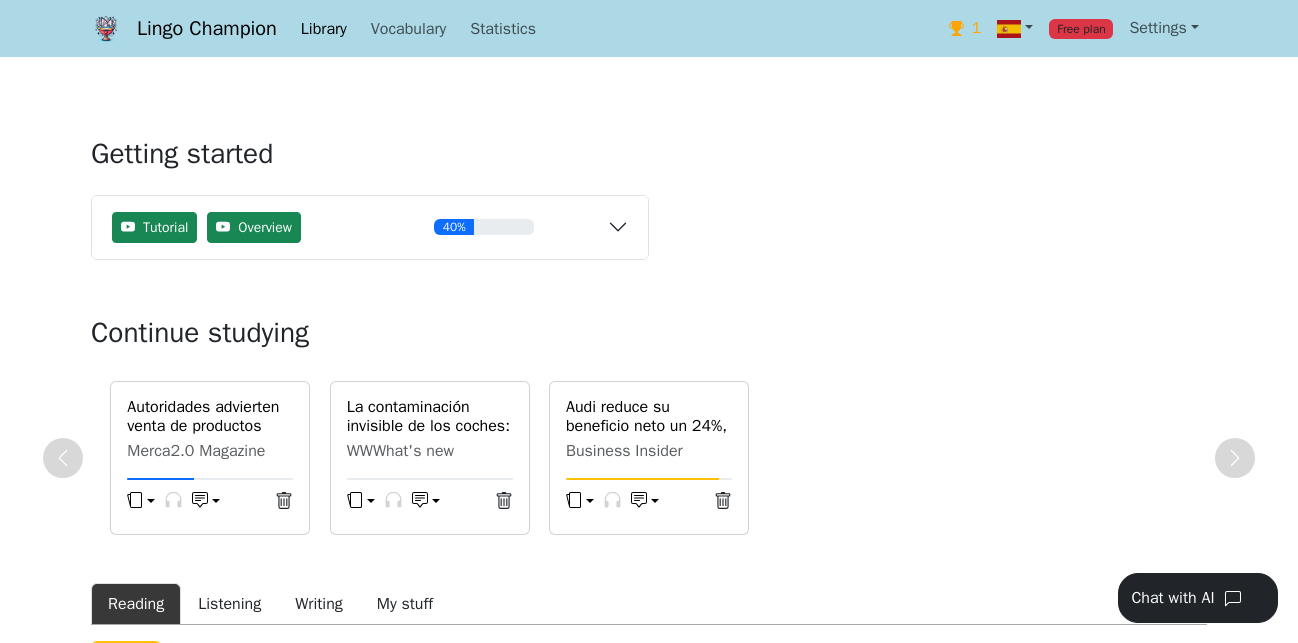 click on "Autoridades advierten venta de productos ilegales en [GEOGRAPHIC_DATA]" at bounding box center (210, 436) 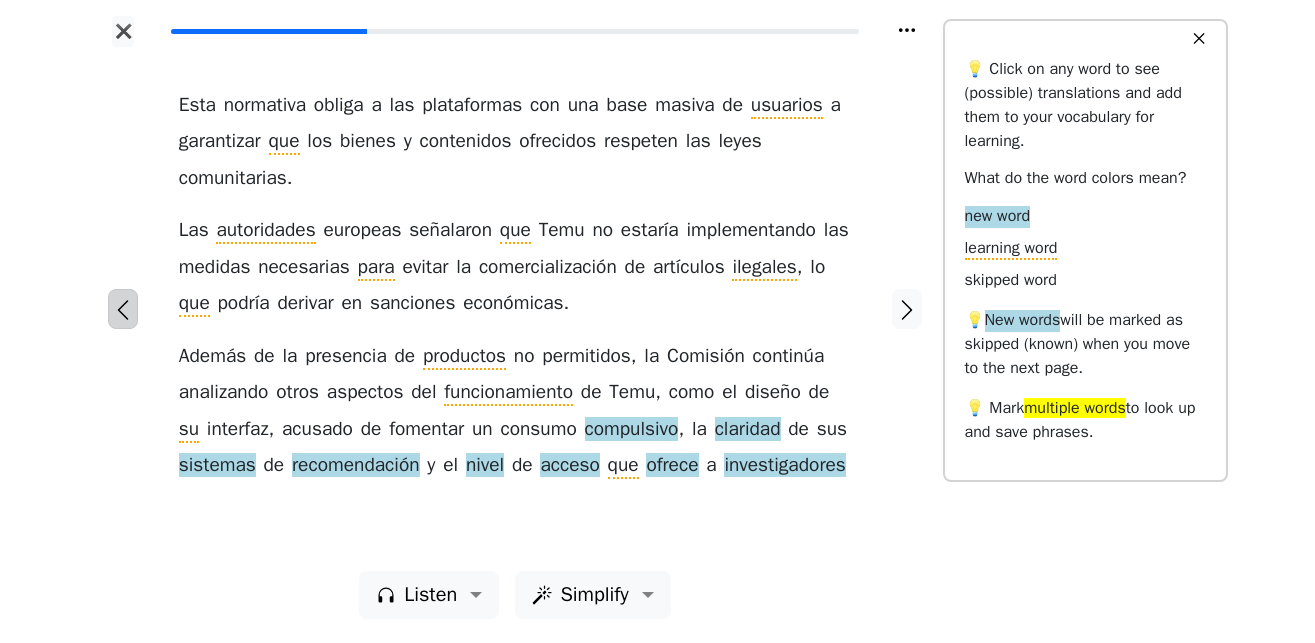 click 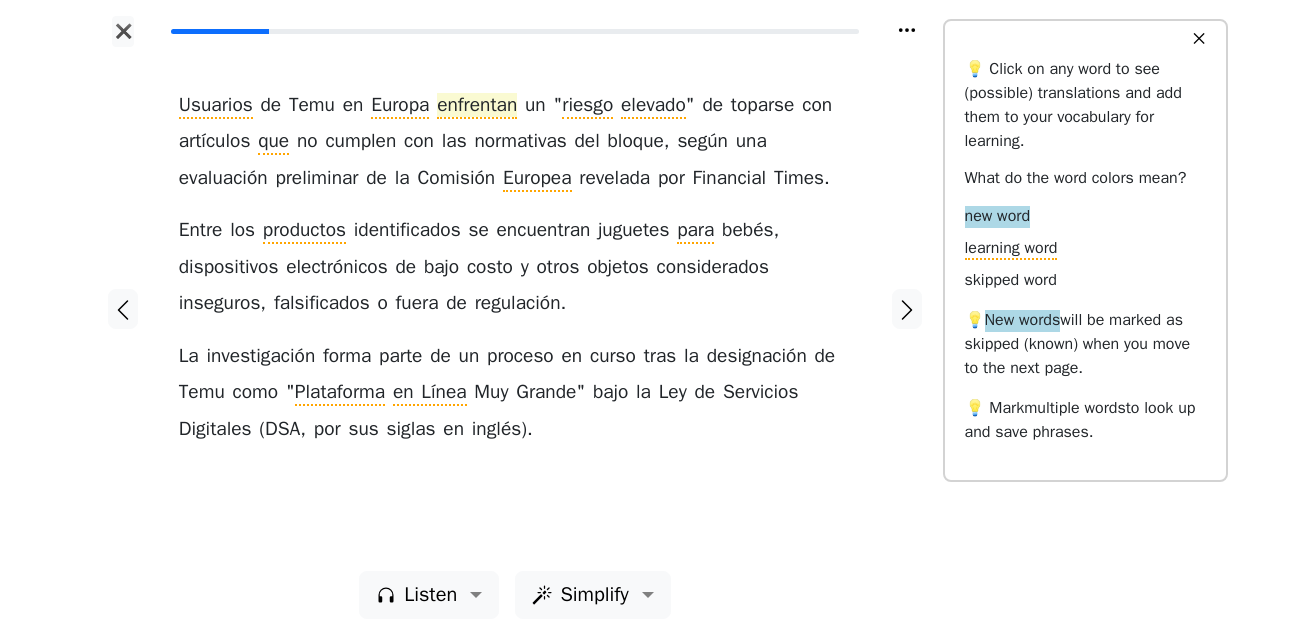 click on "enfrentan" at bounding box center [477, 106] 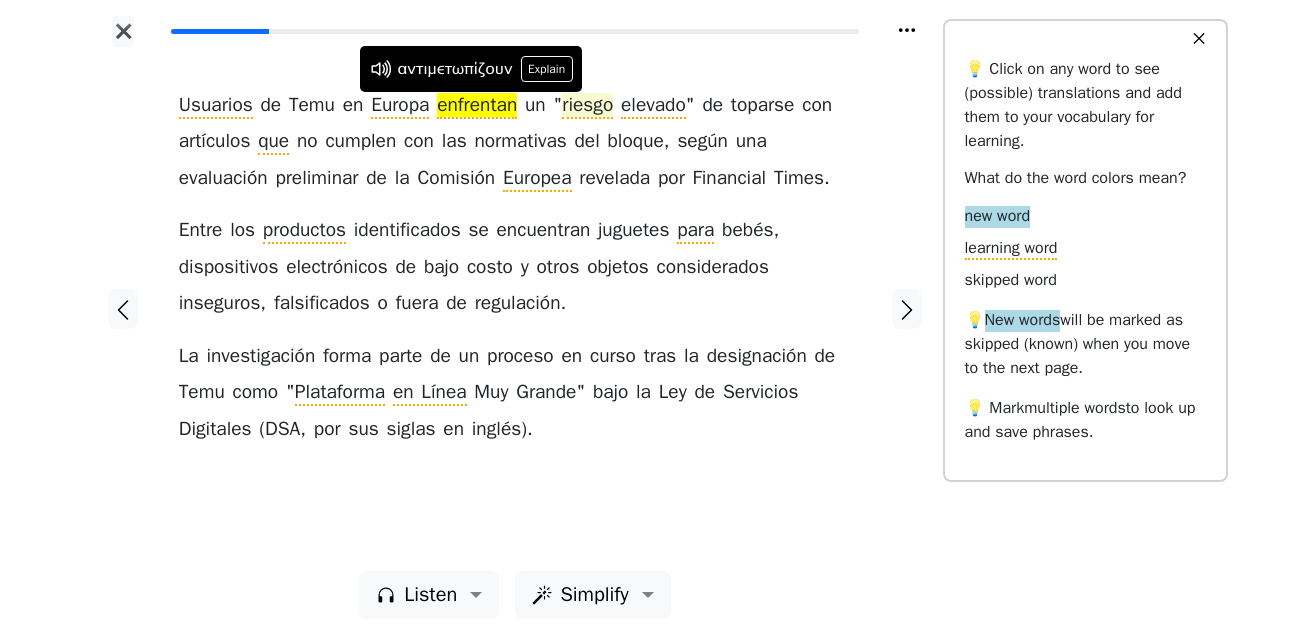click on "riesgo" at bounding box center [587, 106] 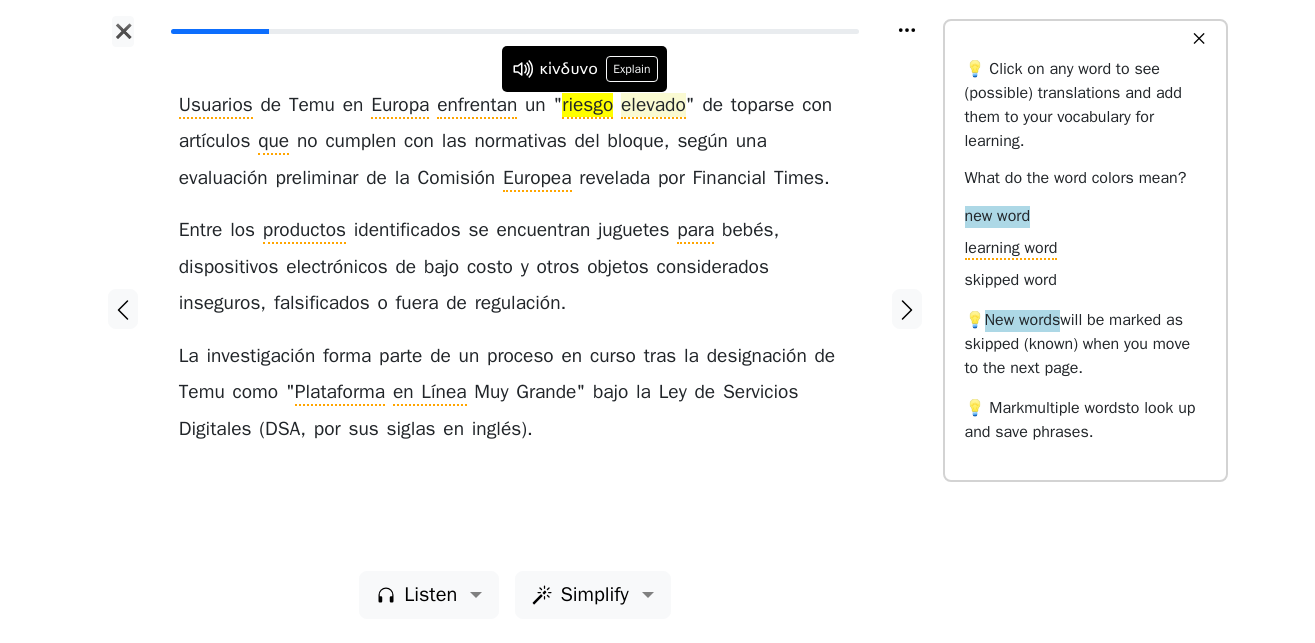 click on "elevado" at bounding box center [653, 106] 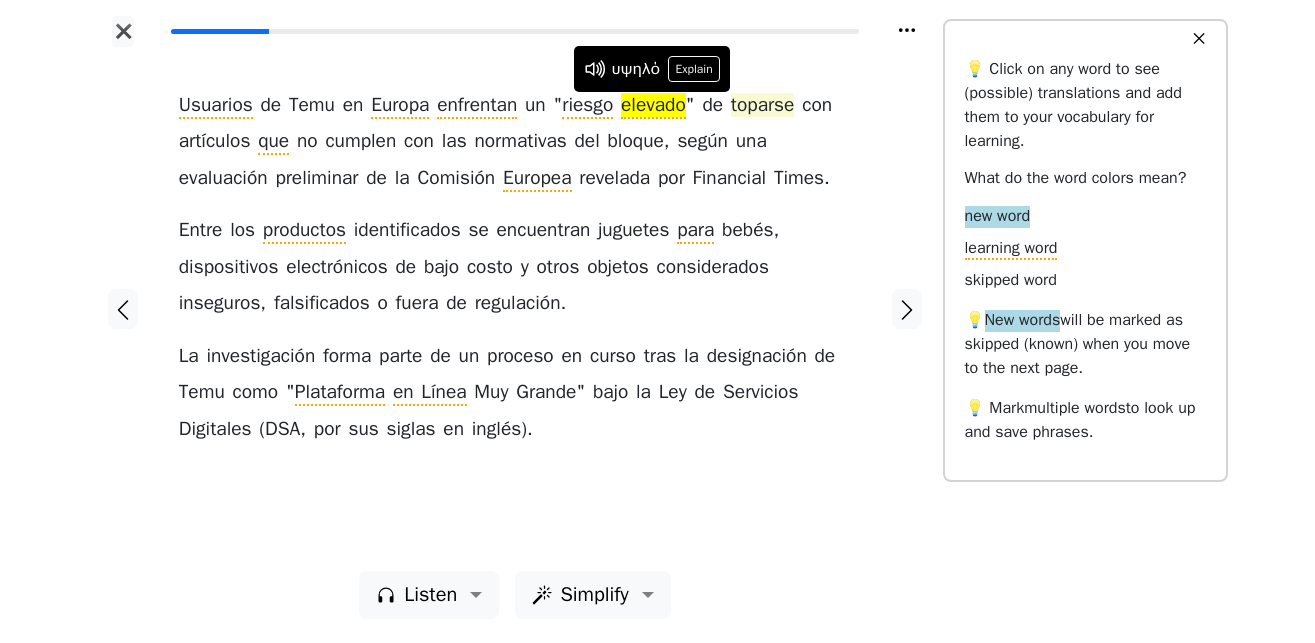 click on "toparse" at bounding box center (763, 106) 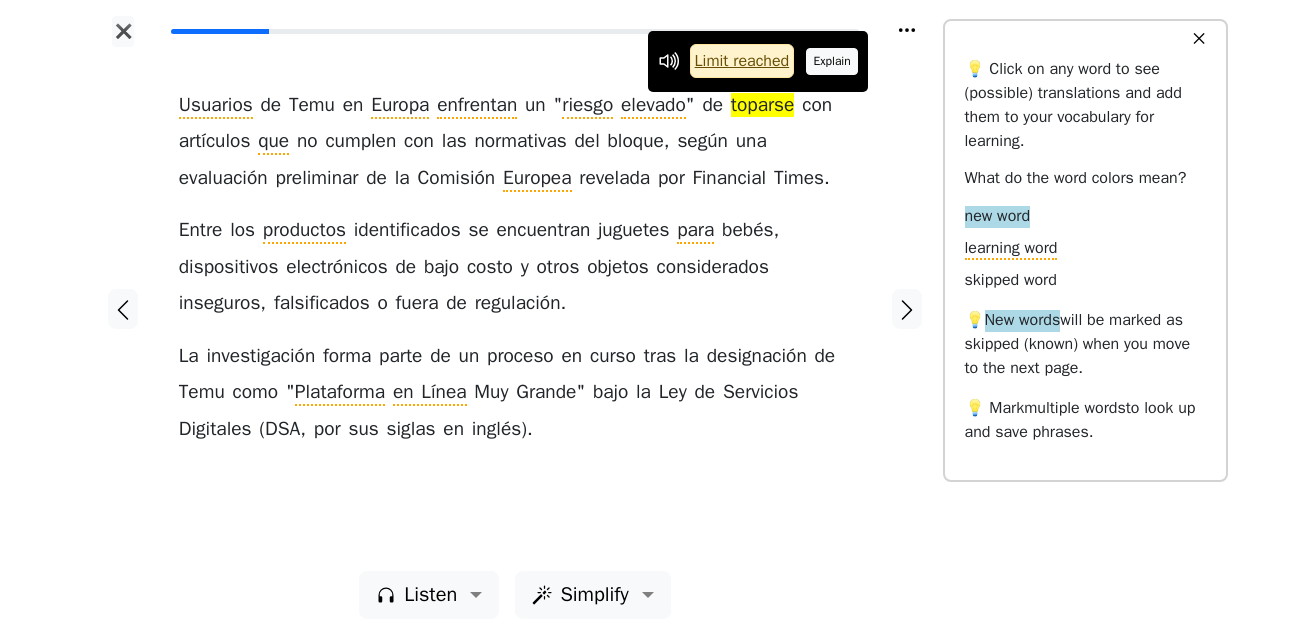 click on "Explain" at bounding box center (832, 61) 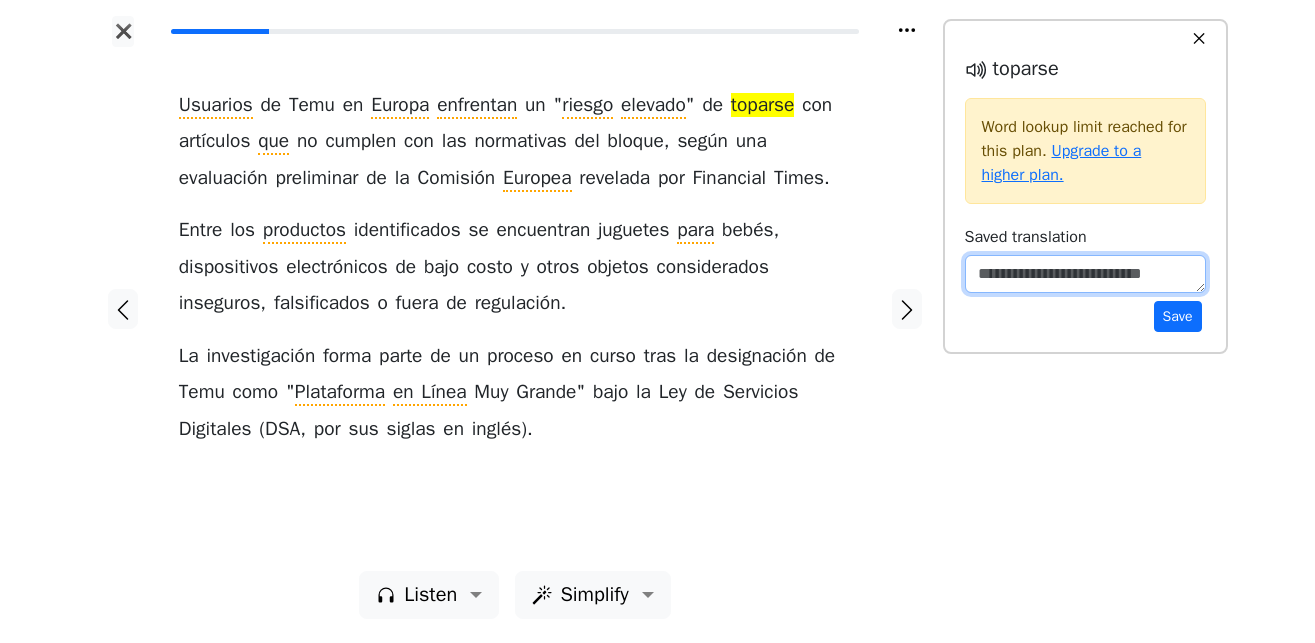 click at bounding box center (1085, 274) 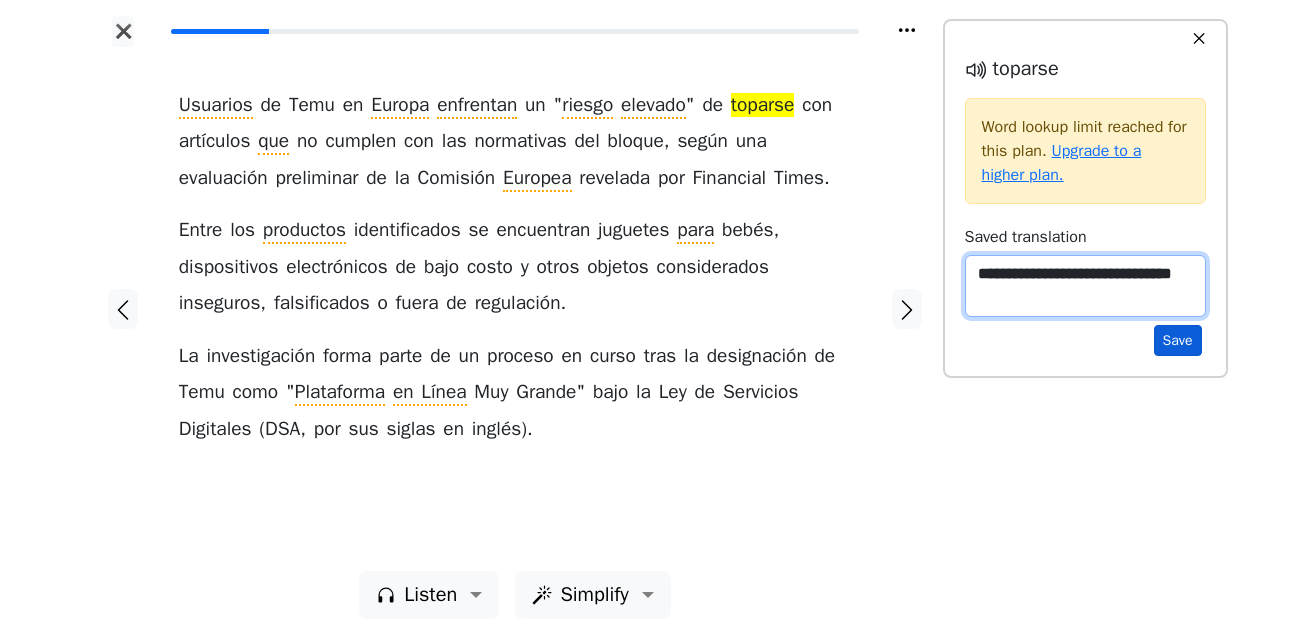 type on "**********" 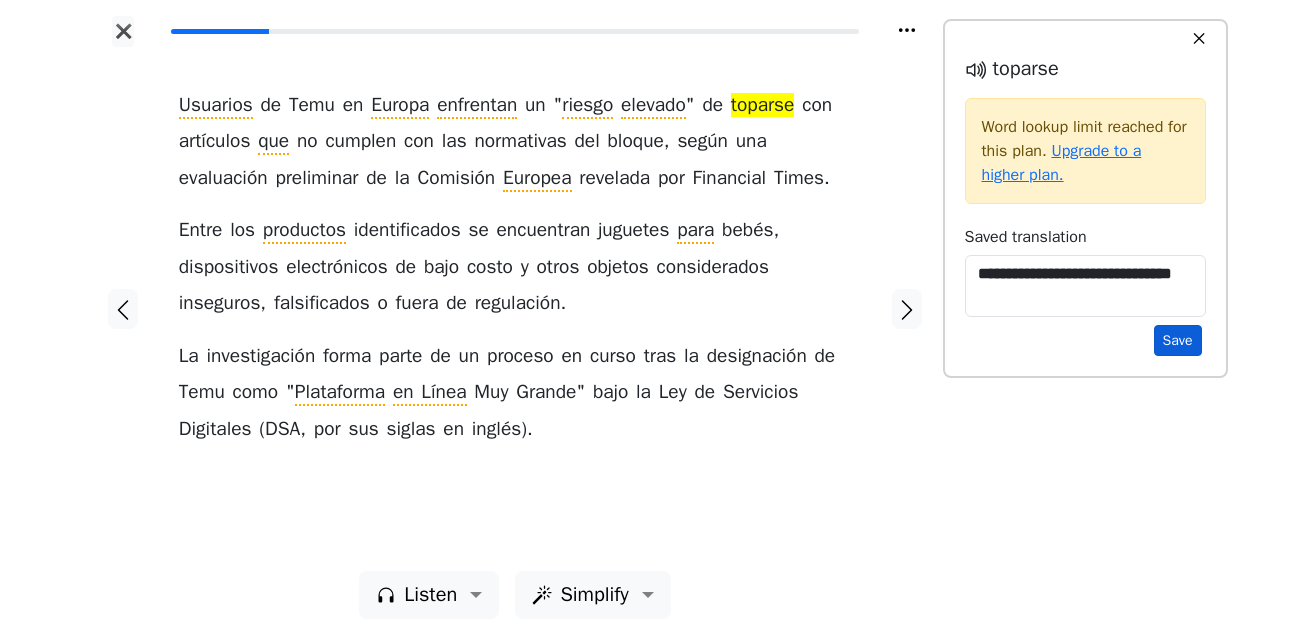 click on "Save" at bounding box center (1178, 340) 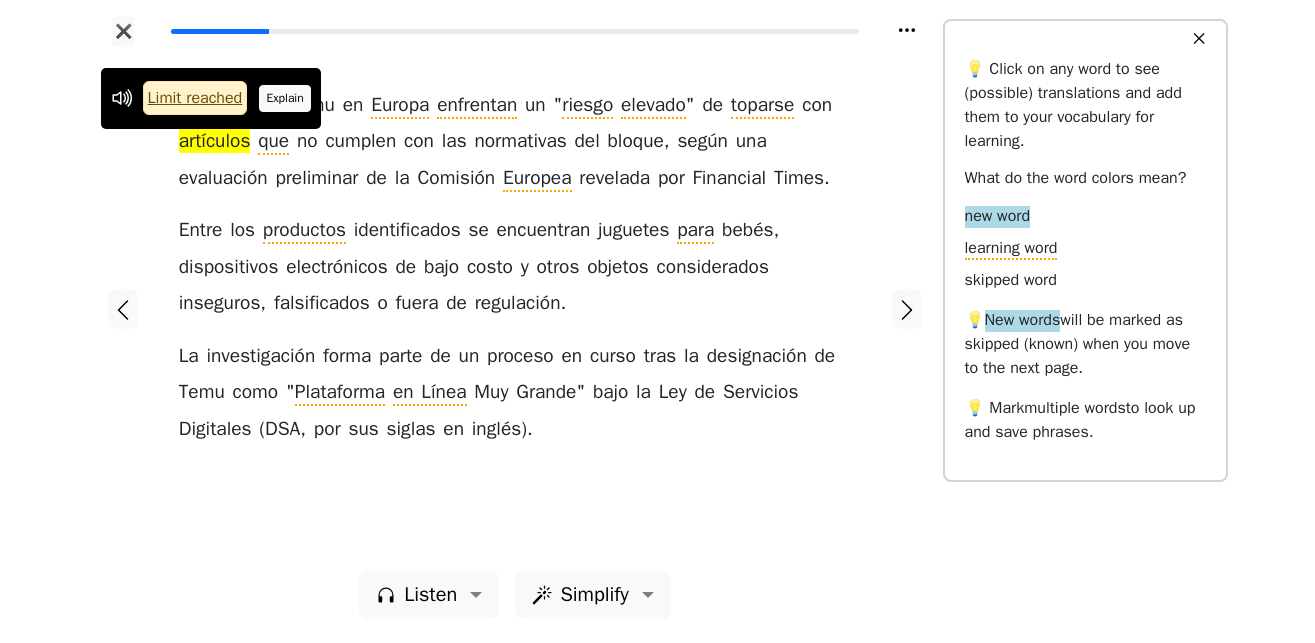 click on "Explain" at bounding box center [285, 98] 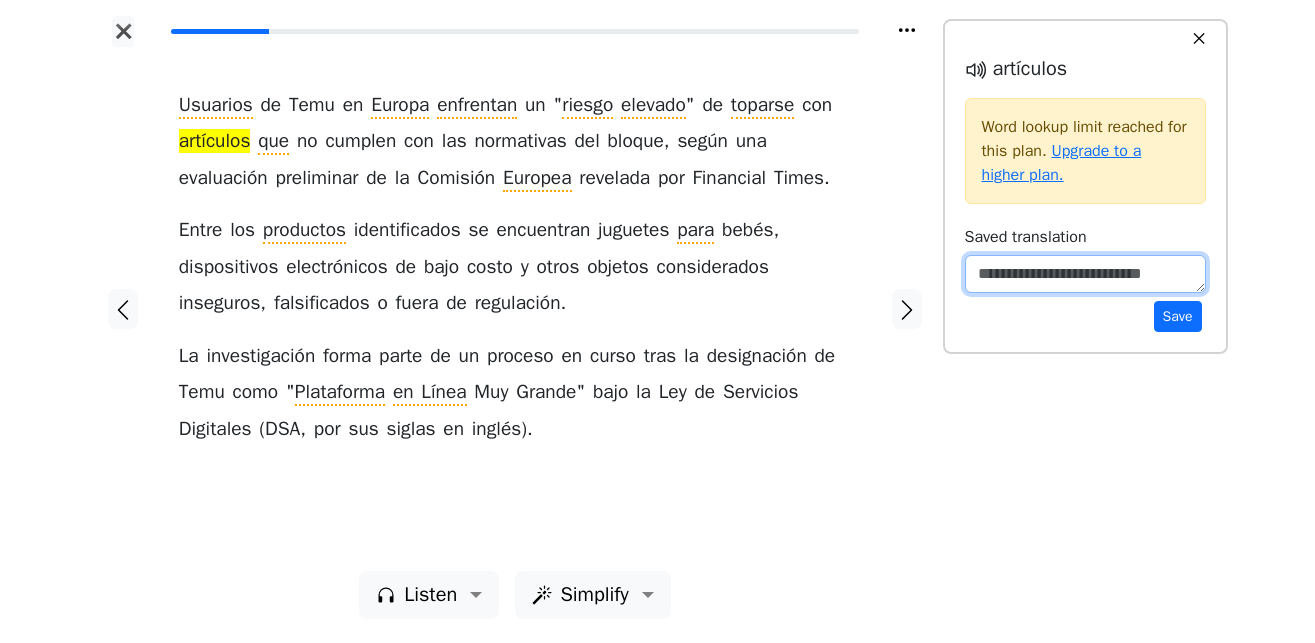 click at bounding box center [1085, 274] 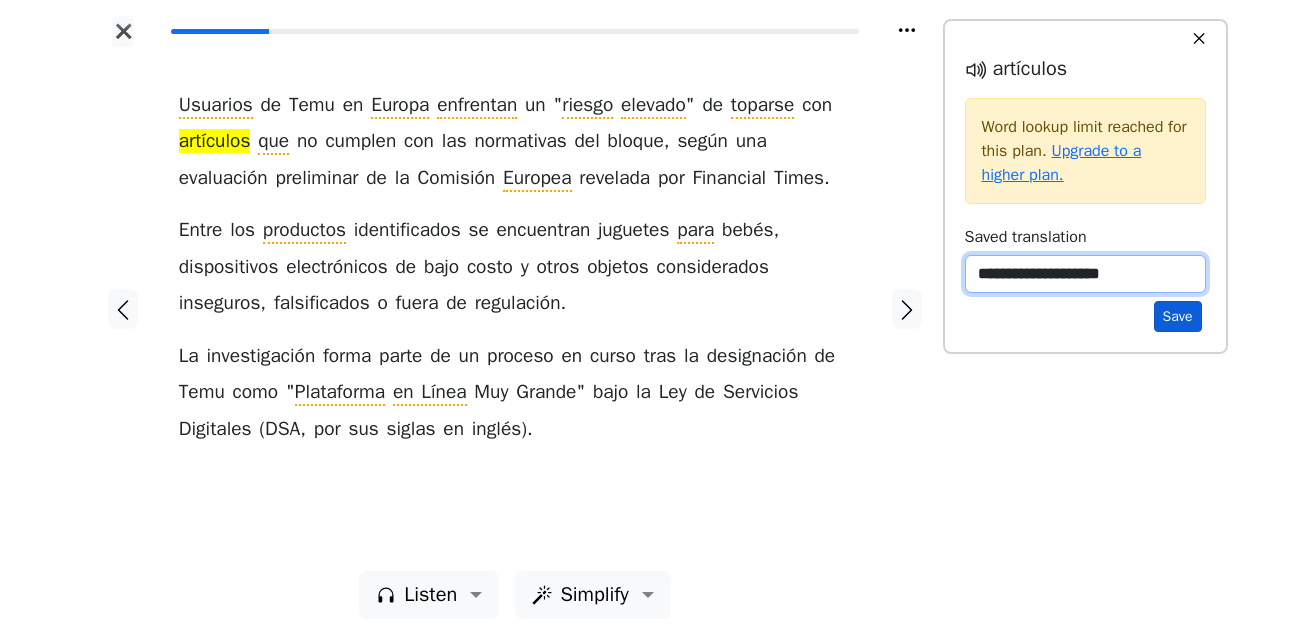 type on "**********" 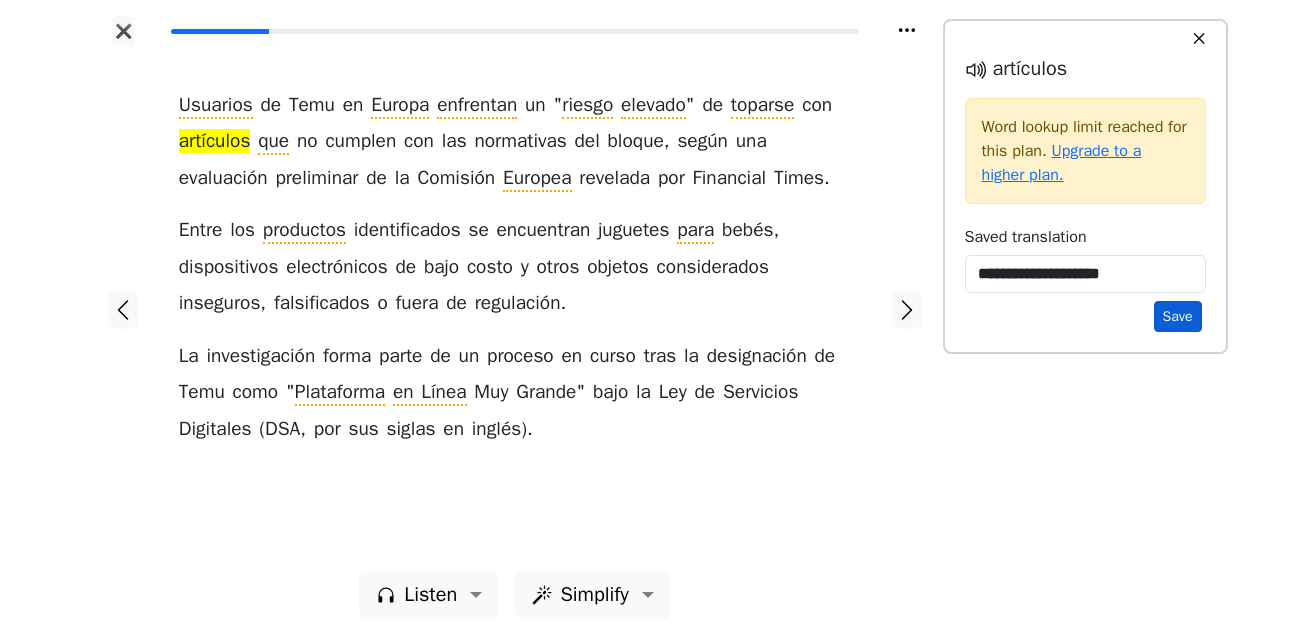 click on "Save" at bounding box center (1178, 316) 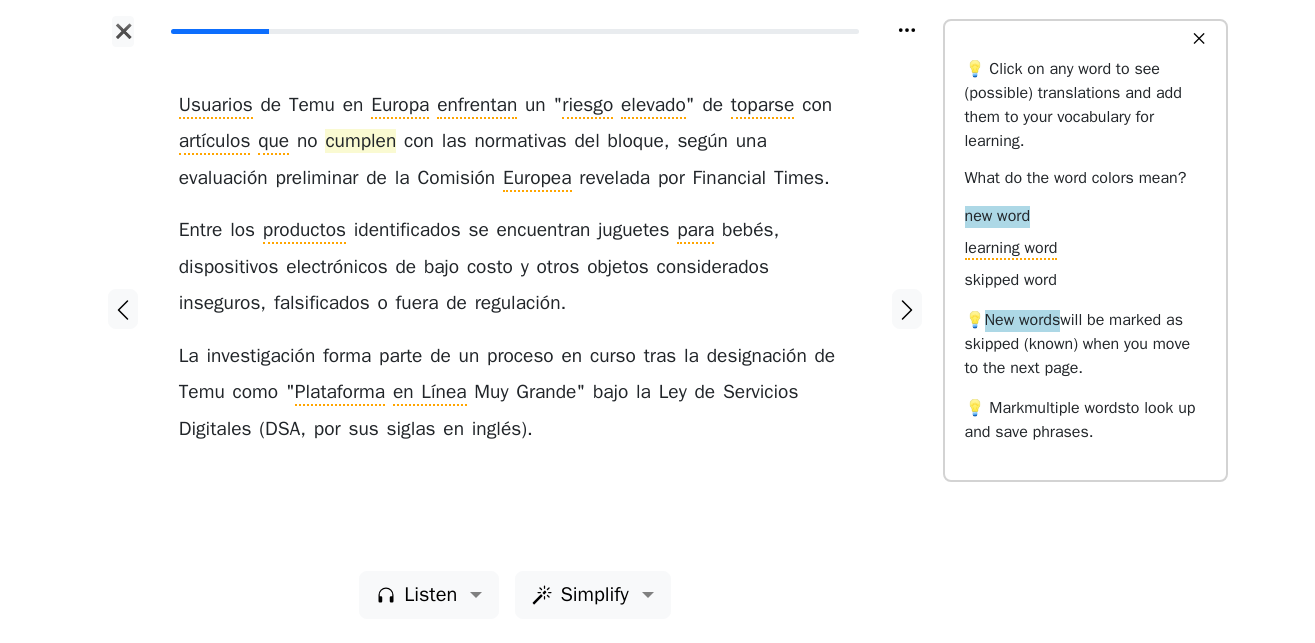 click on "cumplen" at bounding box center [360, 142] 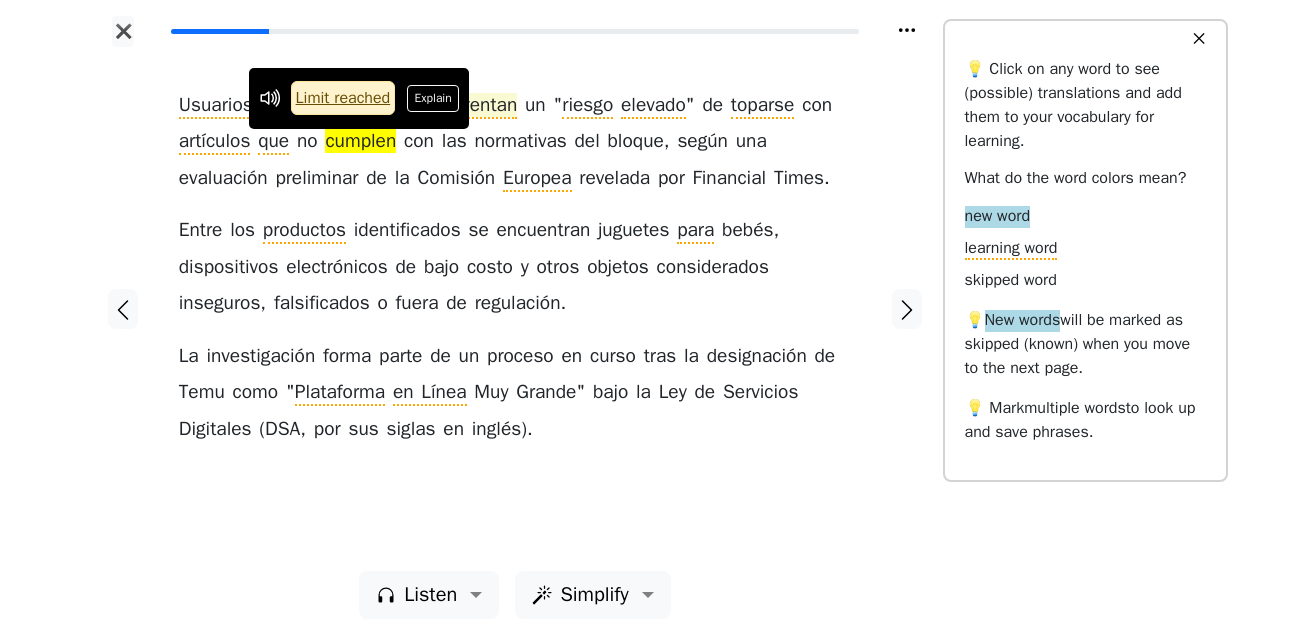 click on "Explain" at bounding box center (433, 98) 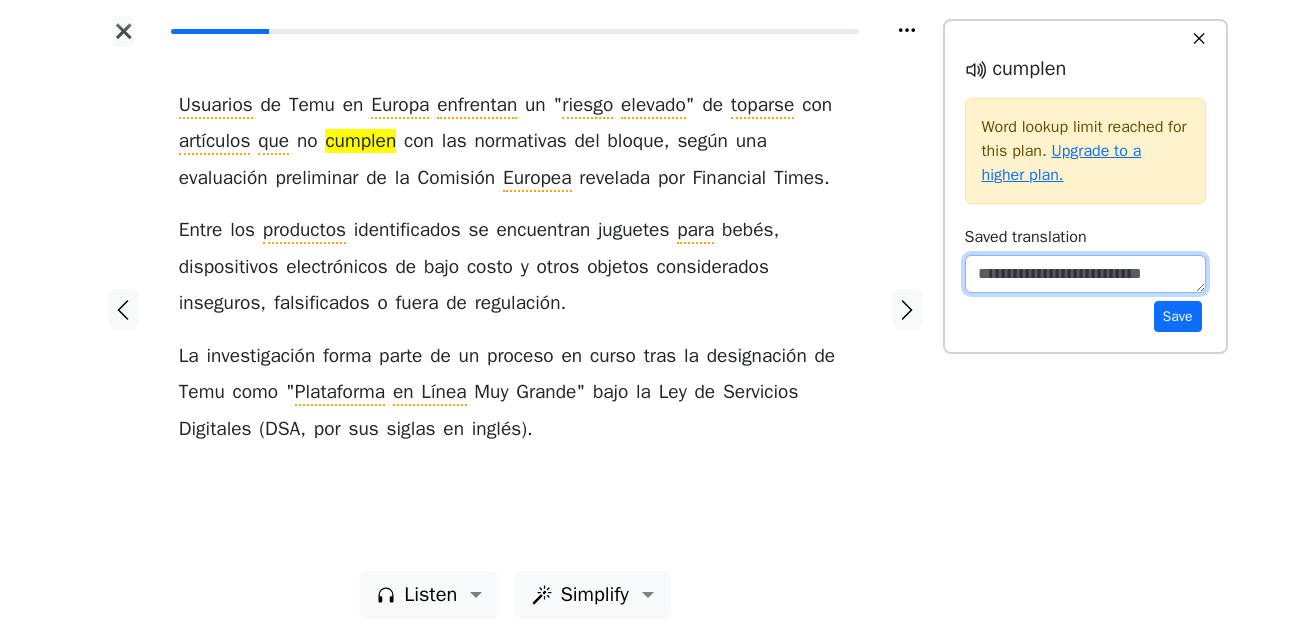 click at bounding box center (1085, 274) 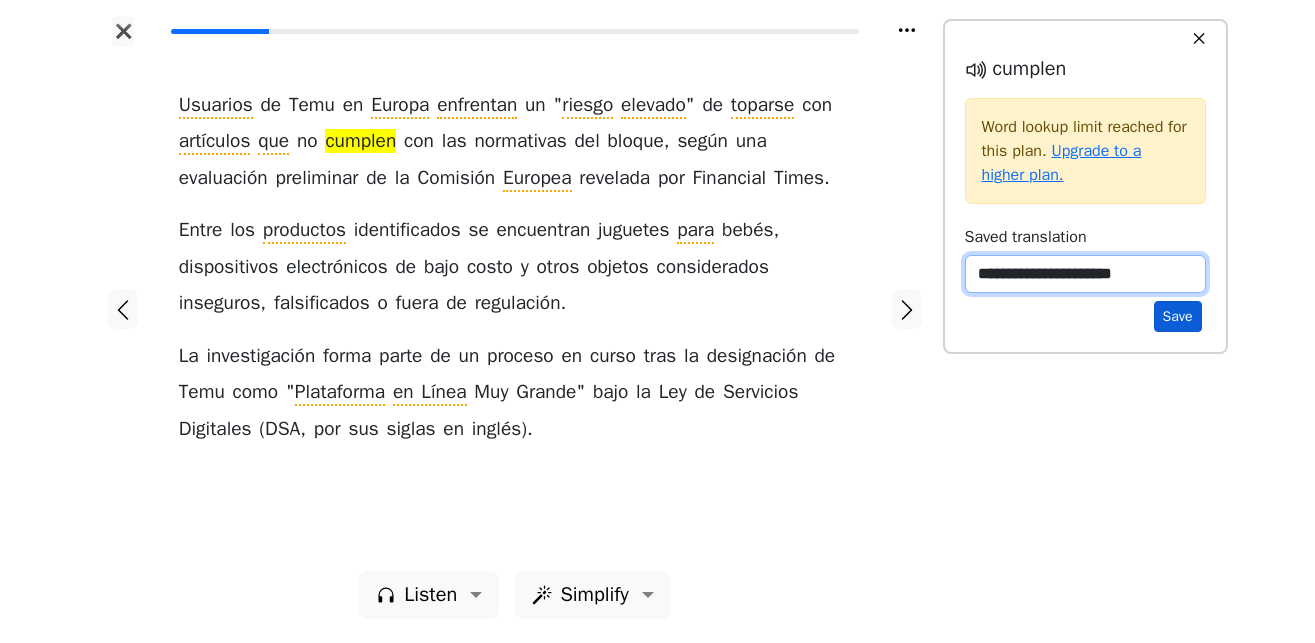 type on "**********" 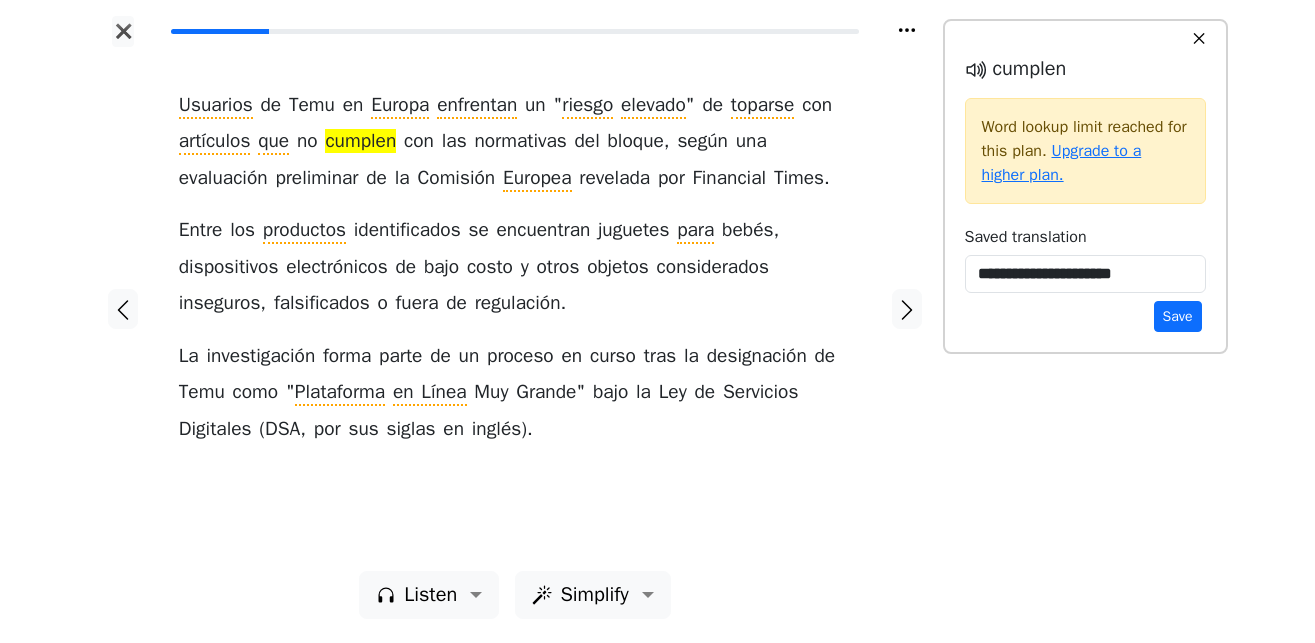 drag, startPoint x: 1176, startPoint y: 323, endPoint x: 1148, endPoint y: 334, distance: 30.083218 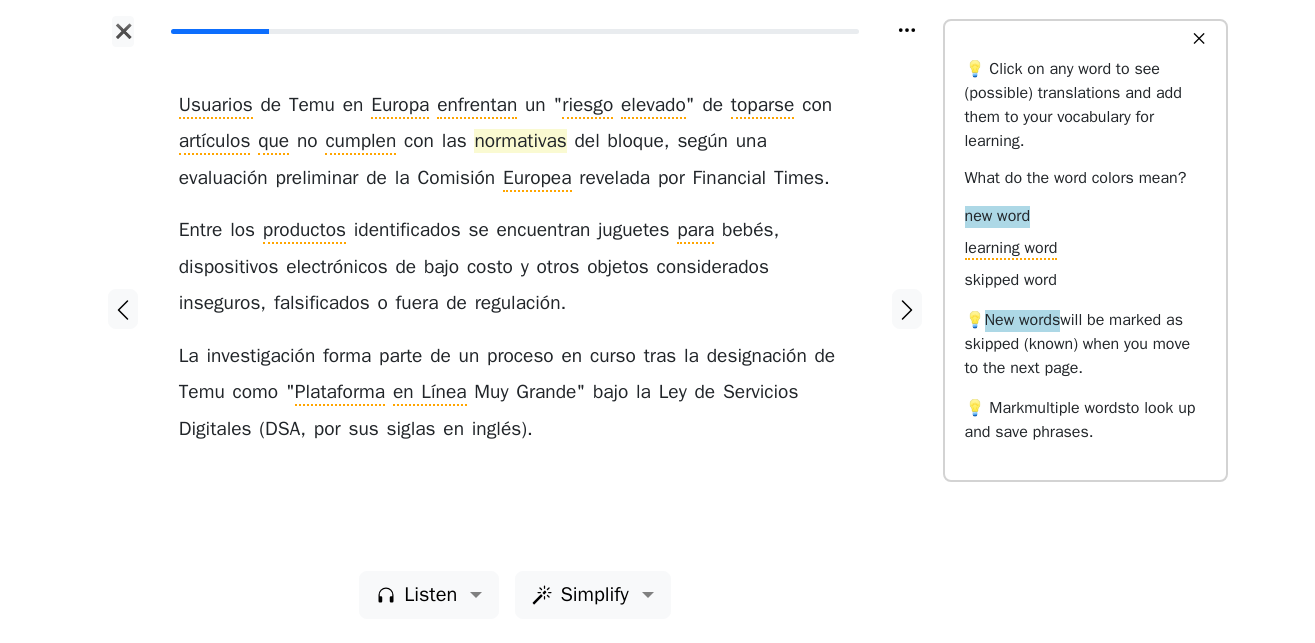 click on "normativas" at bounding box center (520, 142) 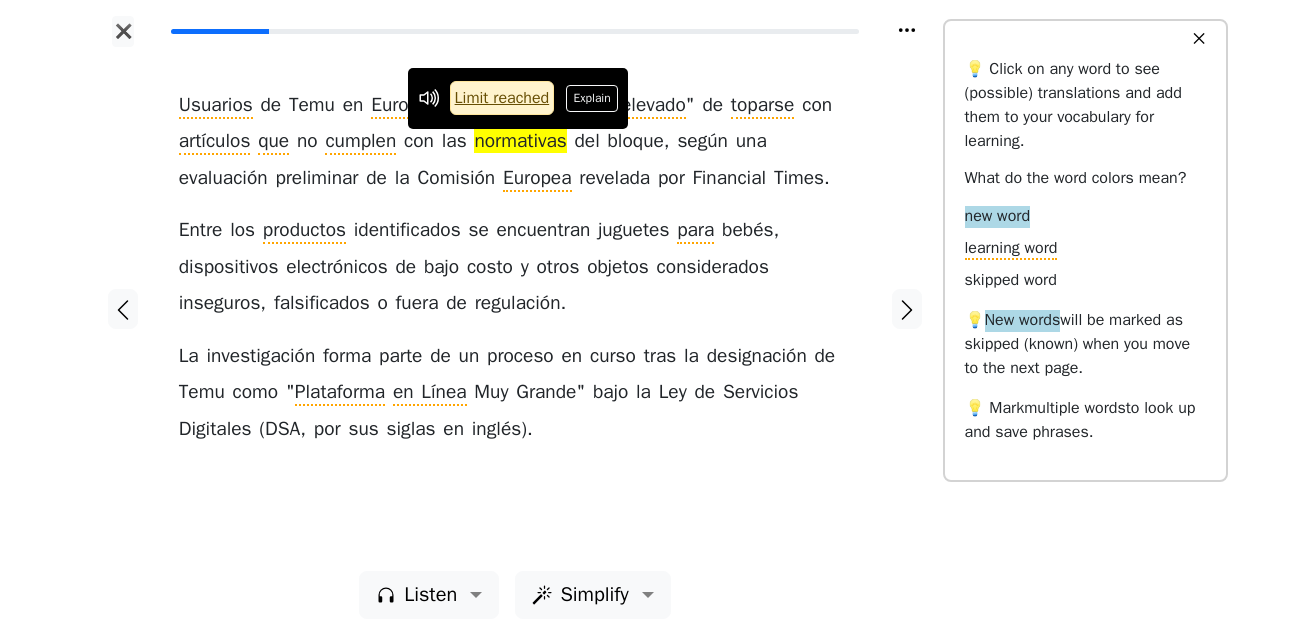 drag, startPoint x: 583, startPoint y: 98, endPoint x: 573, endPoint y: 109, distance: 14.866069 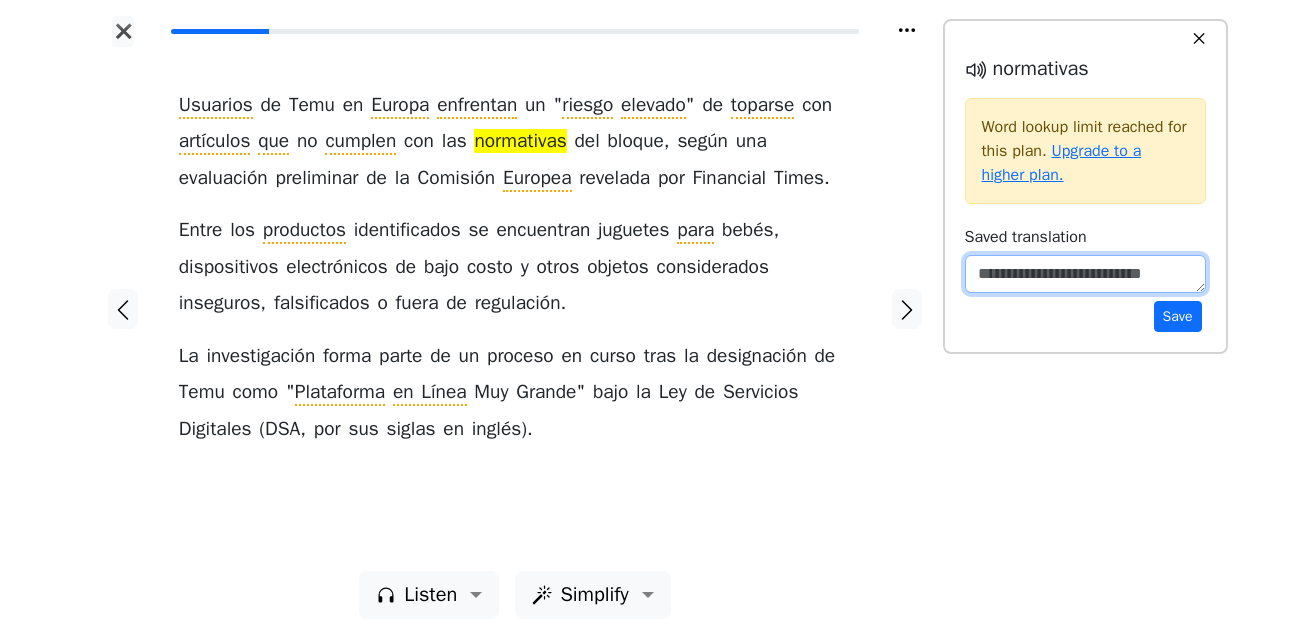 click at bounding box center (1085, 274) 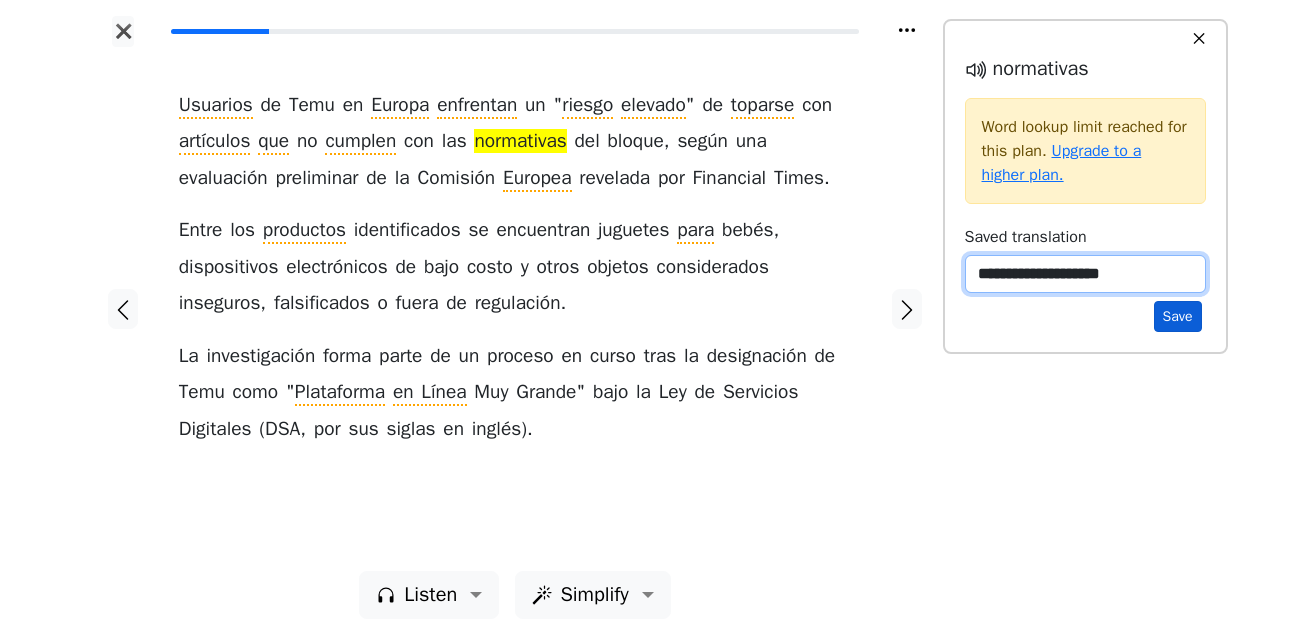 type on "**********" 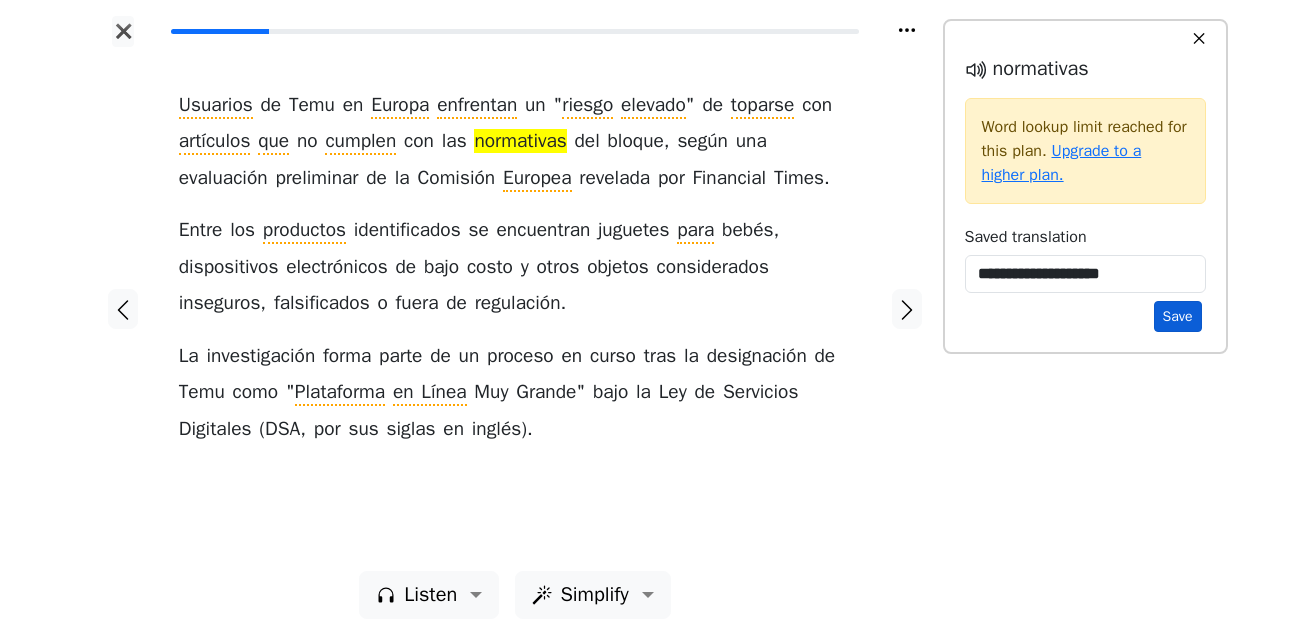click on "Save" at bounding box center [1178, 316] 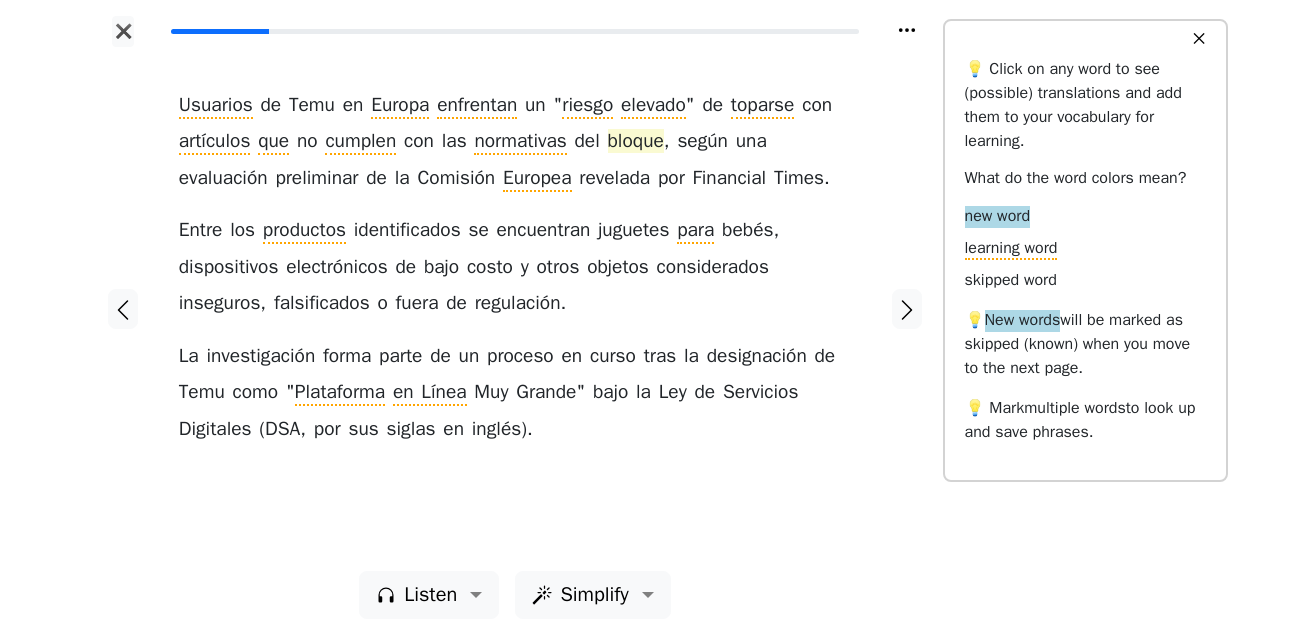 click on "bloque" at bounding box center [636, 142] 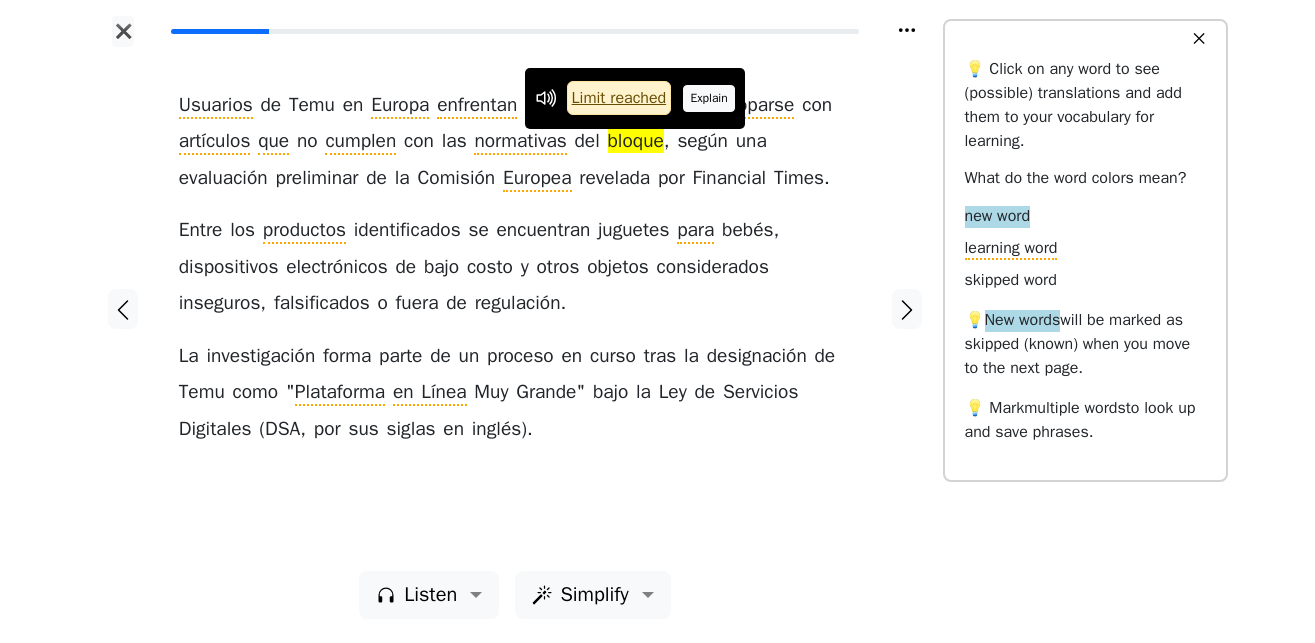 click on "Explain" at bounding box center [709, 98] 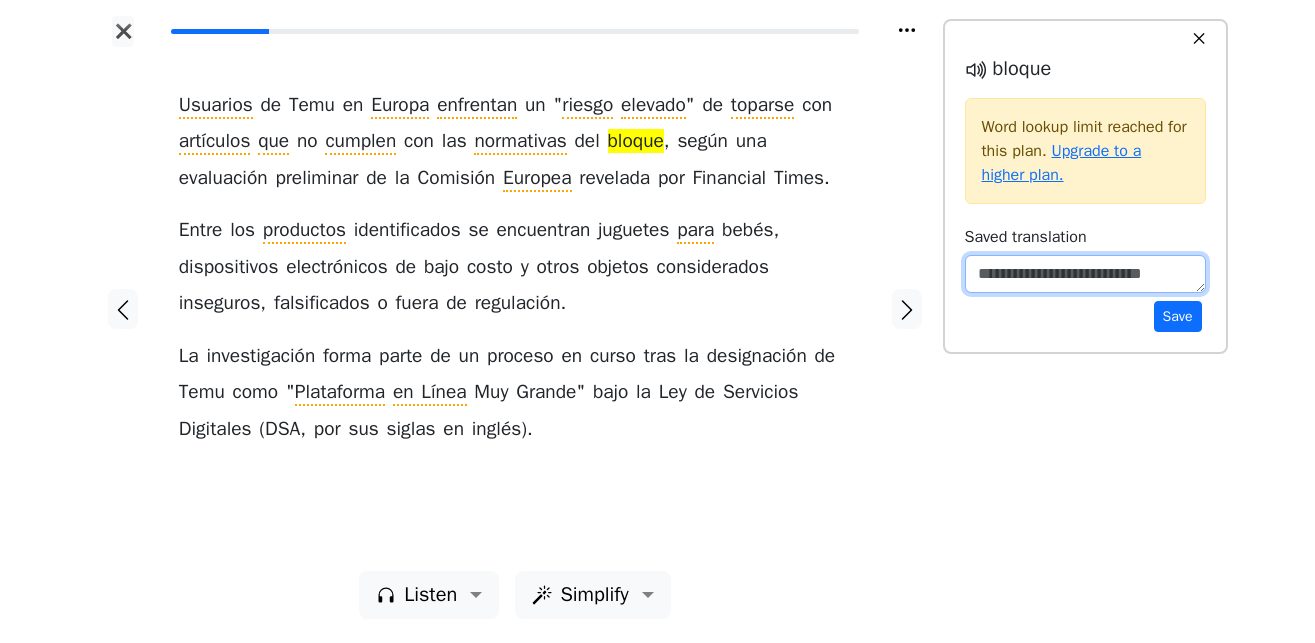 click at bounding box center [1085, 274] 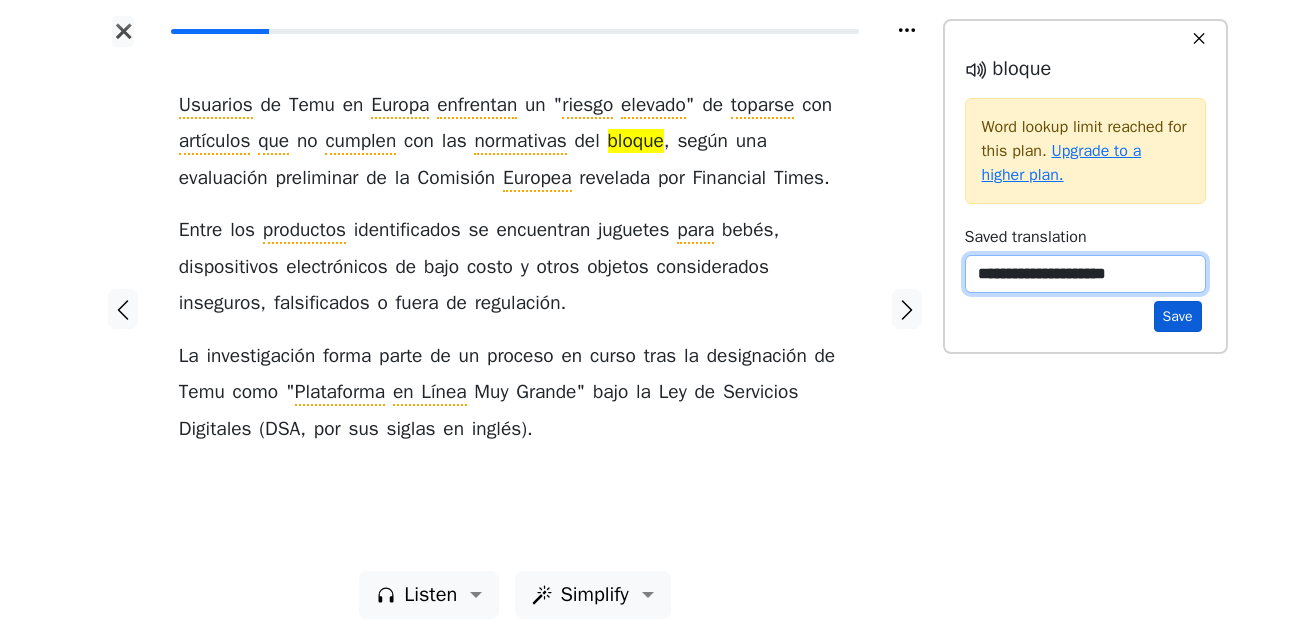 type on "**********" 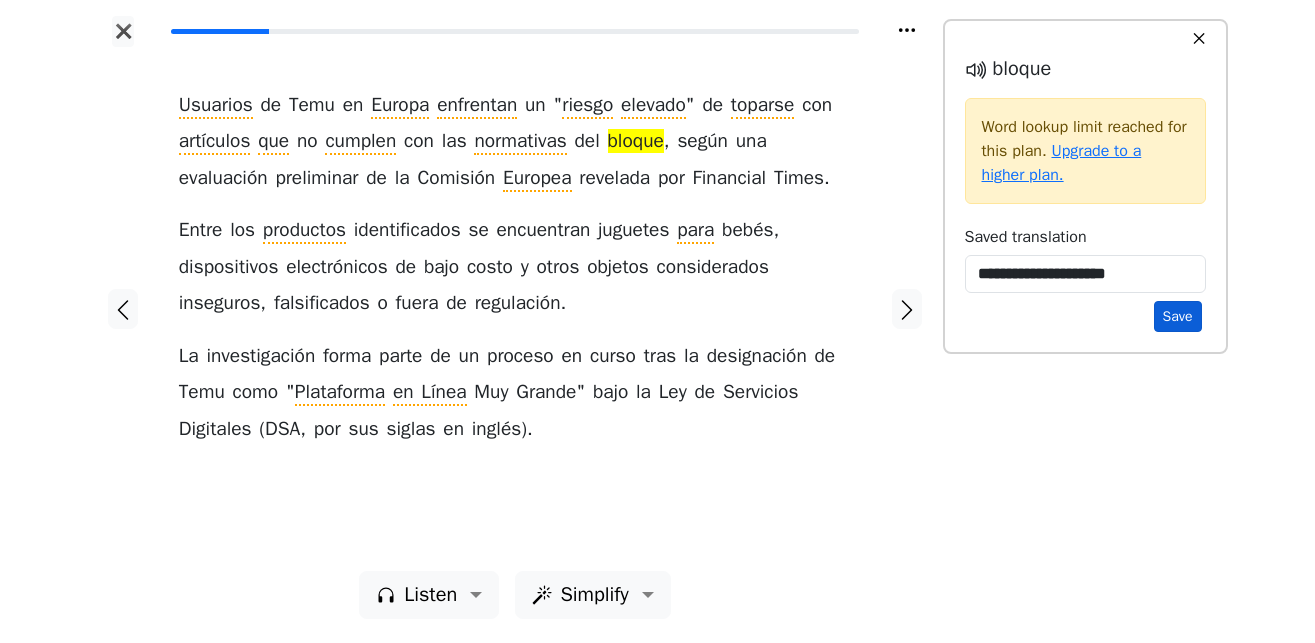 click on "Save" at bounding box center (1178, 316) 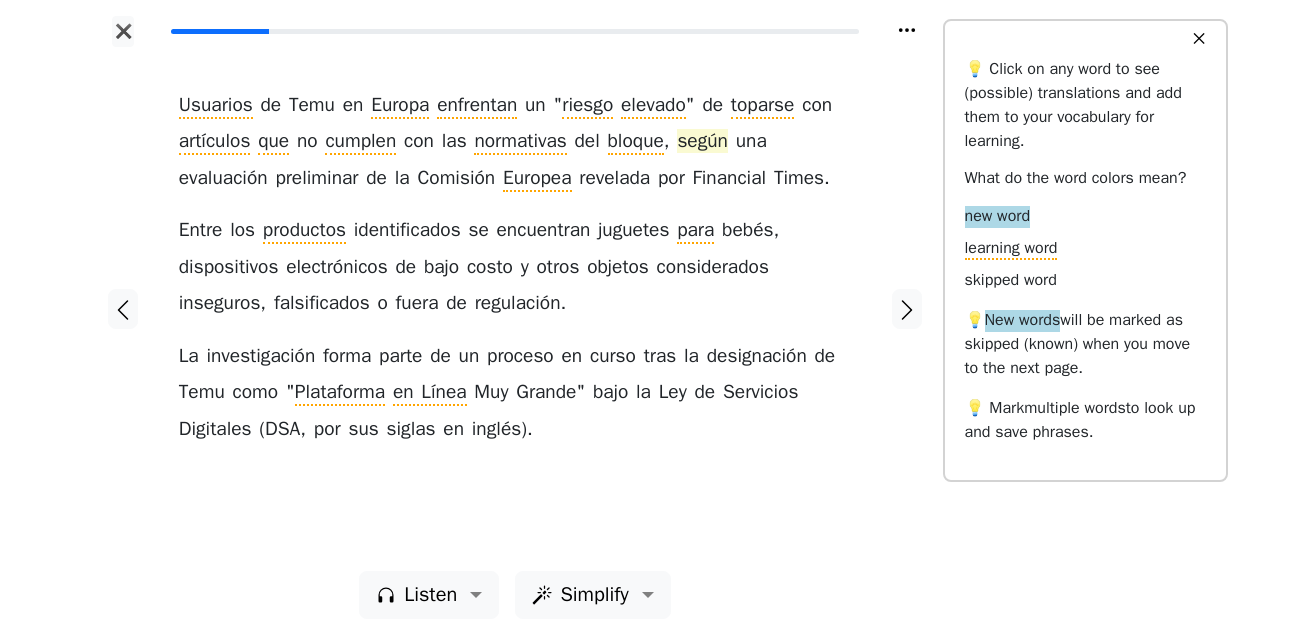 click on "según" at bounding box center [702, 142] 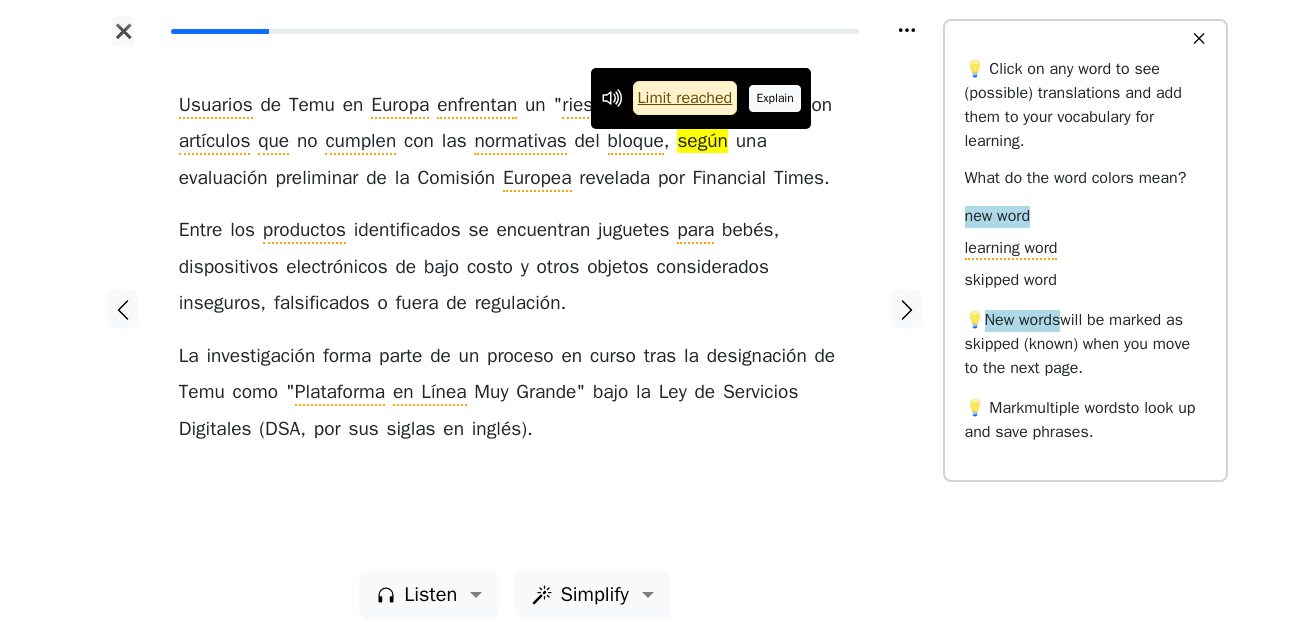 click on "Explain" at bounding box center [775, 98] 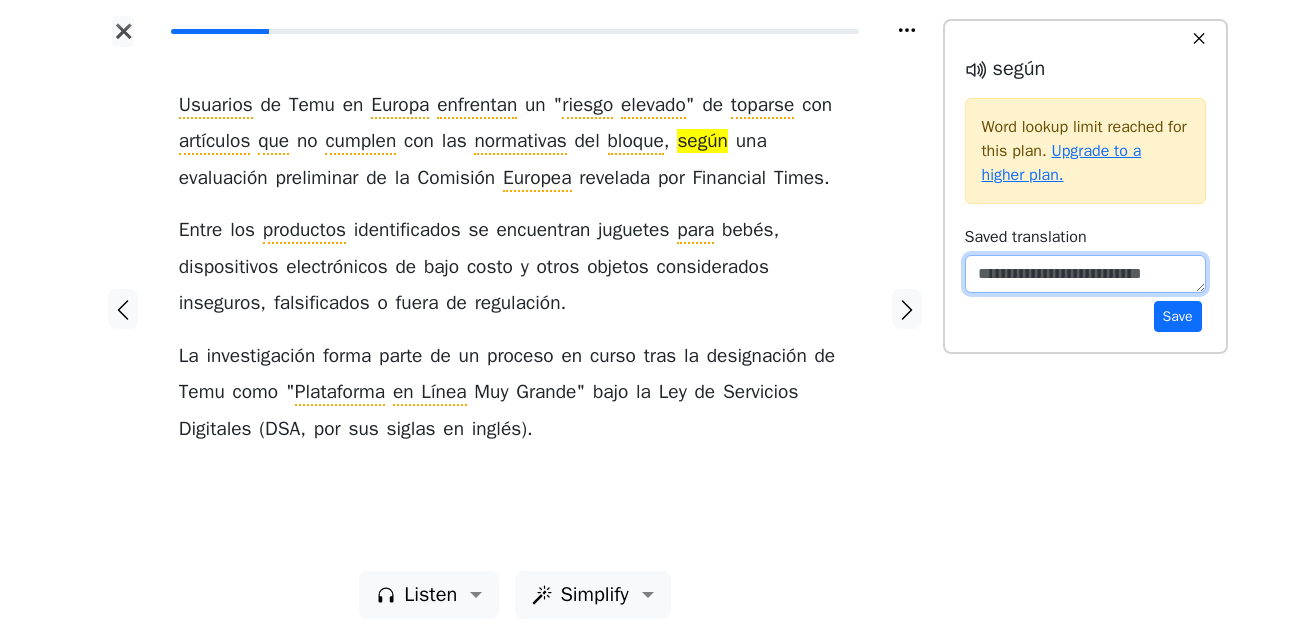 click at bounding box center (1085, 274) 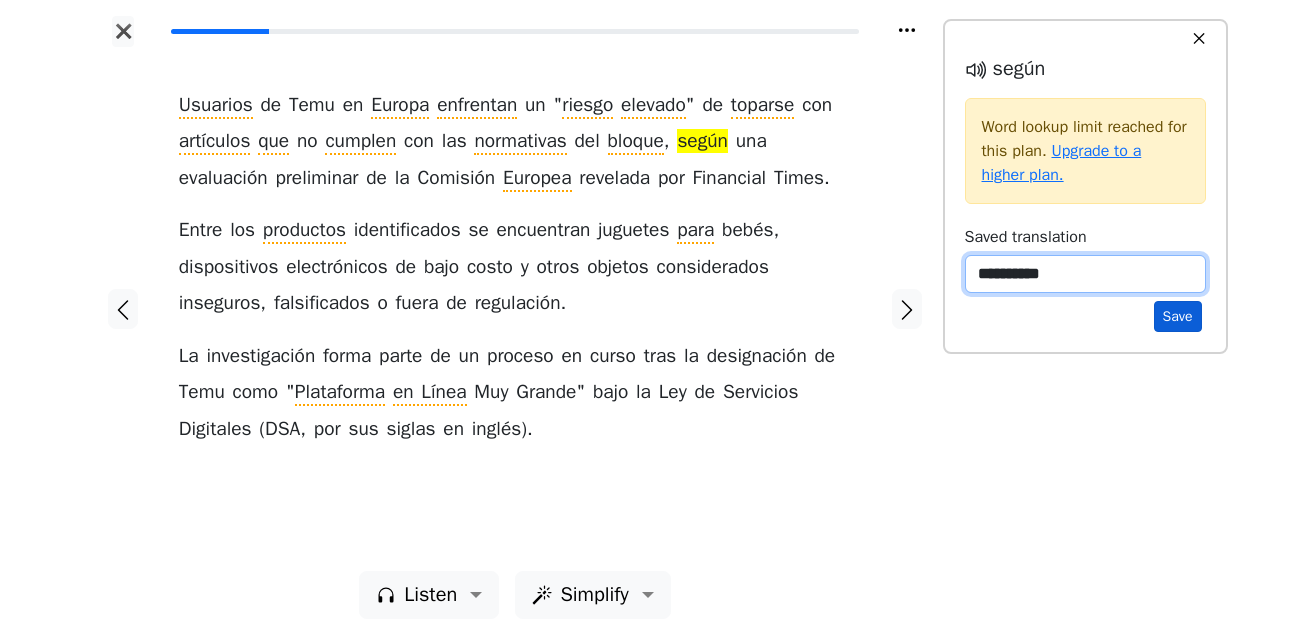 type on "**********" 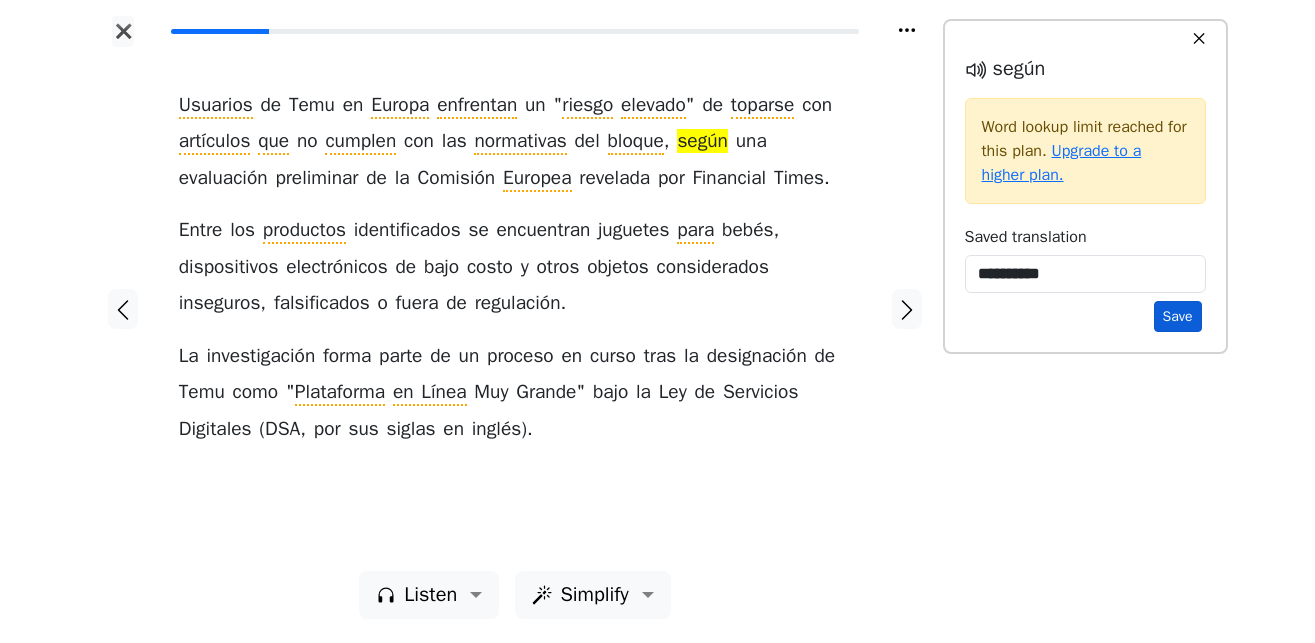 click on "Save" at bounding box center (1178, 316) 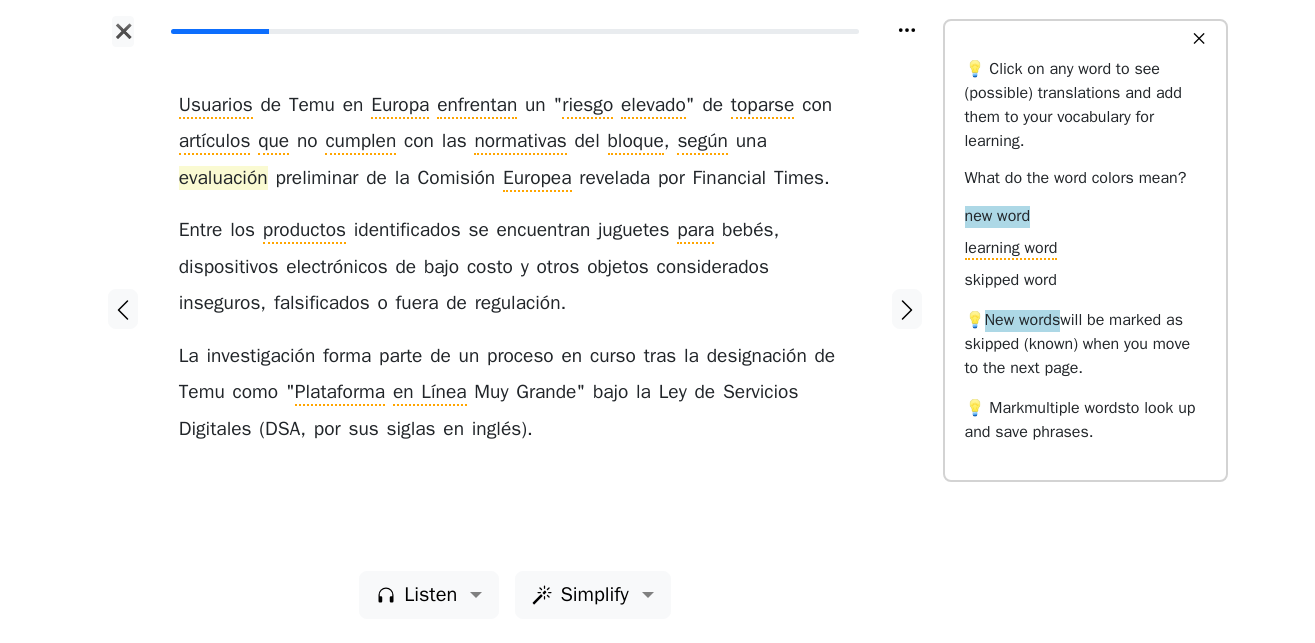 click on "evaluación" at bounding box center (223, 179) 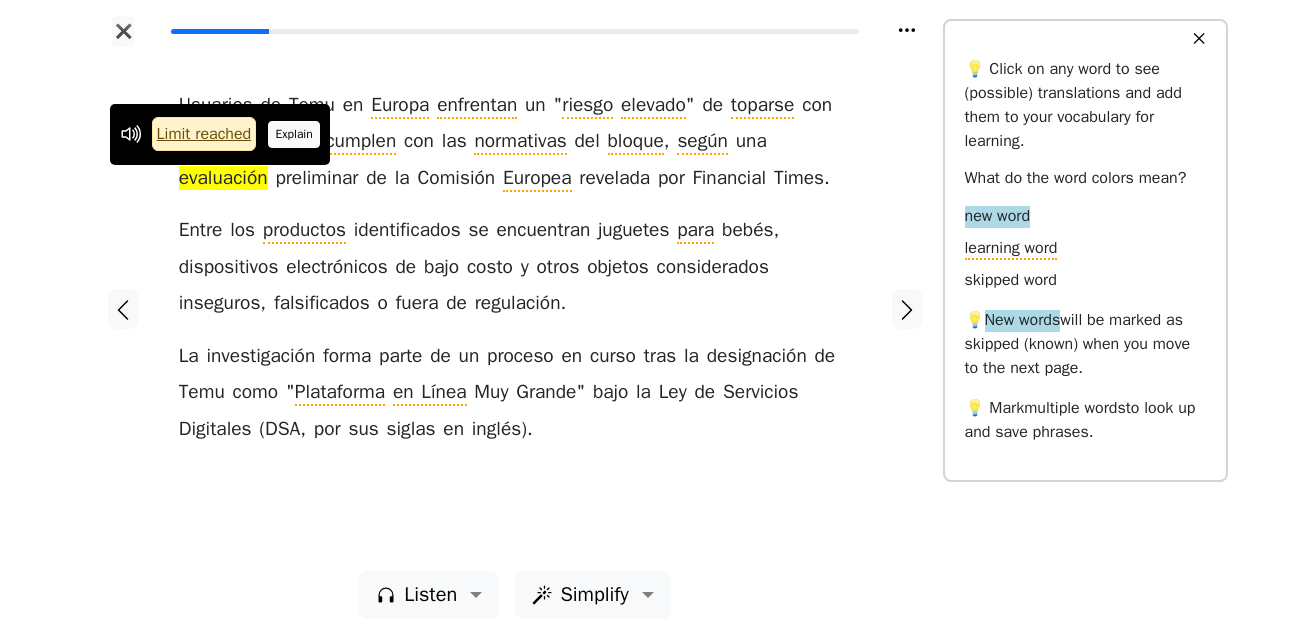 click on "Explain" at bounding box center (294, 134) 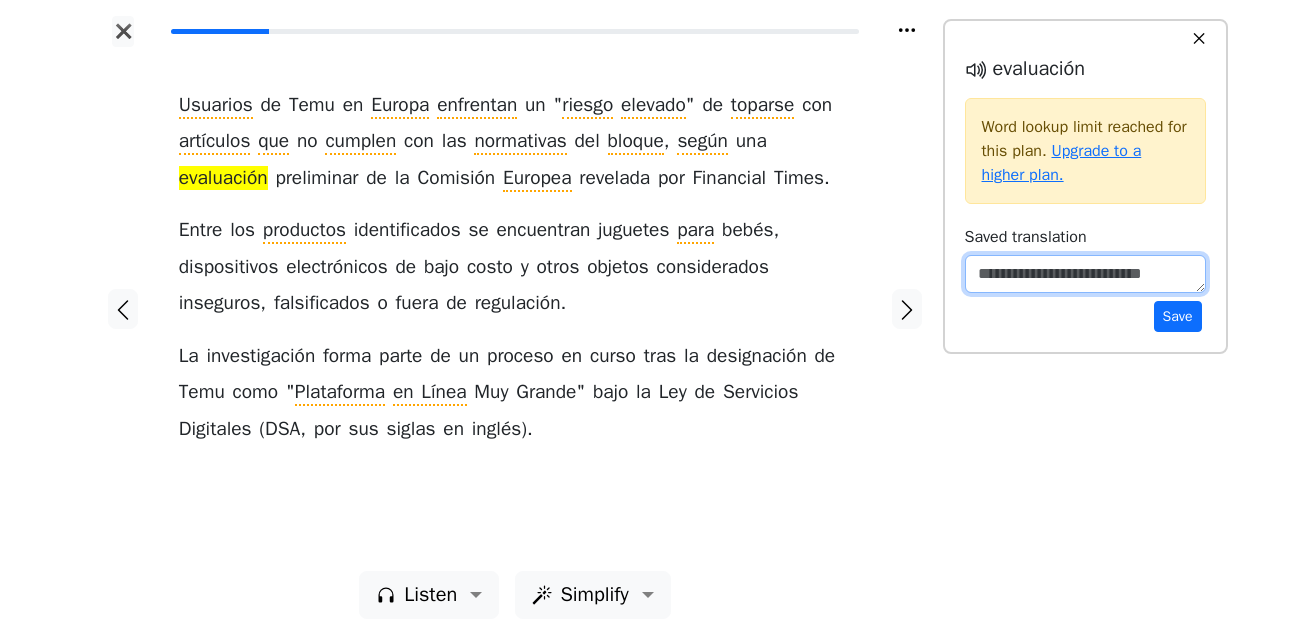 click at bounding box center [1085, 274] 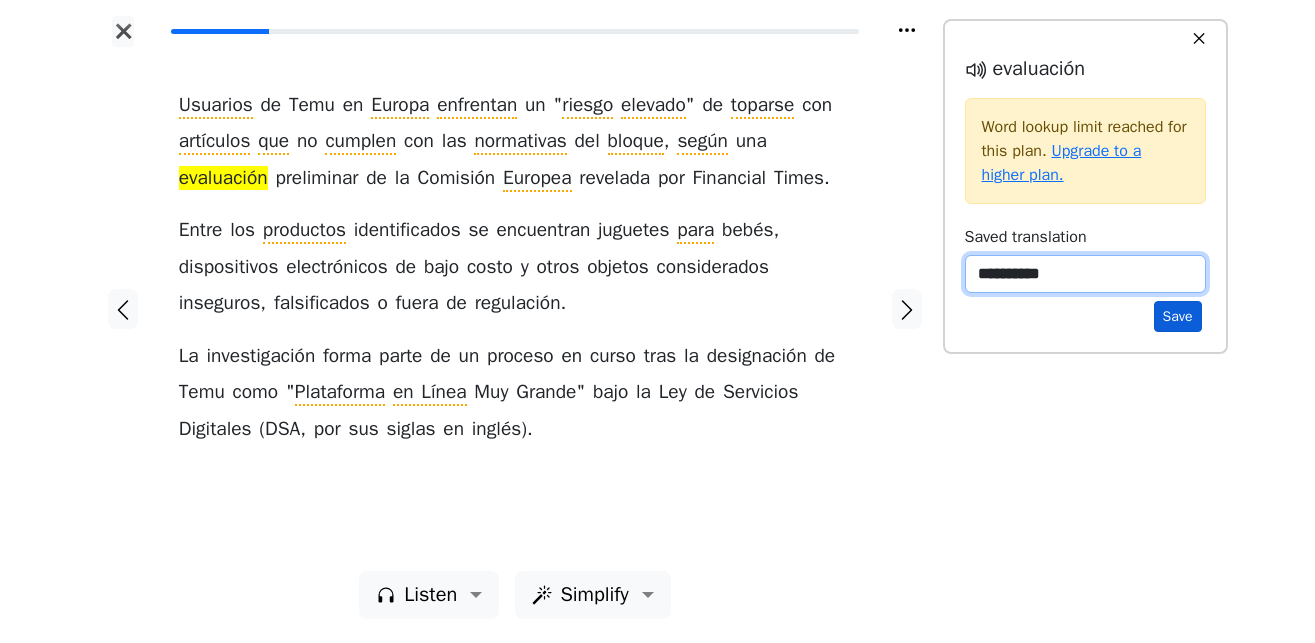type on "**********" 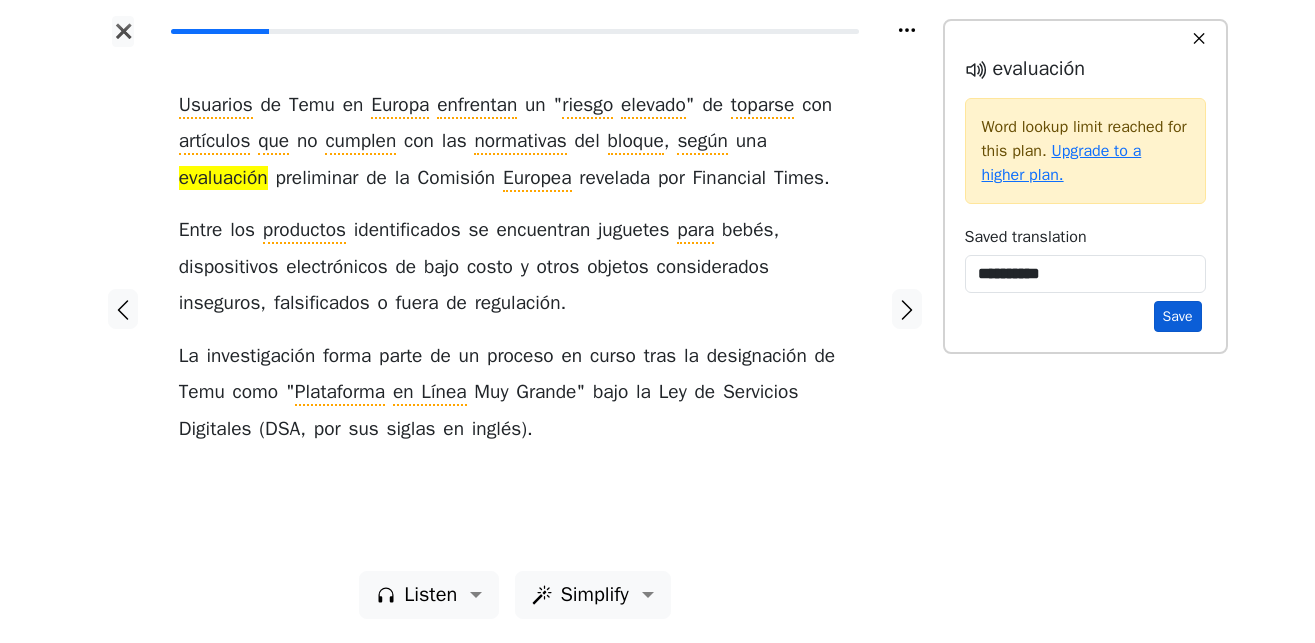 click on "Save" at bounding box center [1178, 316] 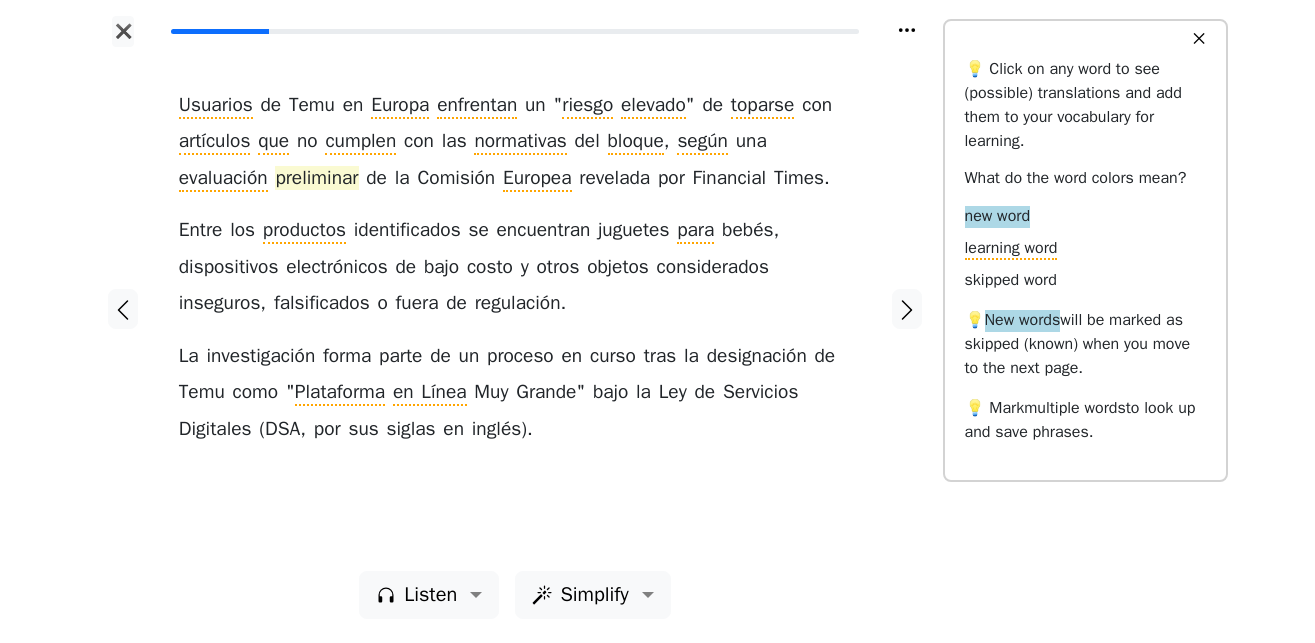 click on "preliminar" at bounding box center (316, 179) 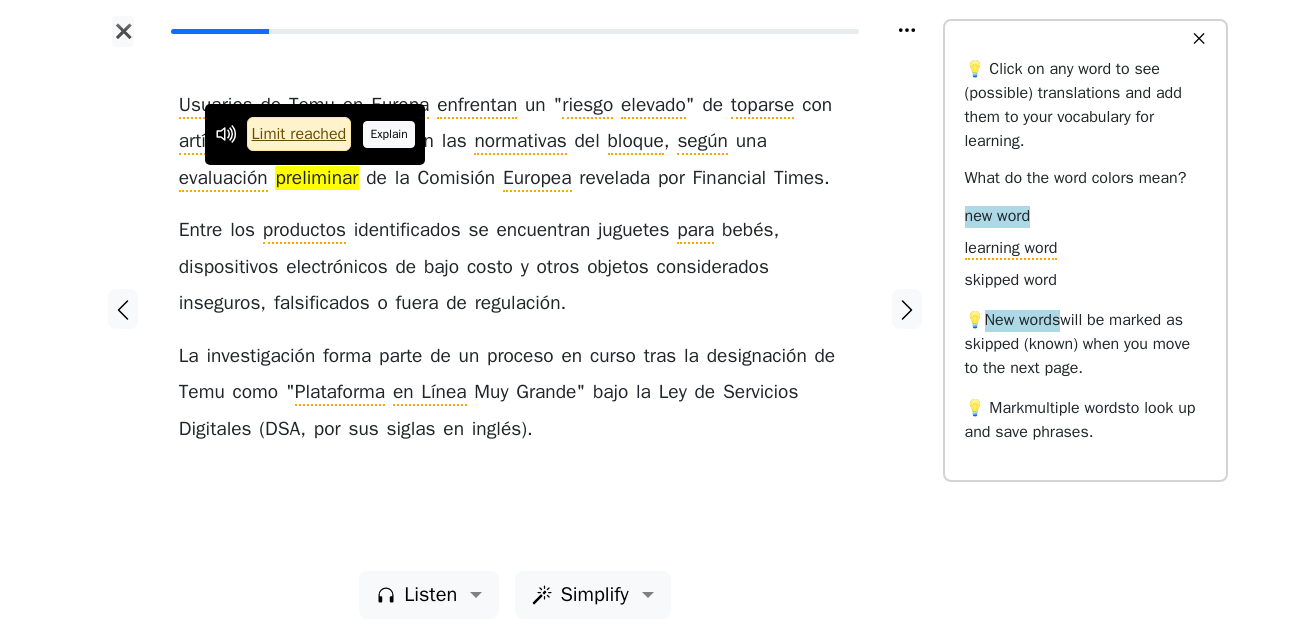 click on "Explain" at bounding box center (389, 134) 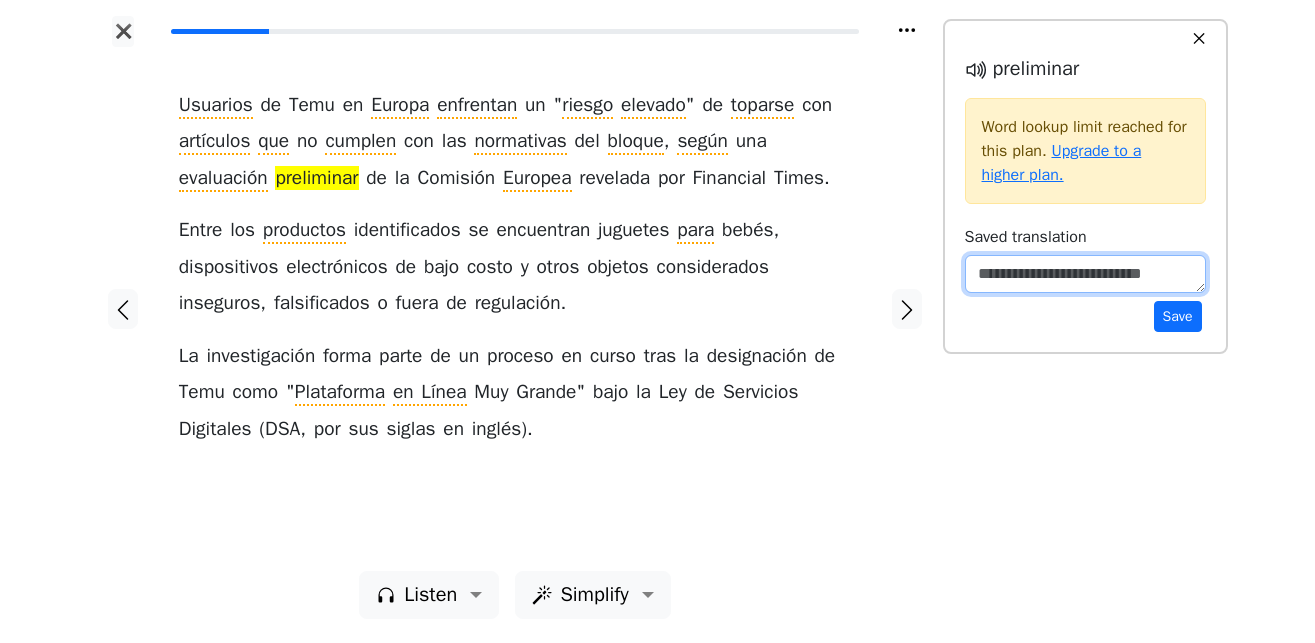 click at bounding box center [1085, 274] 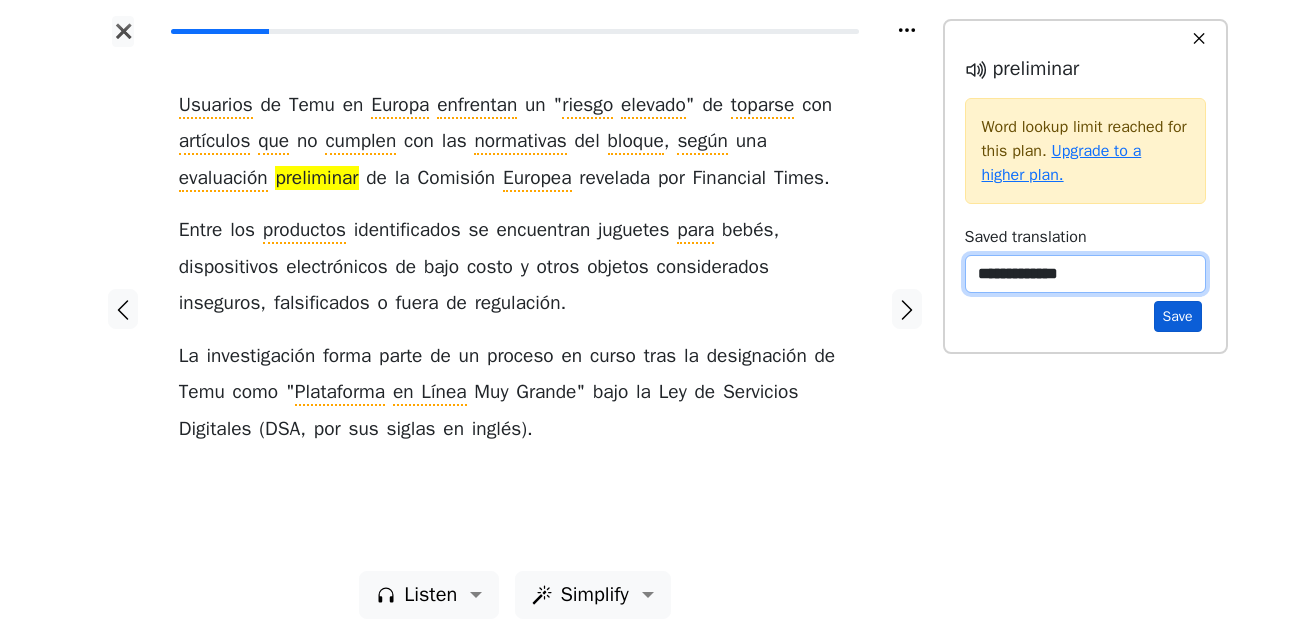 type on "**********" 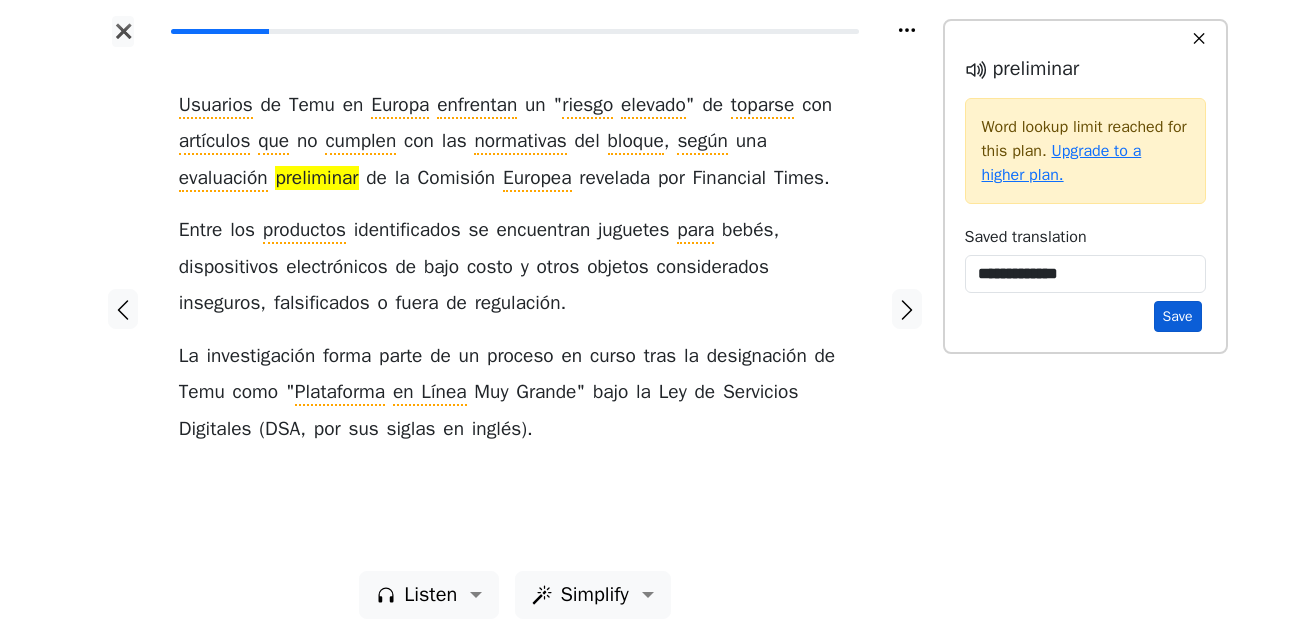 click on "Save" at bounding box center [1178, 316] 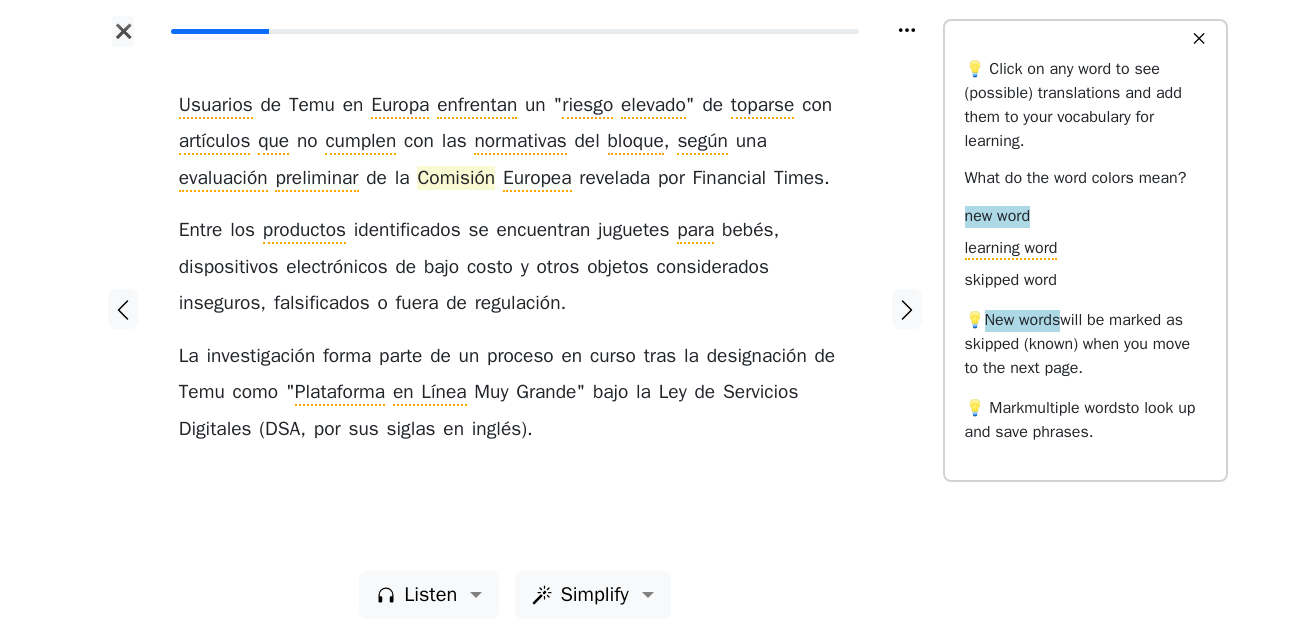 click on "Comisión" at bounding box center [456, 179] 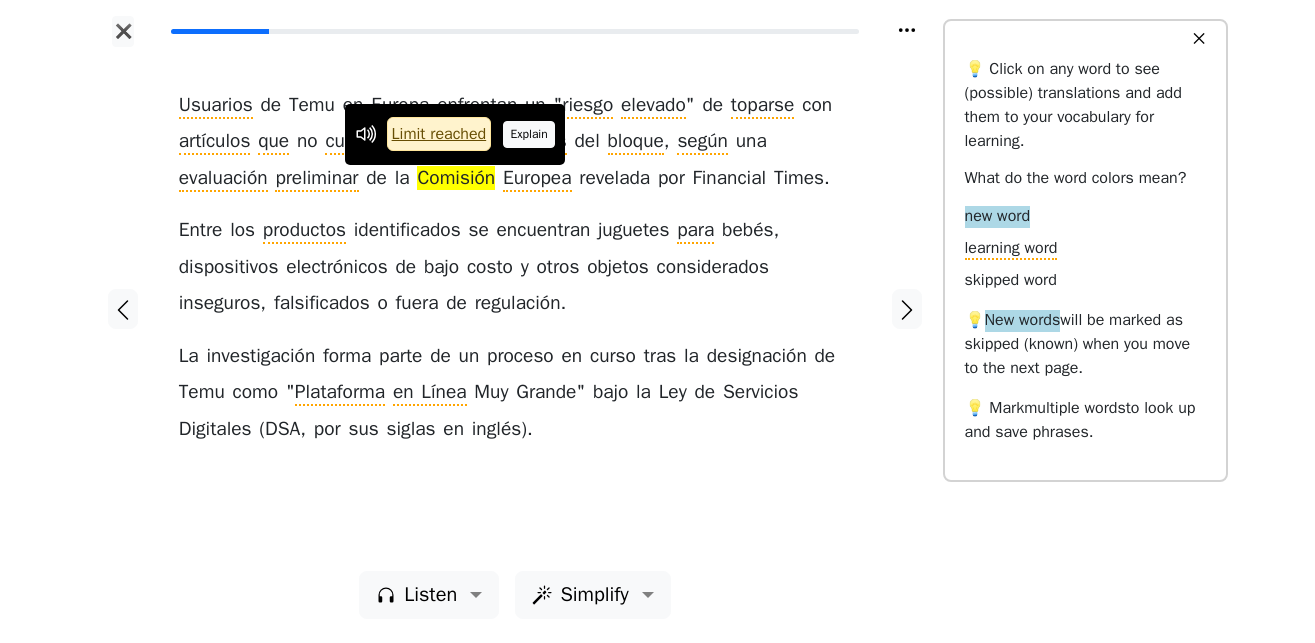 click on "Explain" at bounding box center [529, 134] 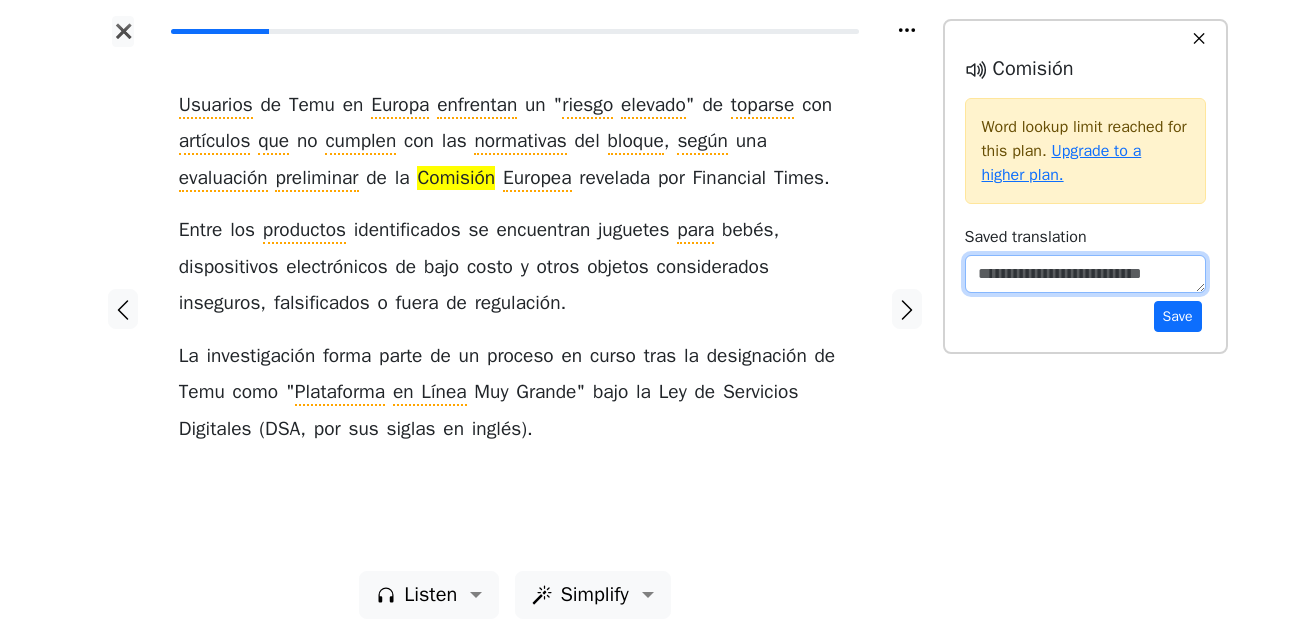click at bounding box center (1085, 274) 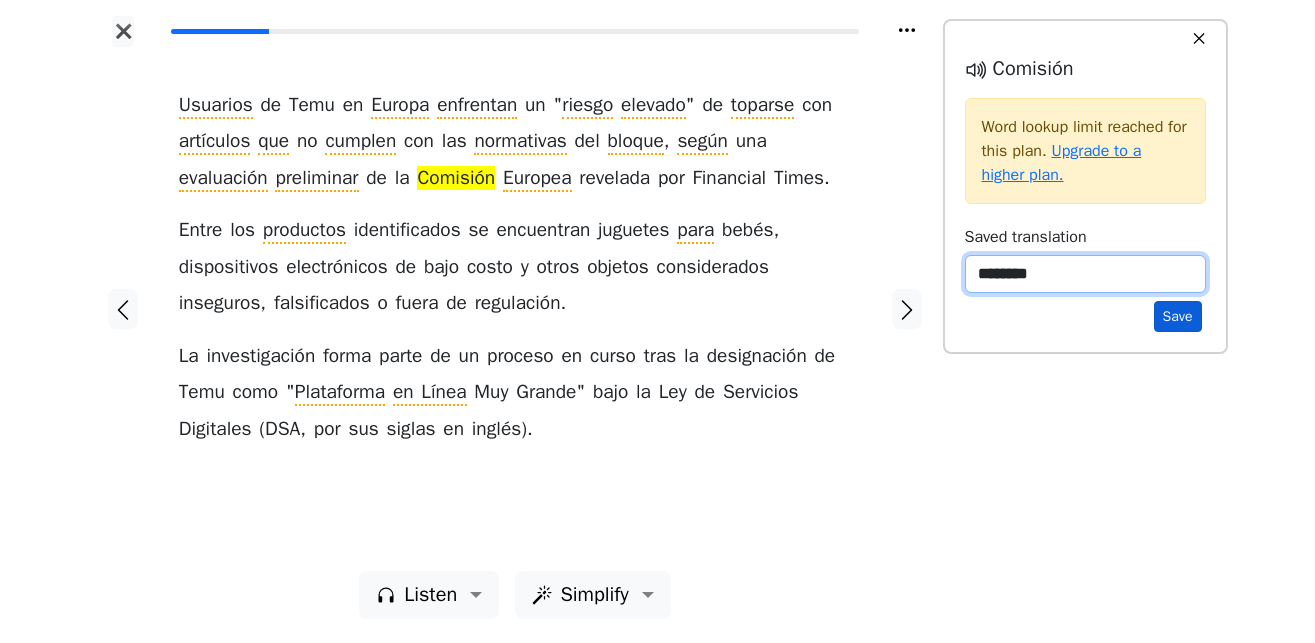 type on "********" 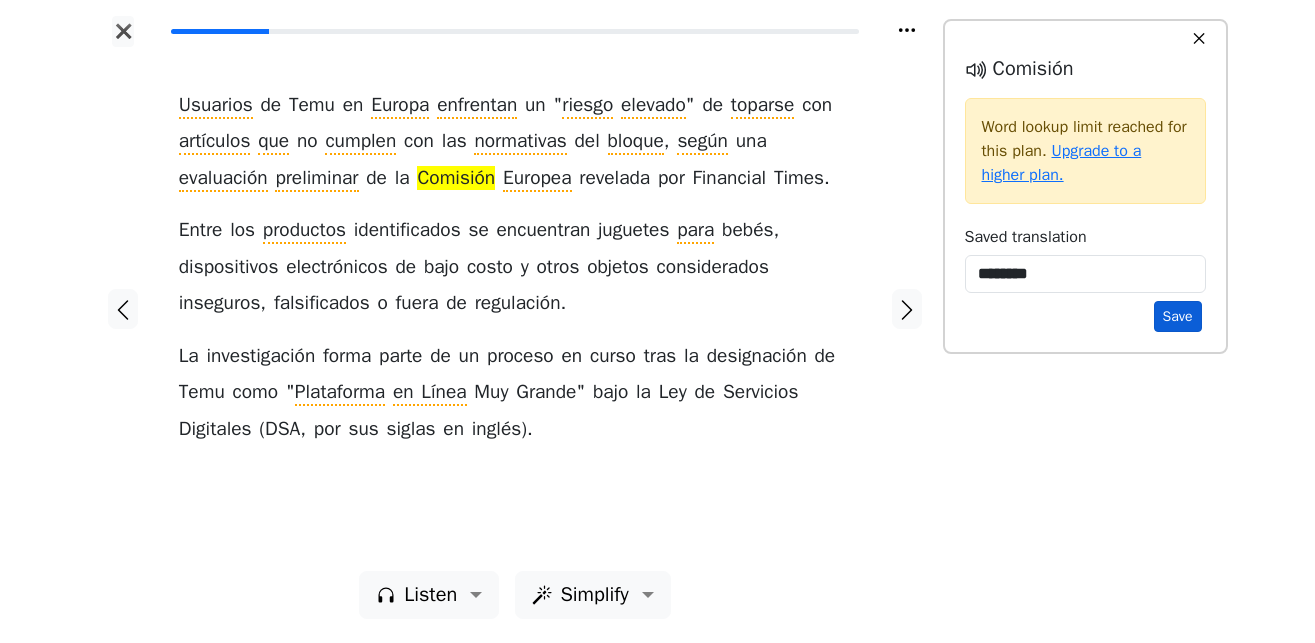 click on "Save" at bounding box center [1178, 316] 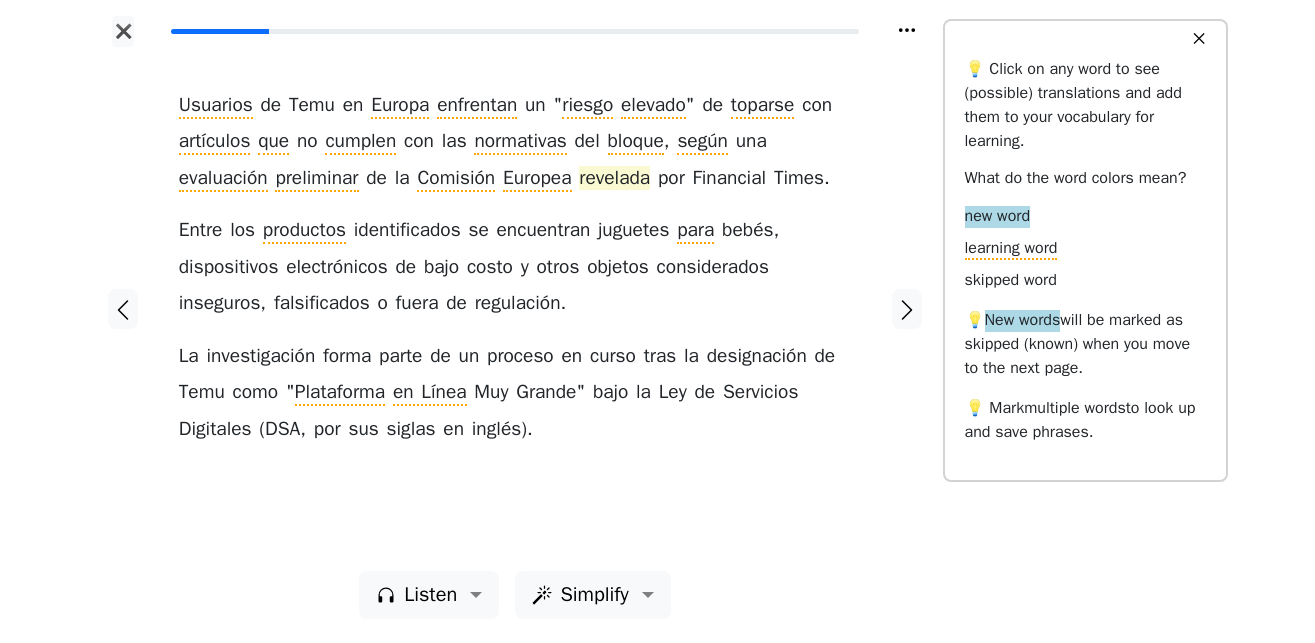 click on "revelada" at bounding box center [614, 179] 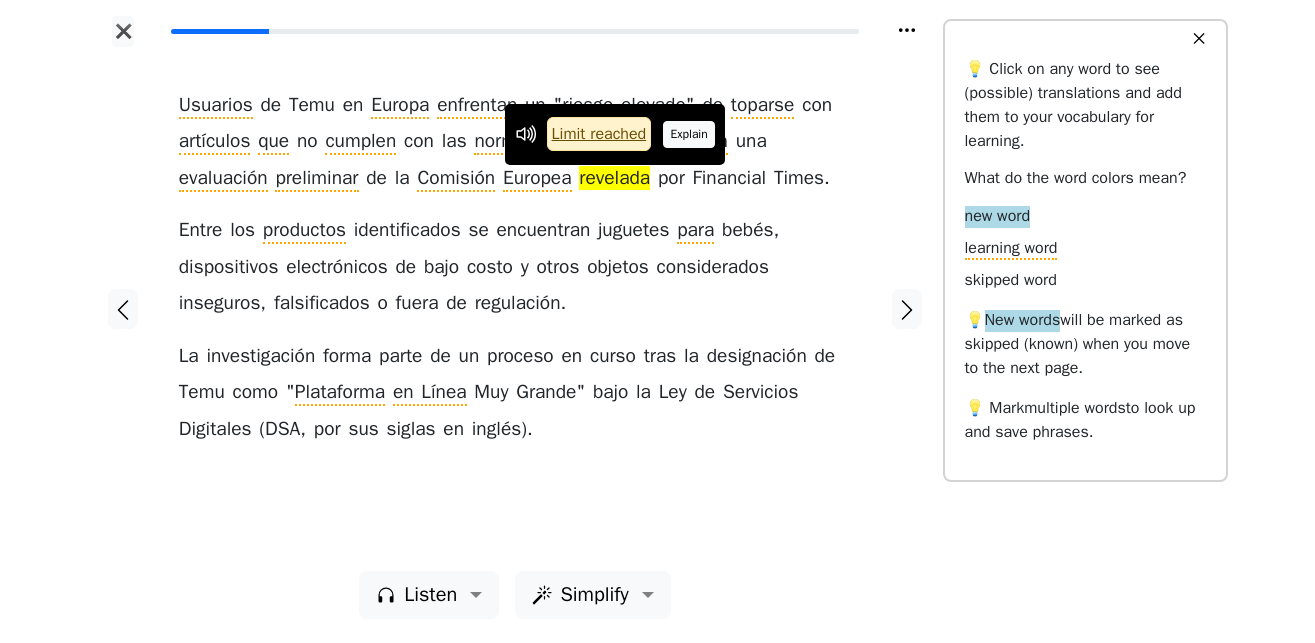 click on "Explain" at bounding box center [689, 134] 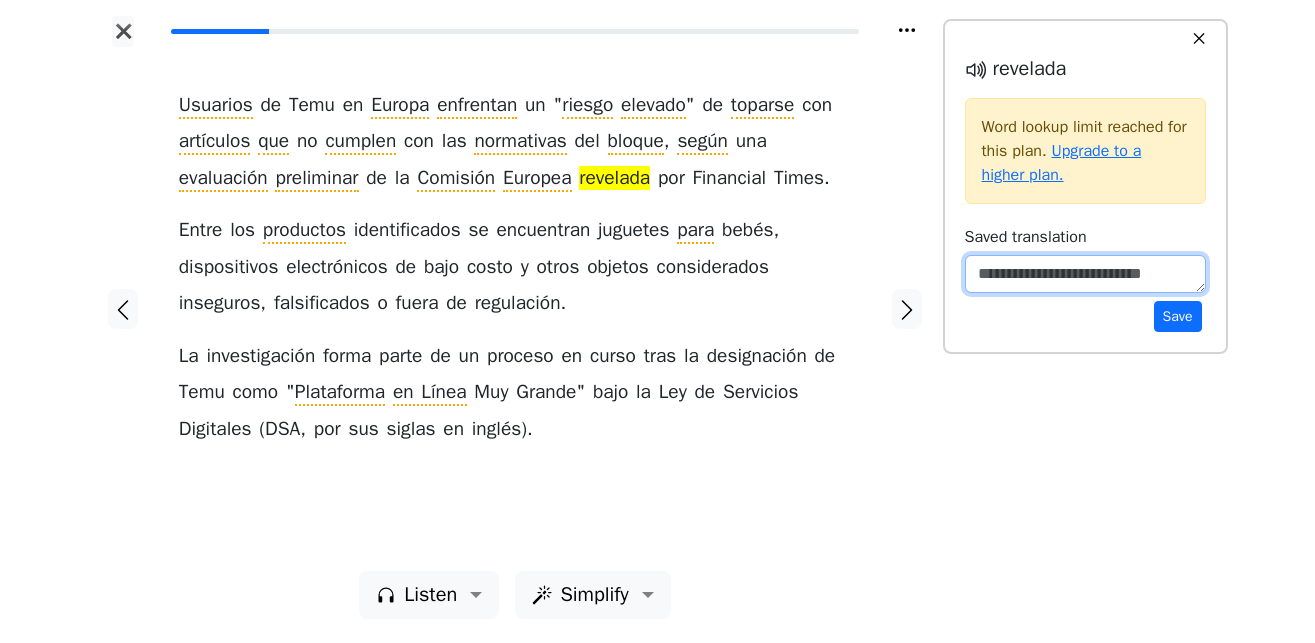 click at bounding box center [1085, 274] 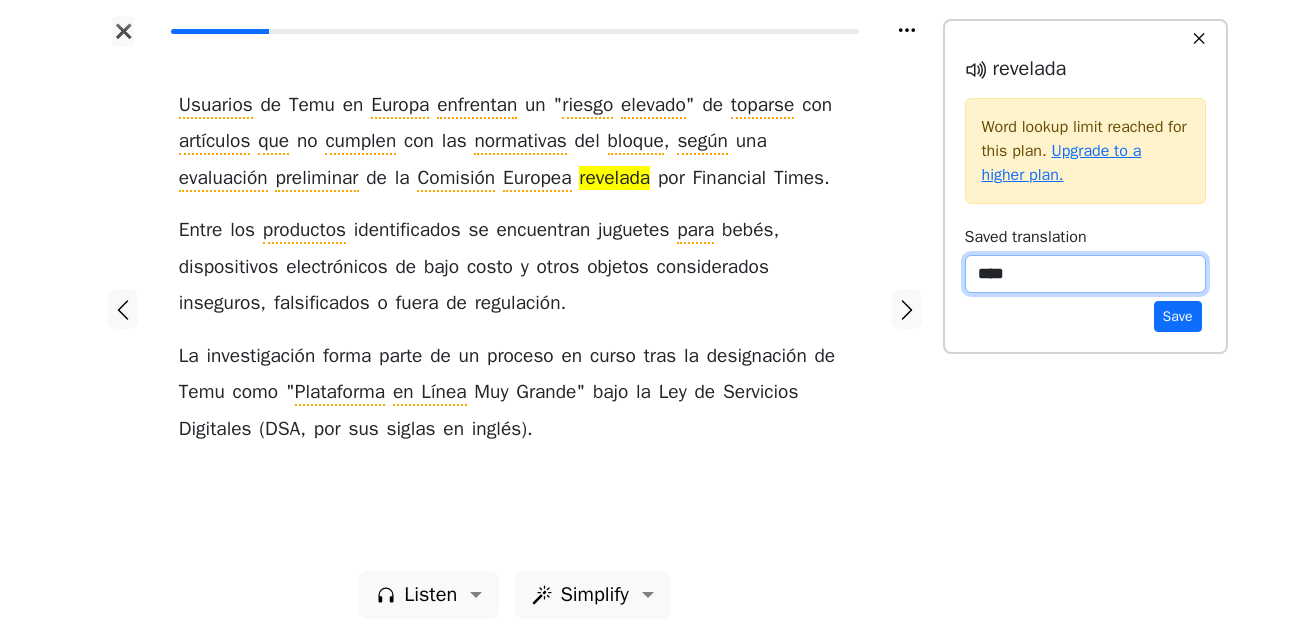 paste on "**********" 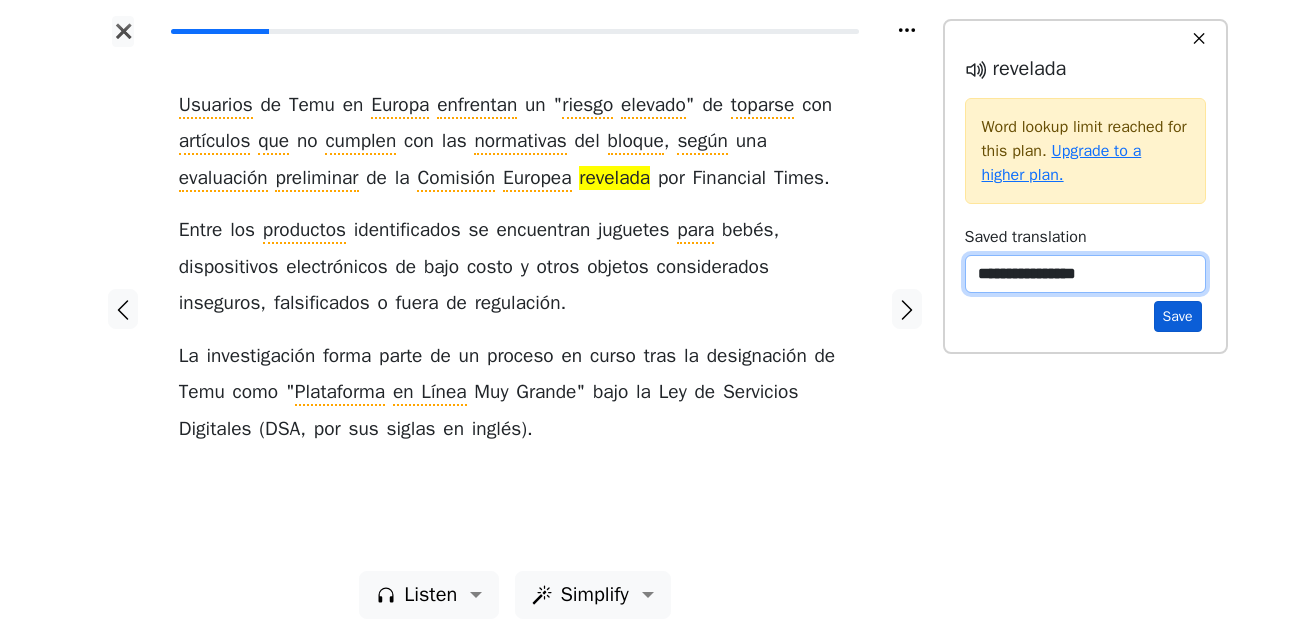 type on "**********" 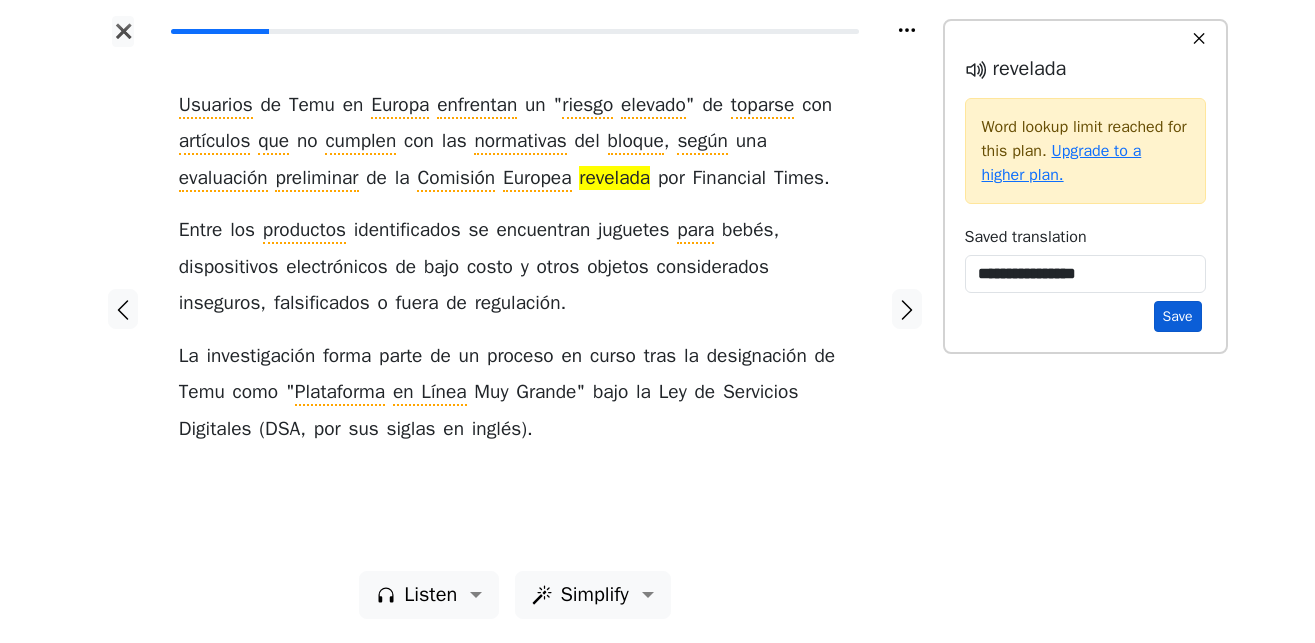 click on "Save" at bounding box center [1178, 316] 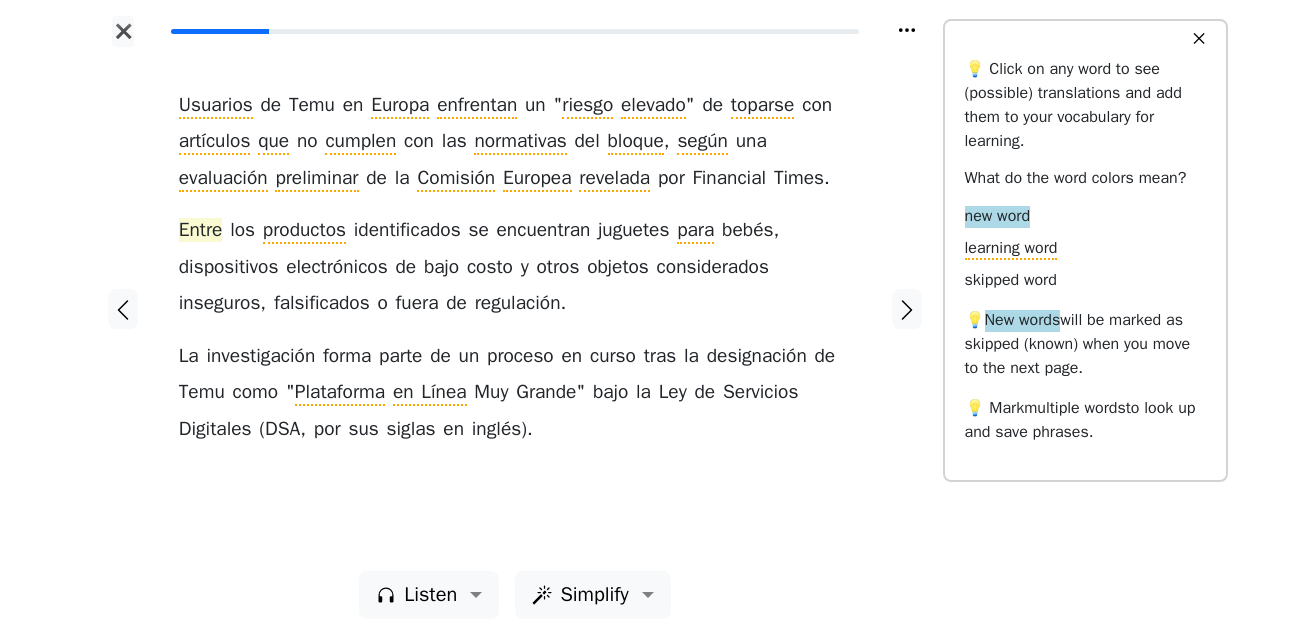 click on "Entre" at bounding box center (201, 231) 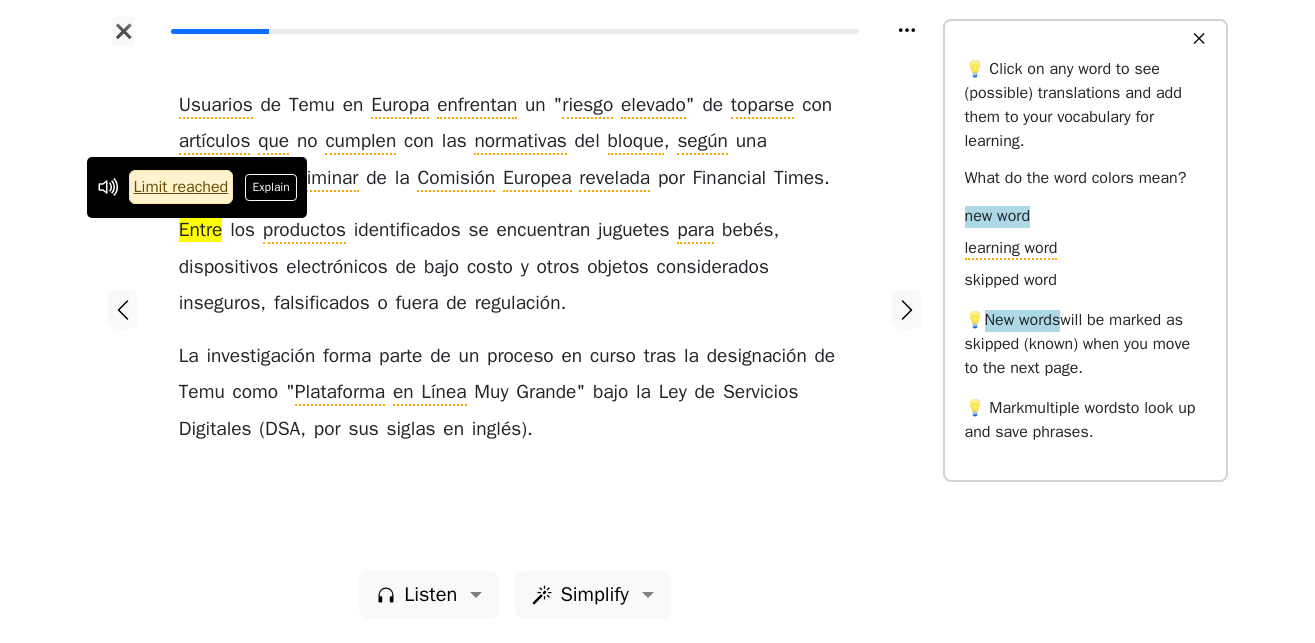 click on "Explain" at bounding box center (271, 187) 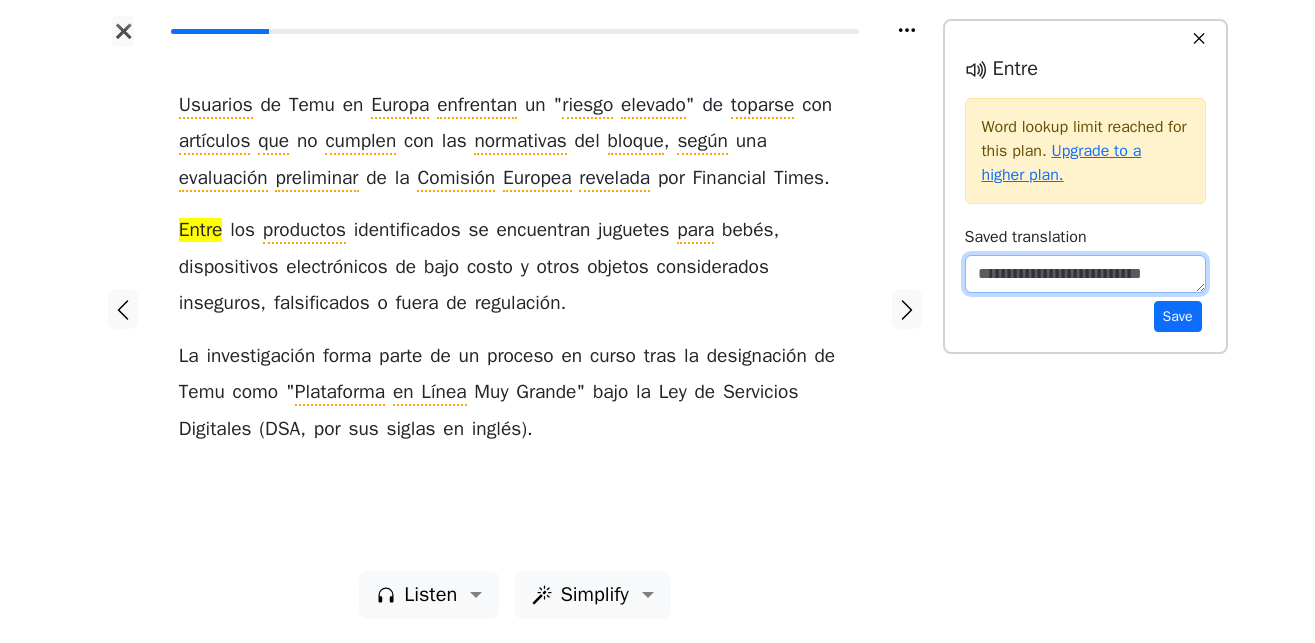 click at bounding box center (1085, 274) 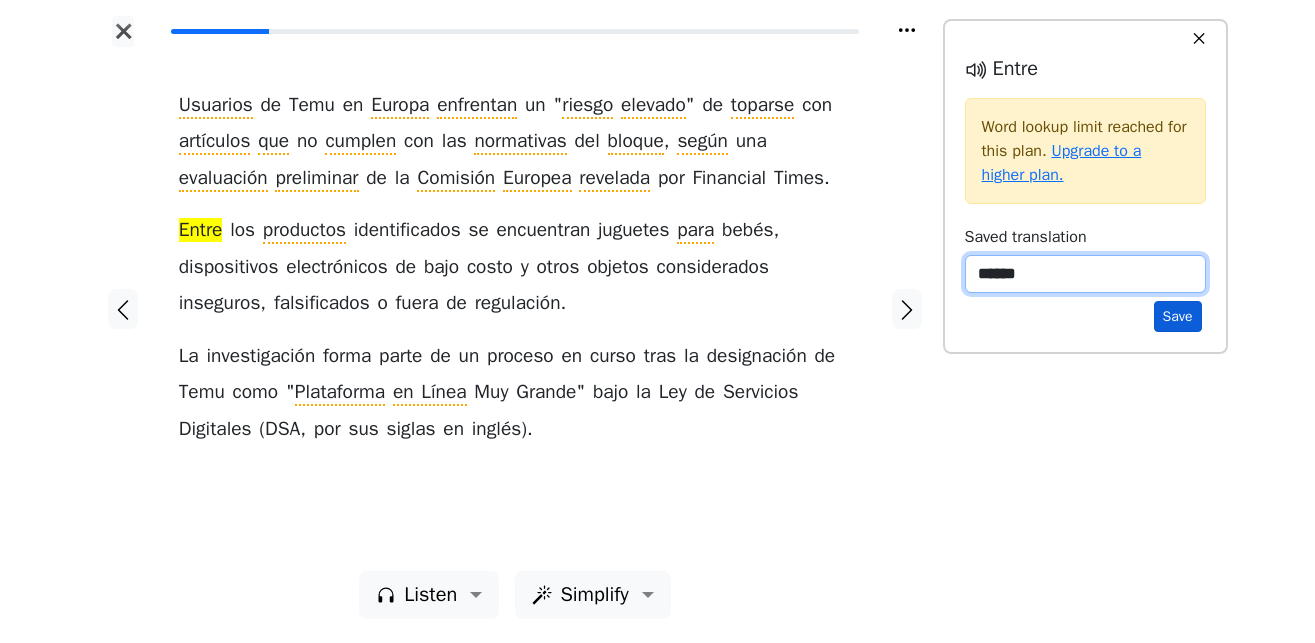 type on "******" 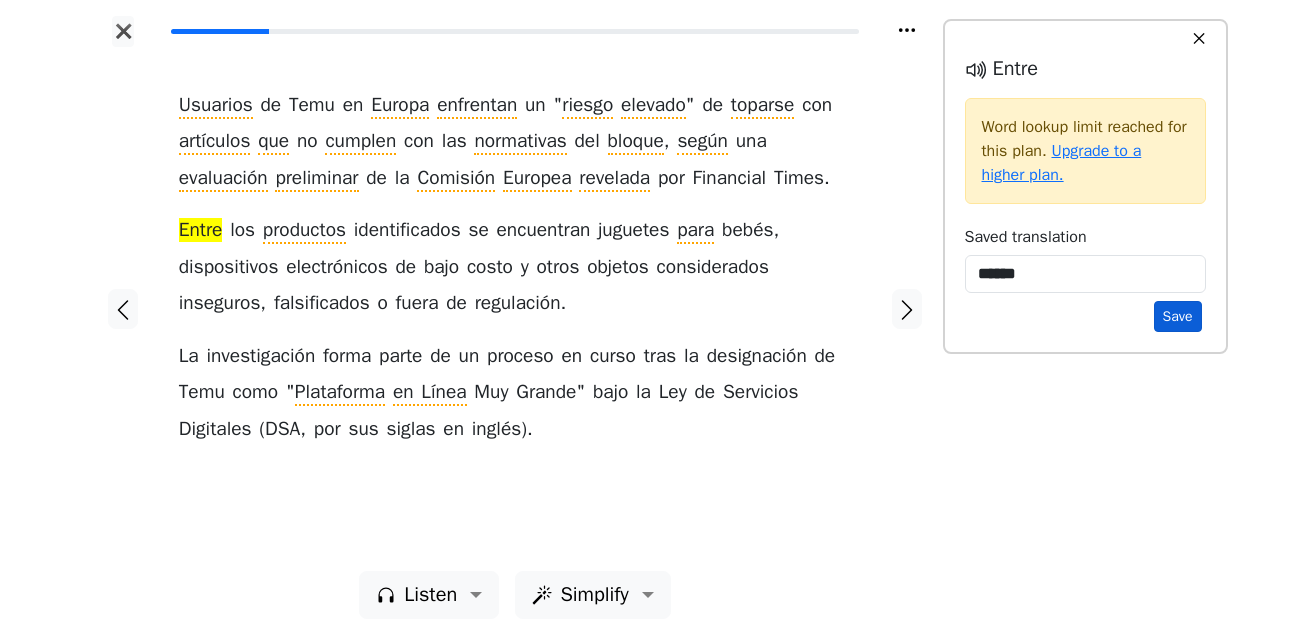 click on "Save" at bounding box center (1178, 316) 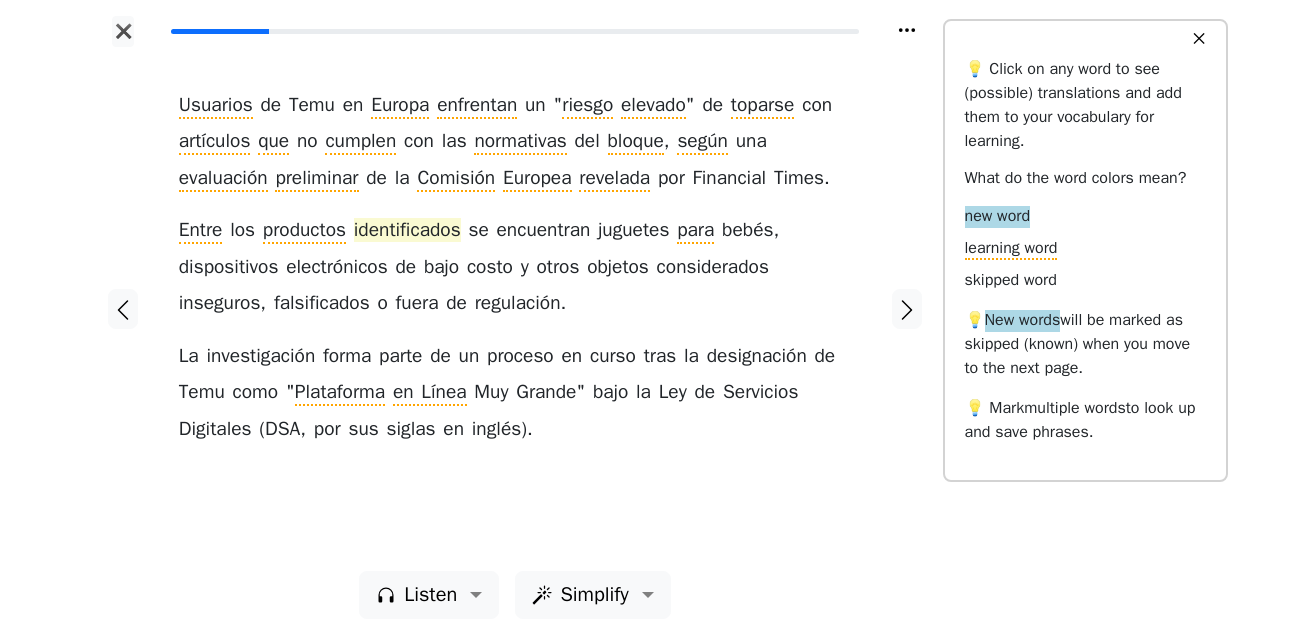 click on "identificados" at bounding box center (407, 231) 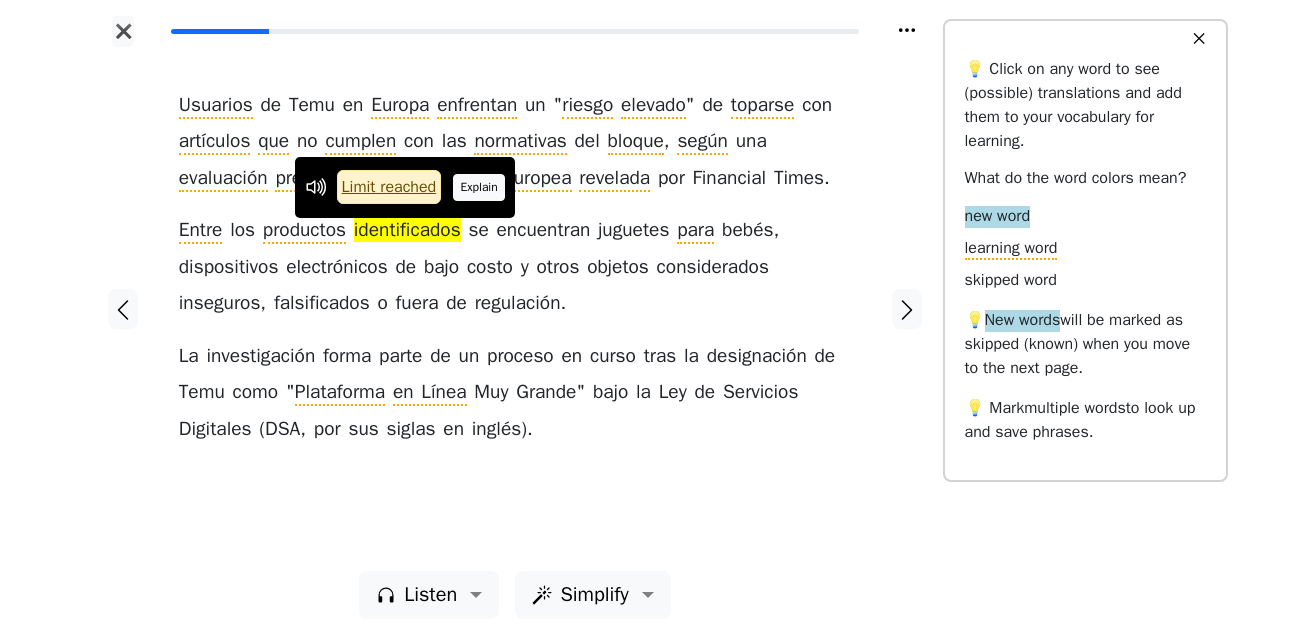 click on "Explain" at bounding box center [479, 187] 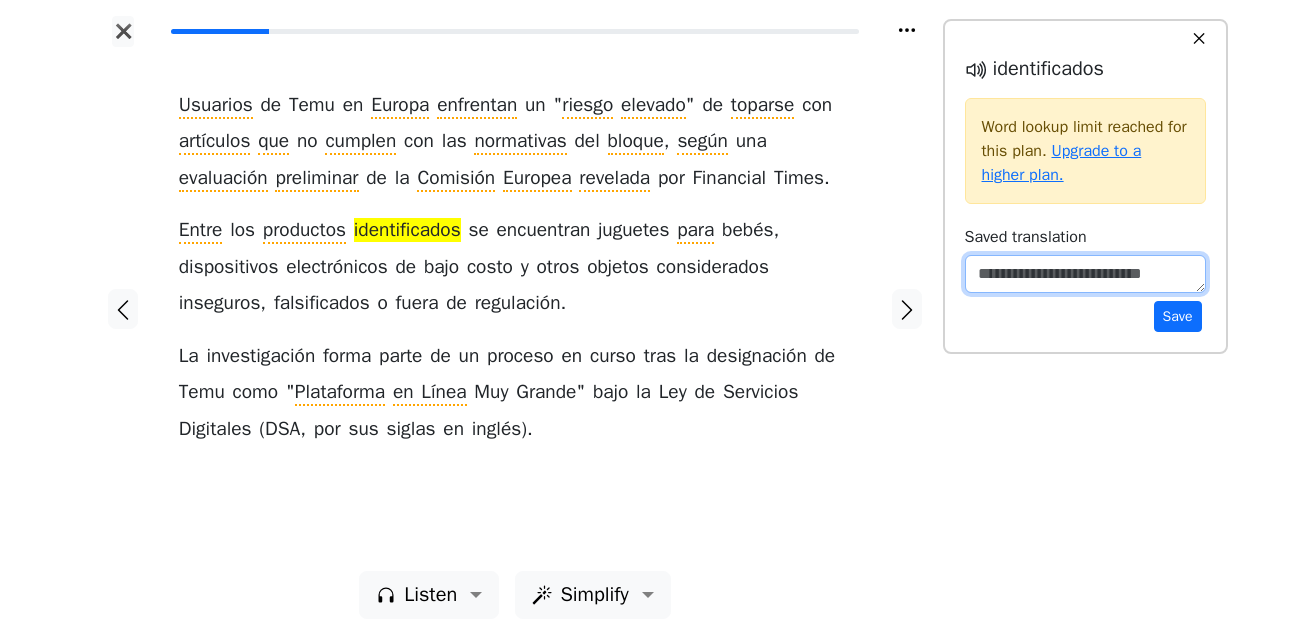 click at bounding box center [1085, 274] 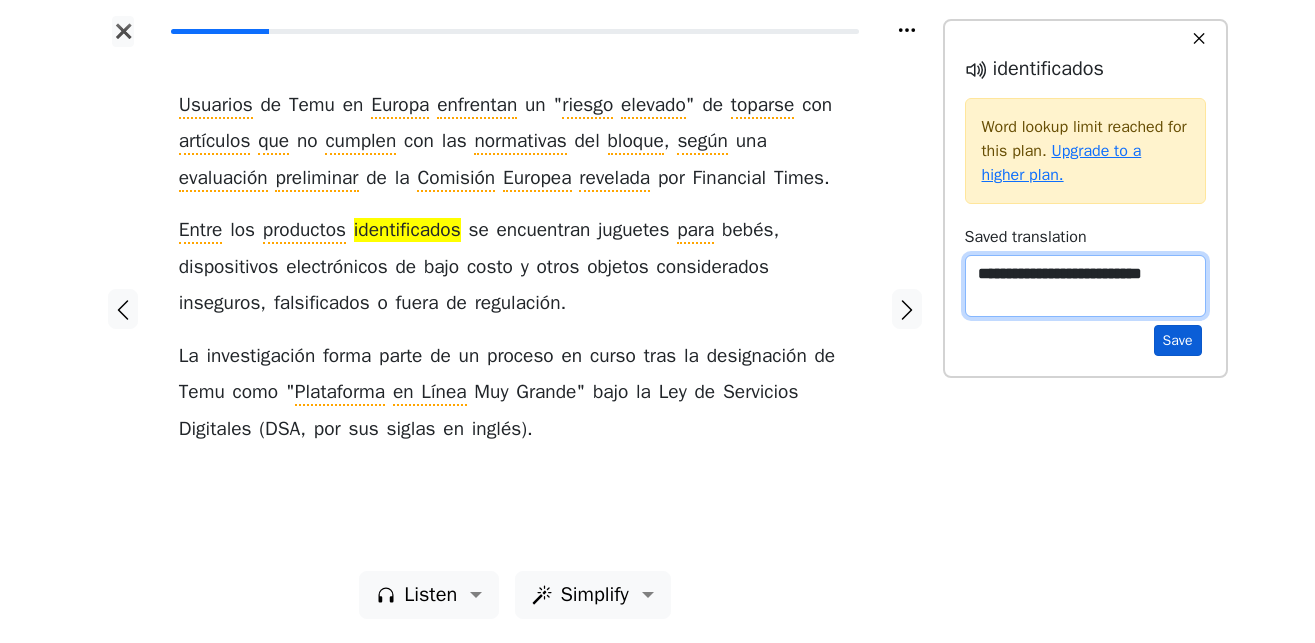 type on "**********" 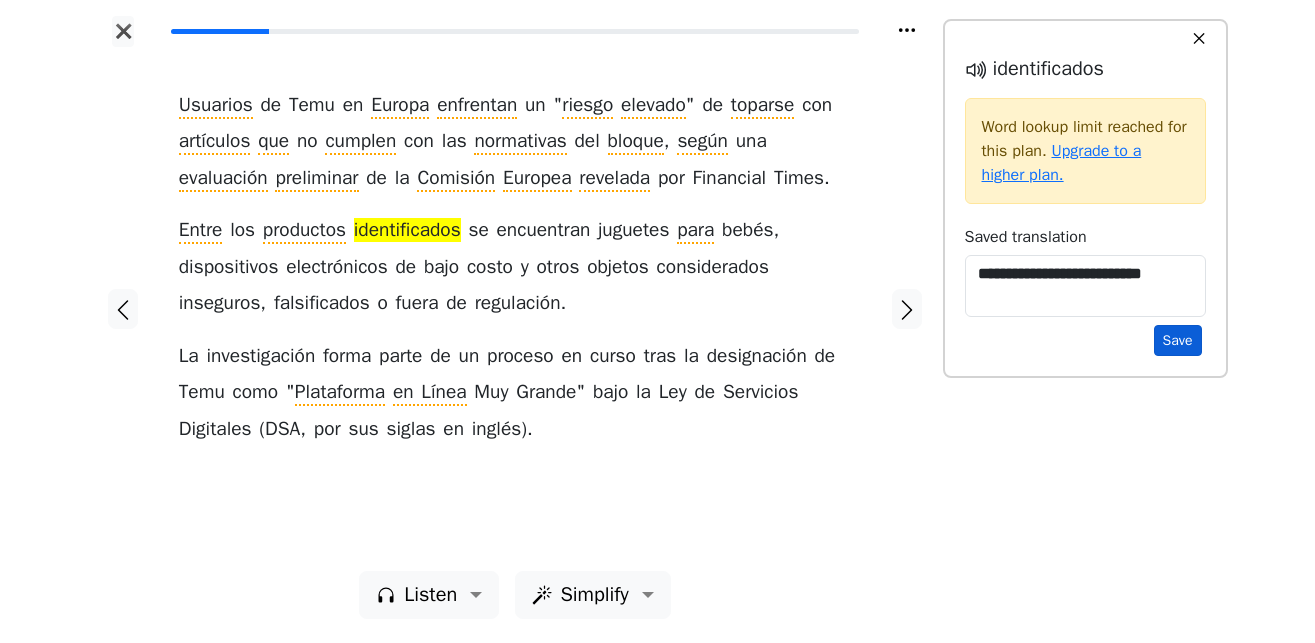 click on "Save" at bounding box center [1178, 340] 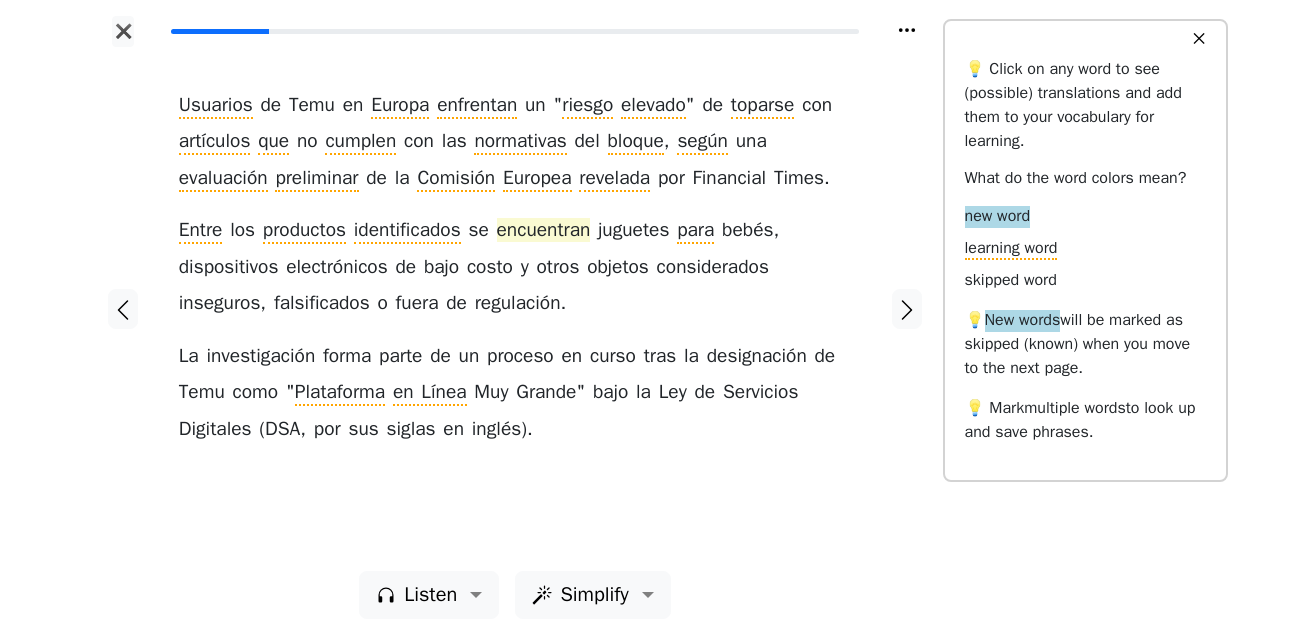 click on "encuentran" at bounding box center [544, 231] 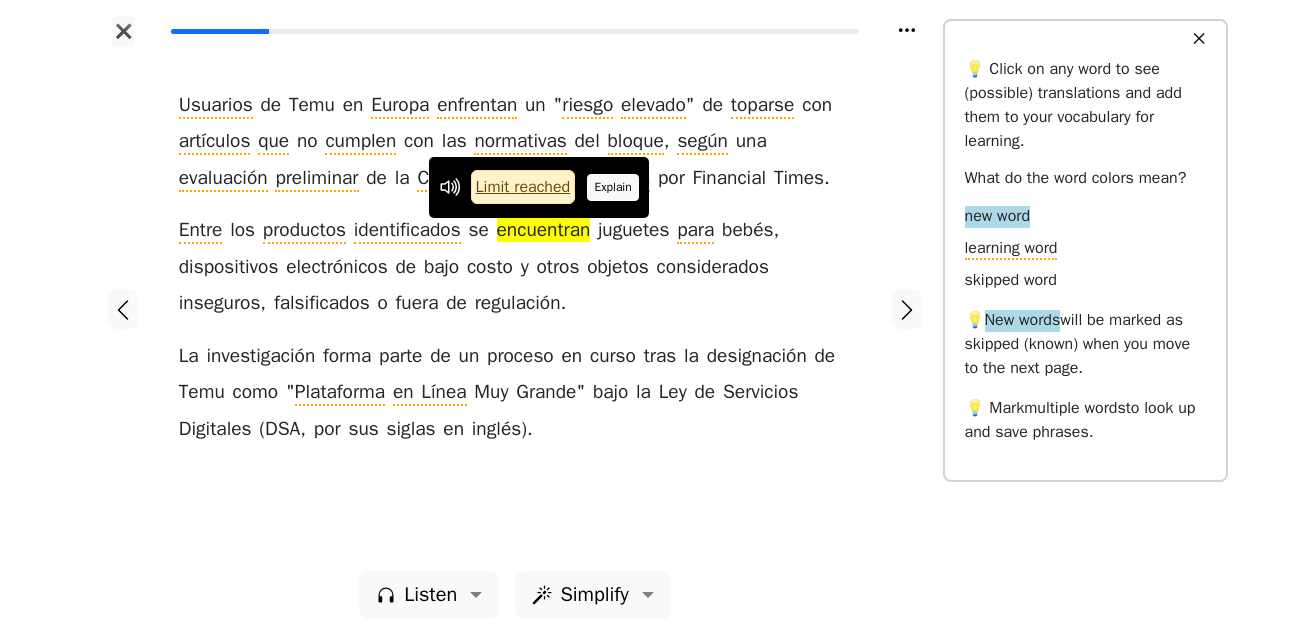 click on "Explain" at bounding box center [613, 187] 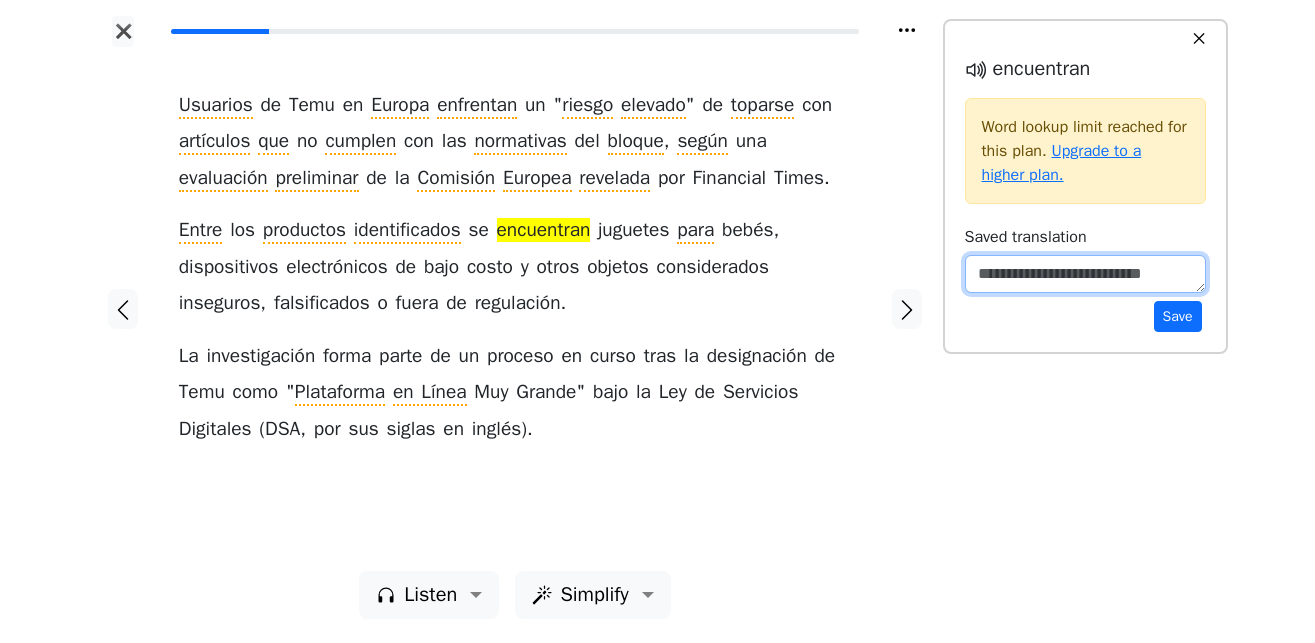 click at bounding box center [1085, 274] 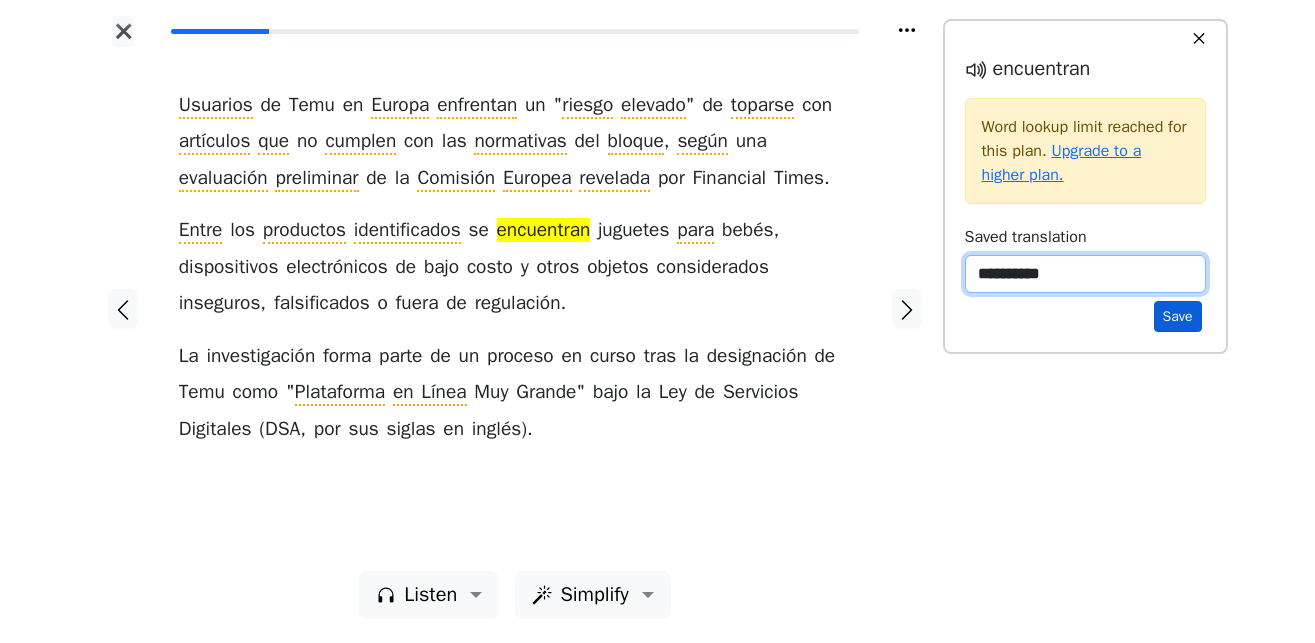 type on "**********" 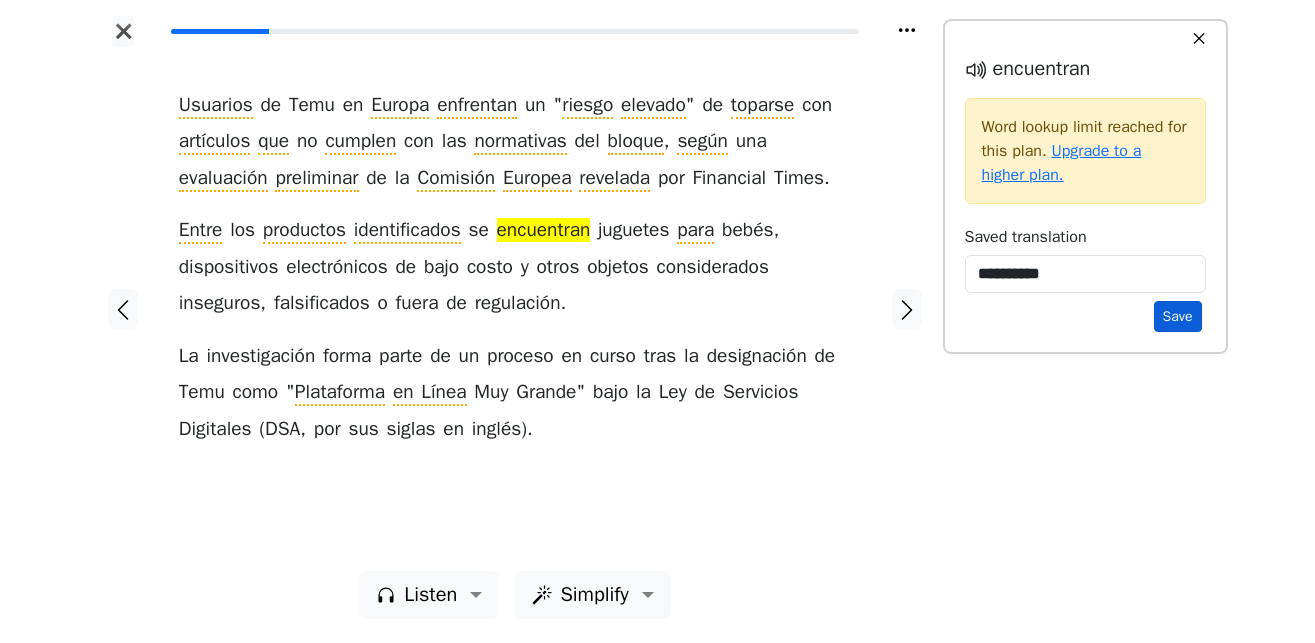 click on "Save" at bounding box center [1178, 316] 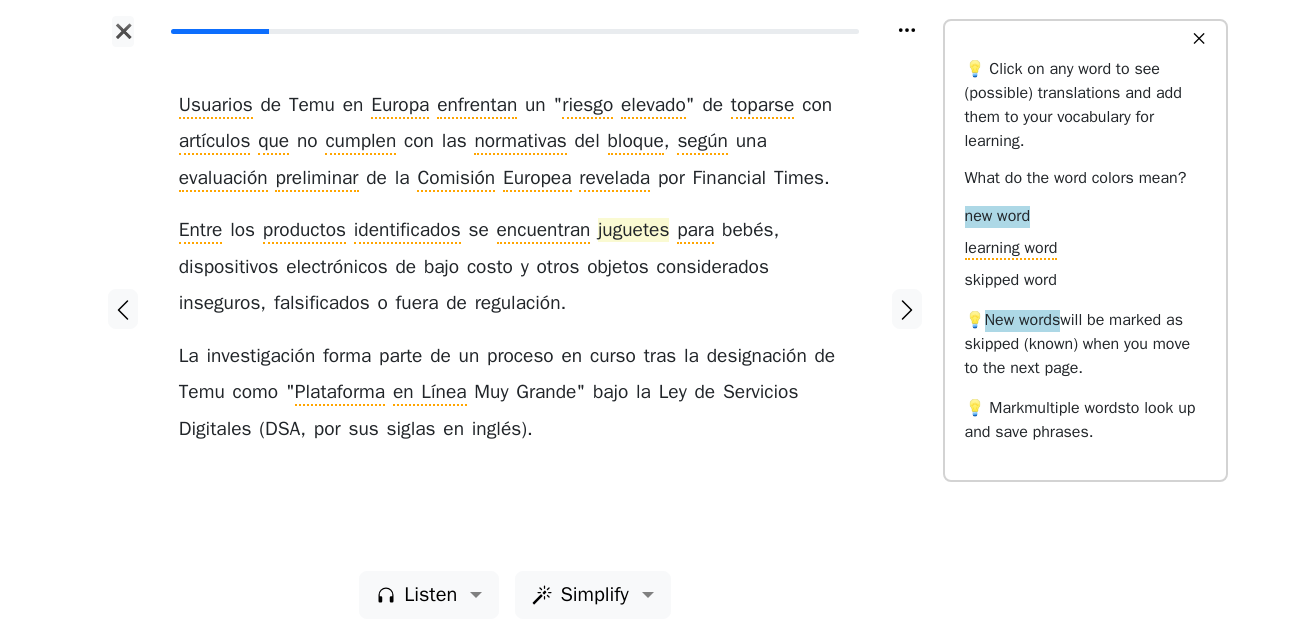 click on "juguetes" at bounding box center [633, 231] 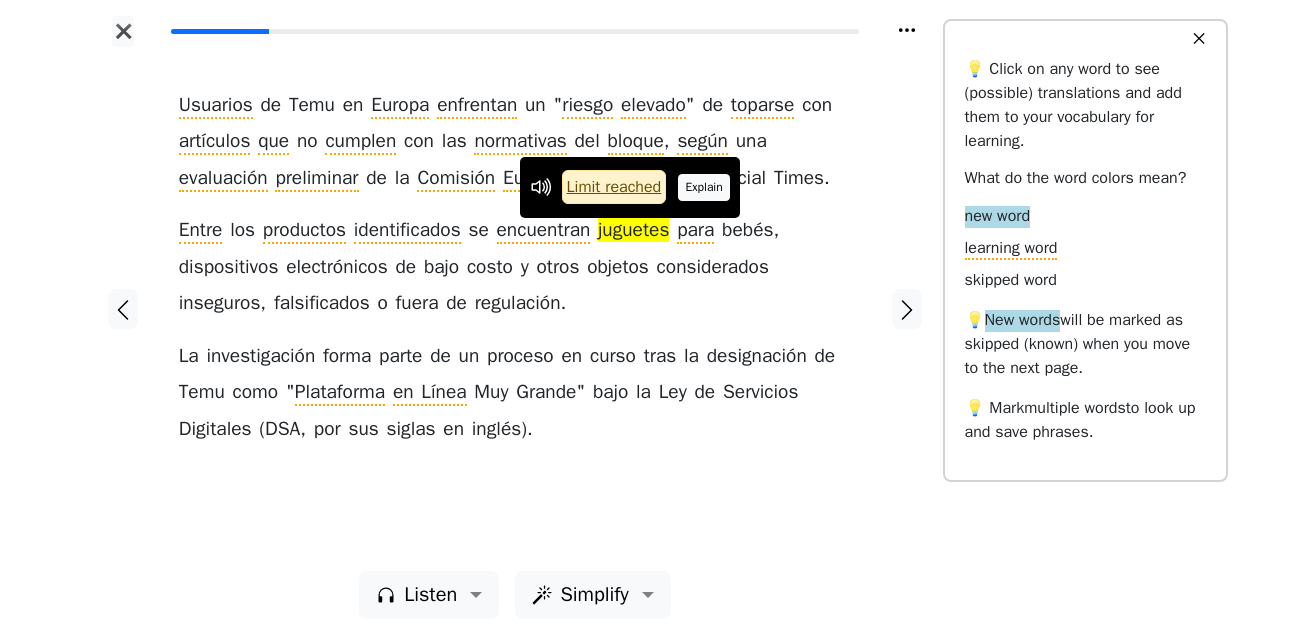 click on "Explain" at bounding box center (704, 187) 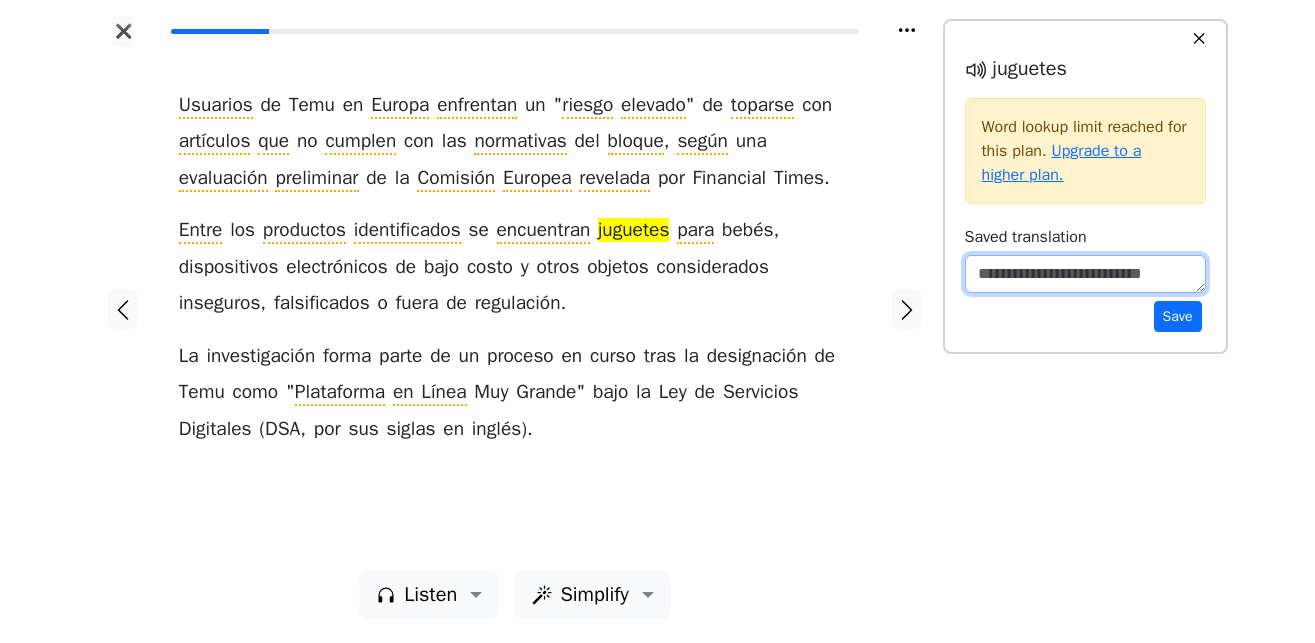 click at bounding box center [1085, 274] 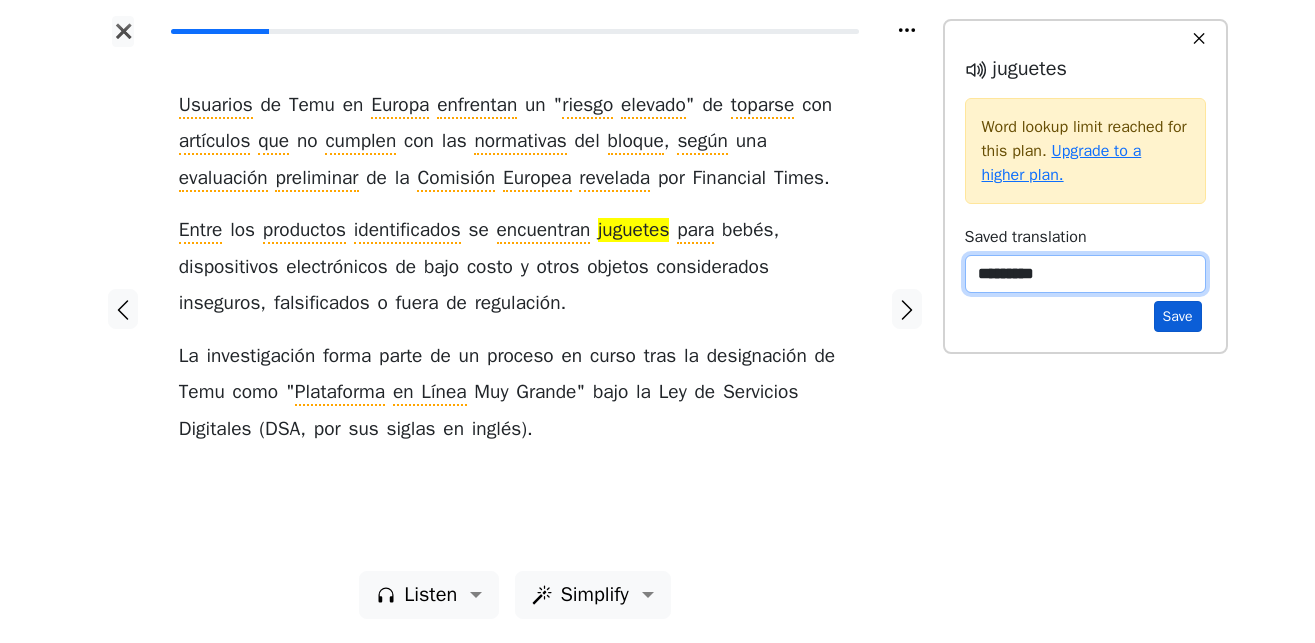 type on "*********" 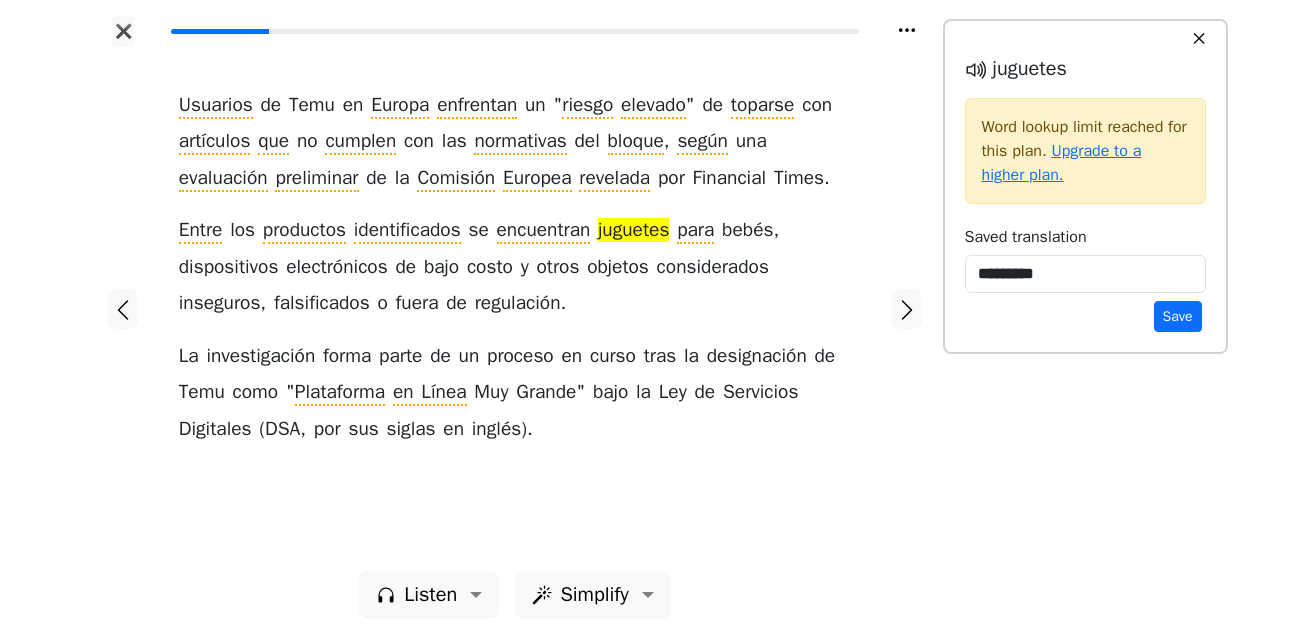 drag, startPoint x: 1196, startPoint y: 325, endPoint x: 1163, endPoint y: 341, distance: 36.67424 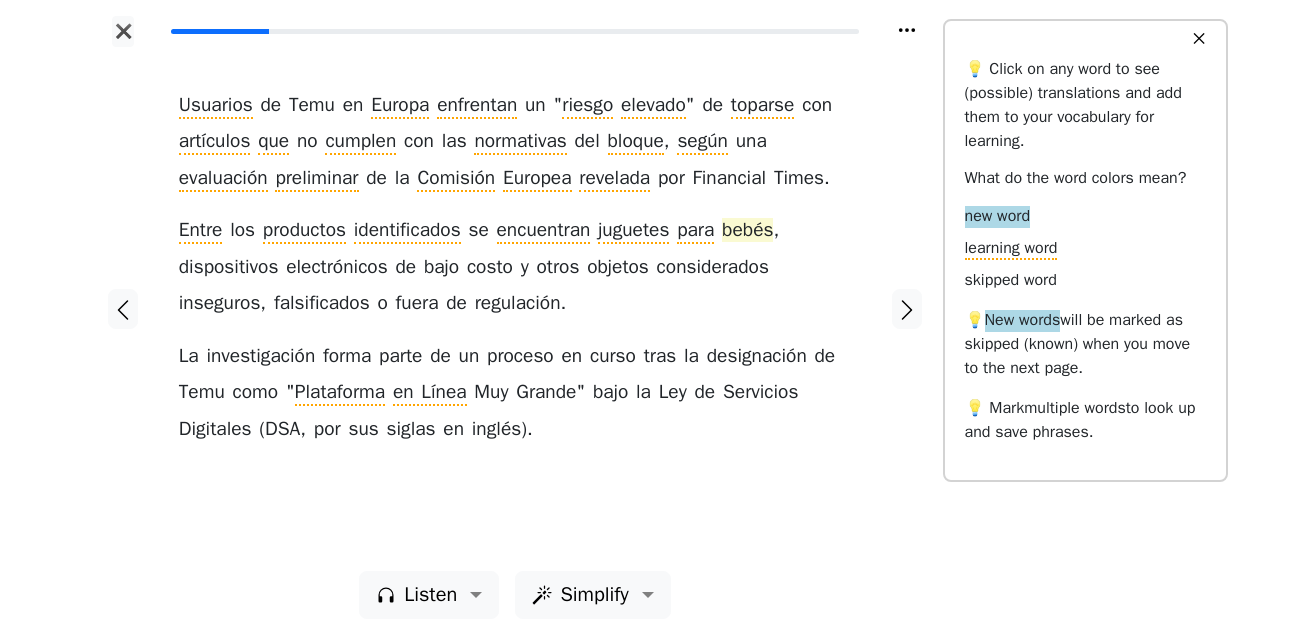 click on "bebés" at bounding box center [747, 231] 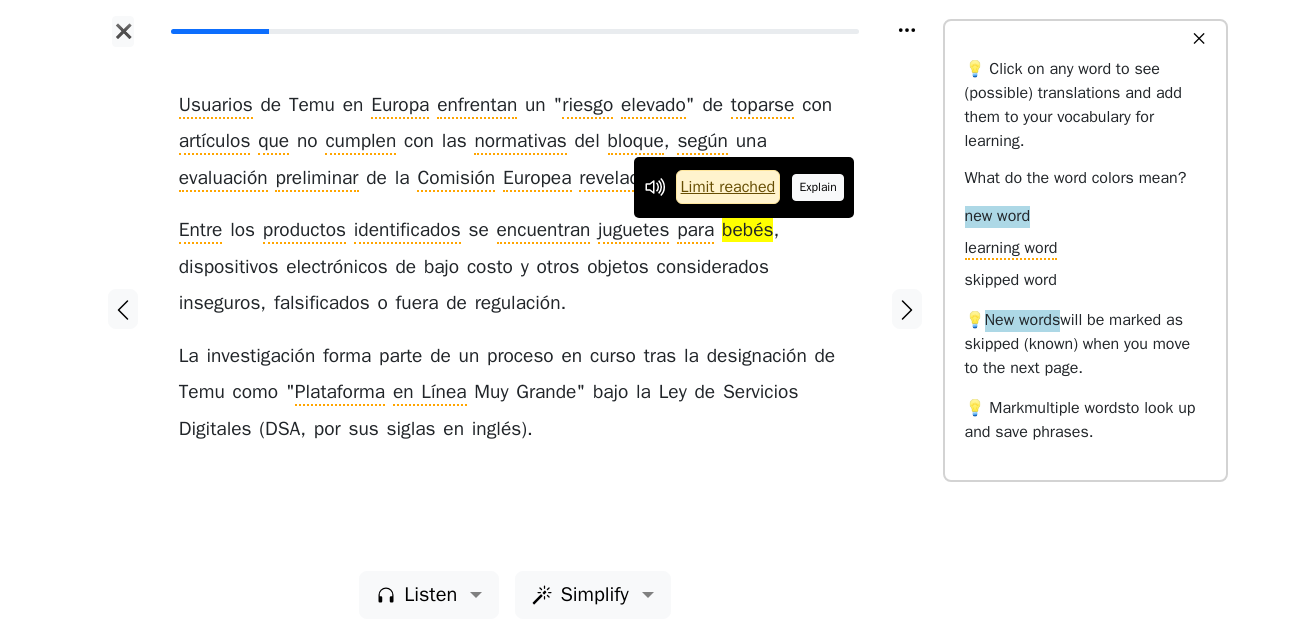 click on "Explain" at bounding box center (818, 187) 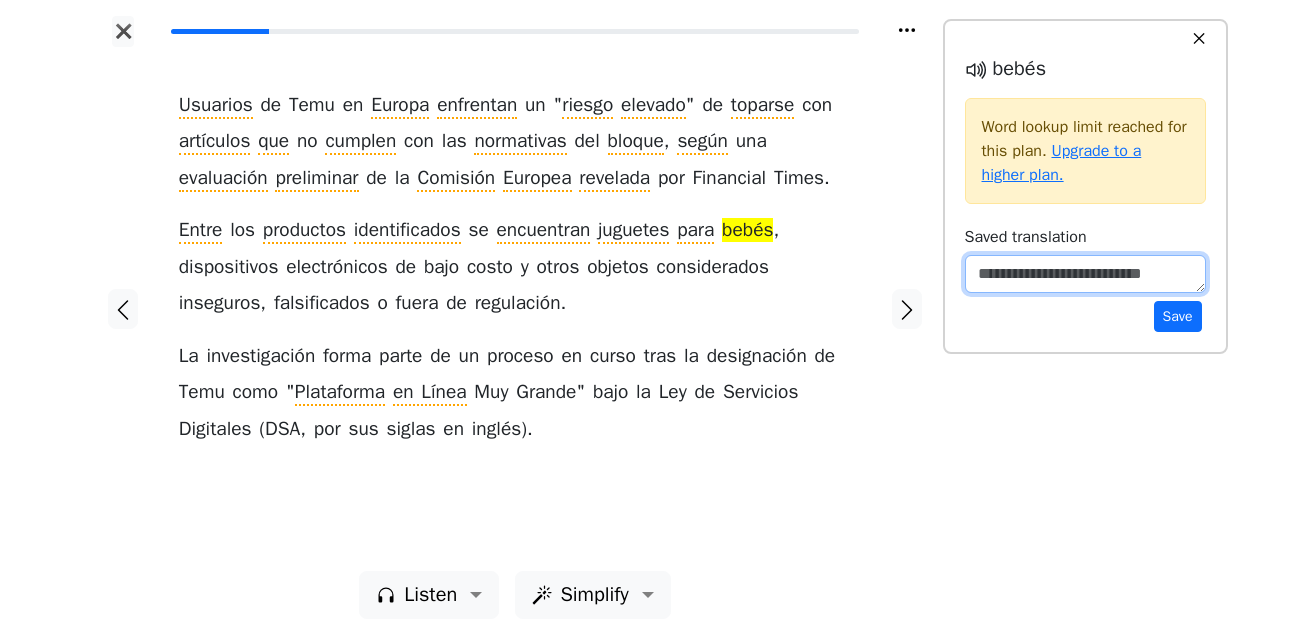 click at bounding box center (1085, 274) 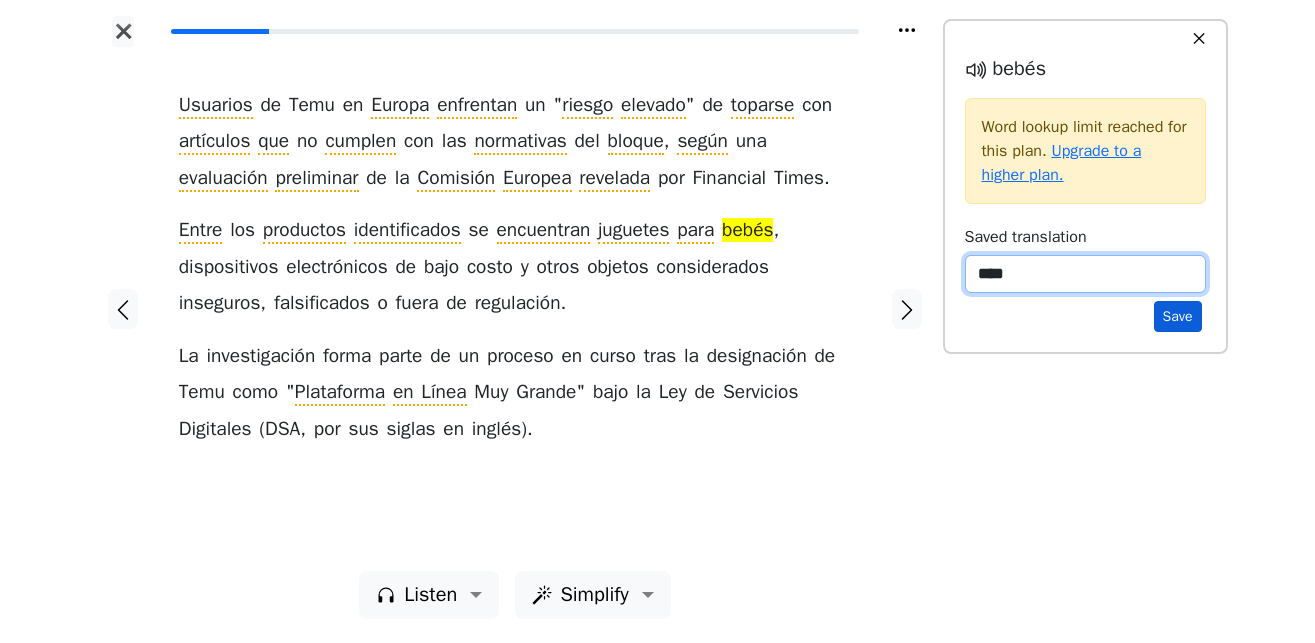 type on "****" 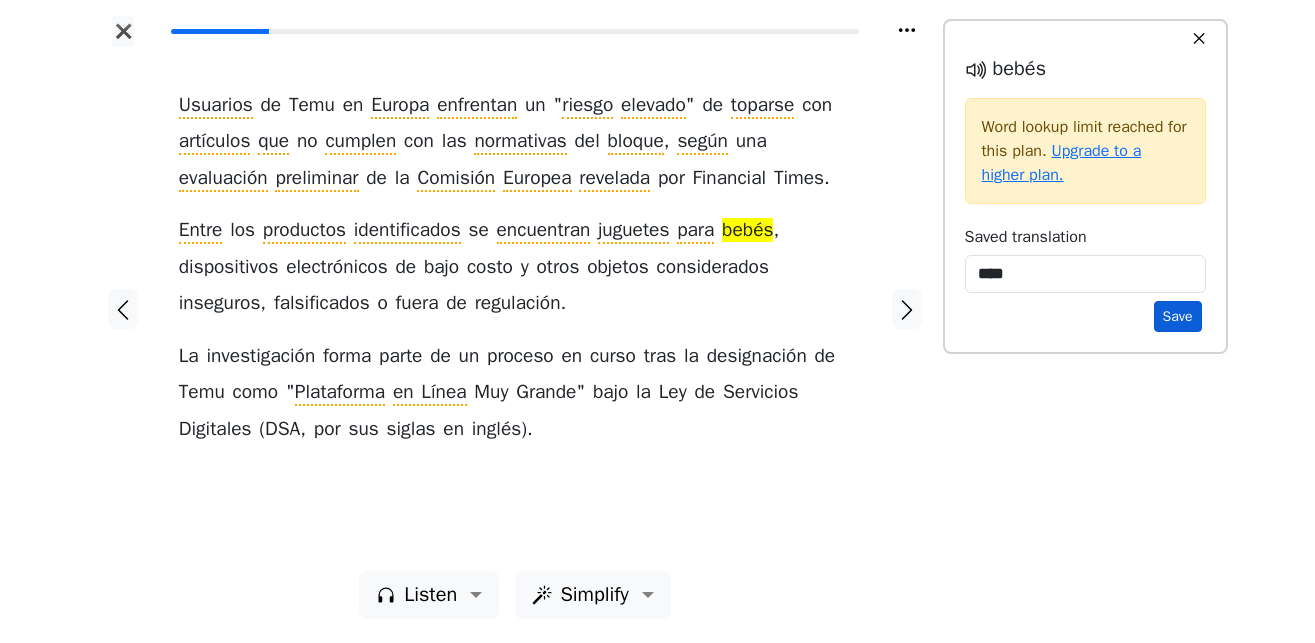 click on "Save" at bounding box center [1178, 316] 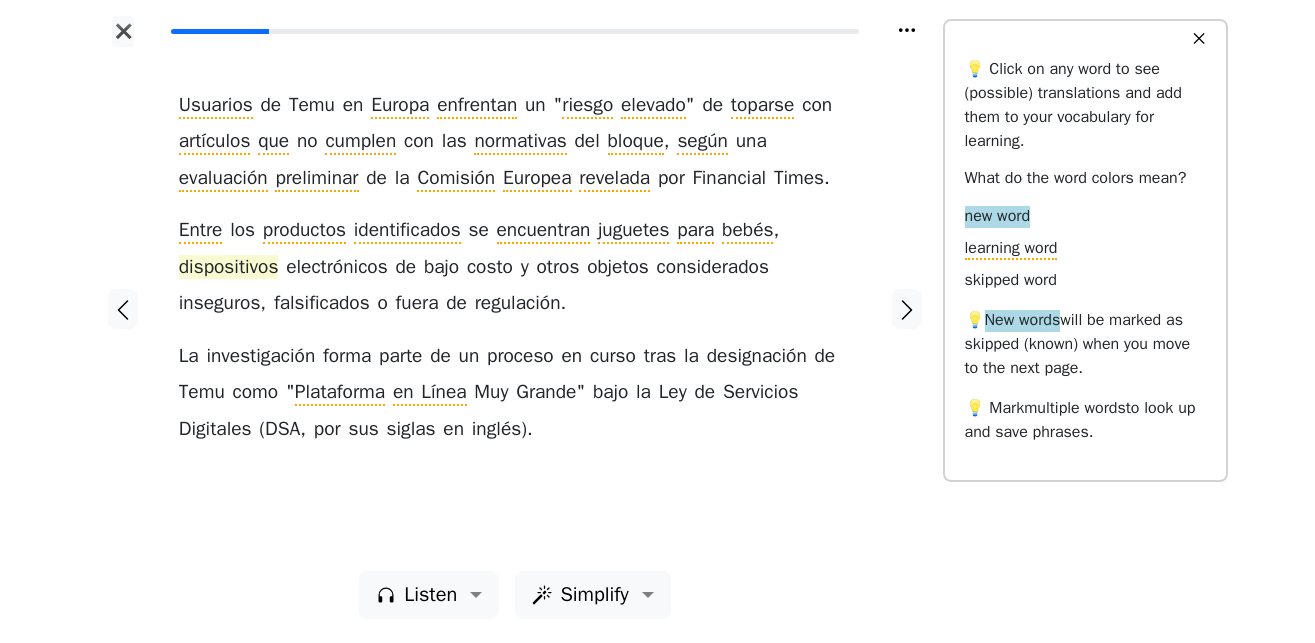 click on "dispositivos" at bounding box center [229, 268] 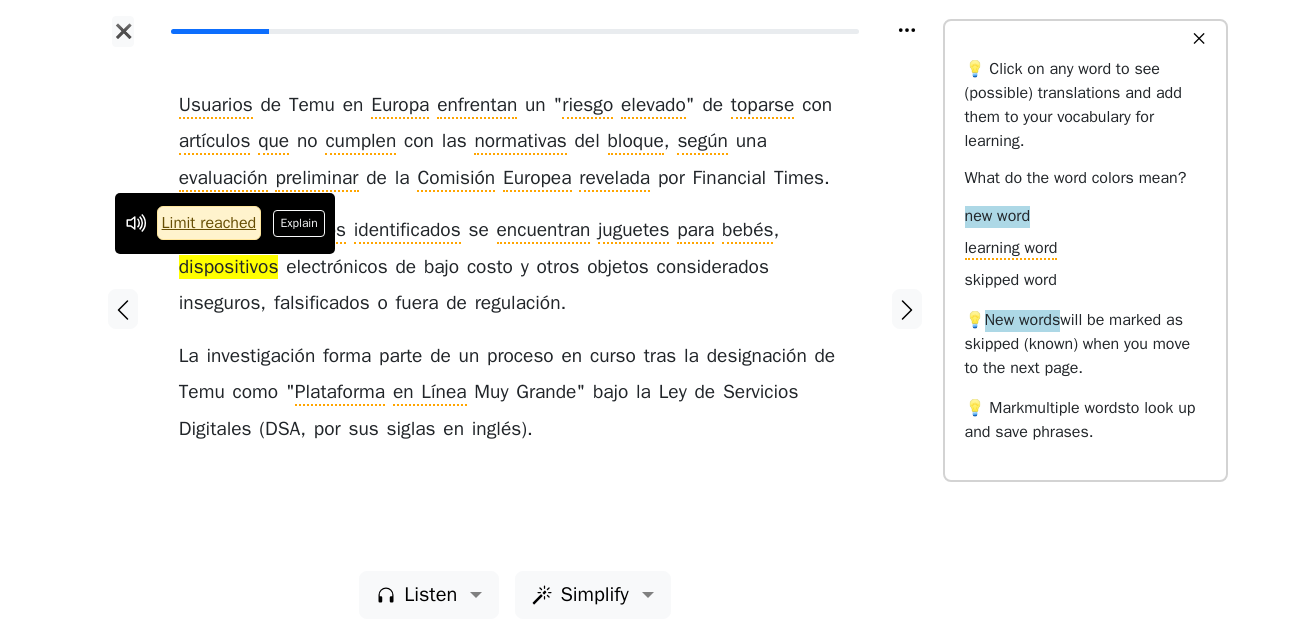 click on "✕" at bounding box center [1199, 39] 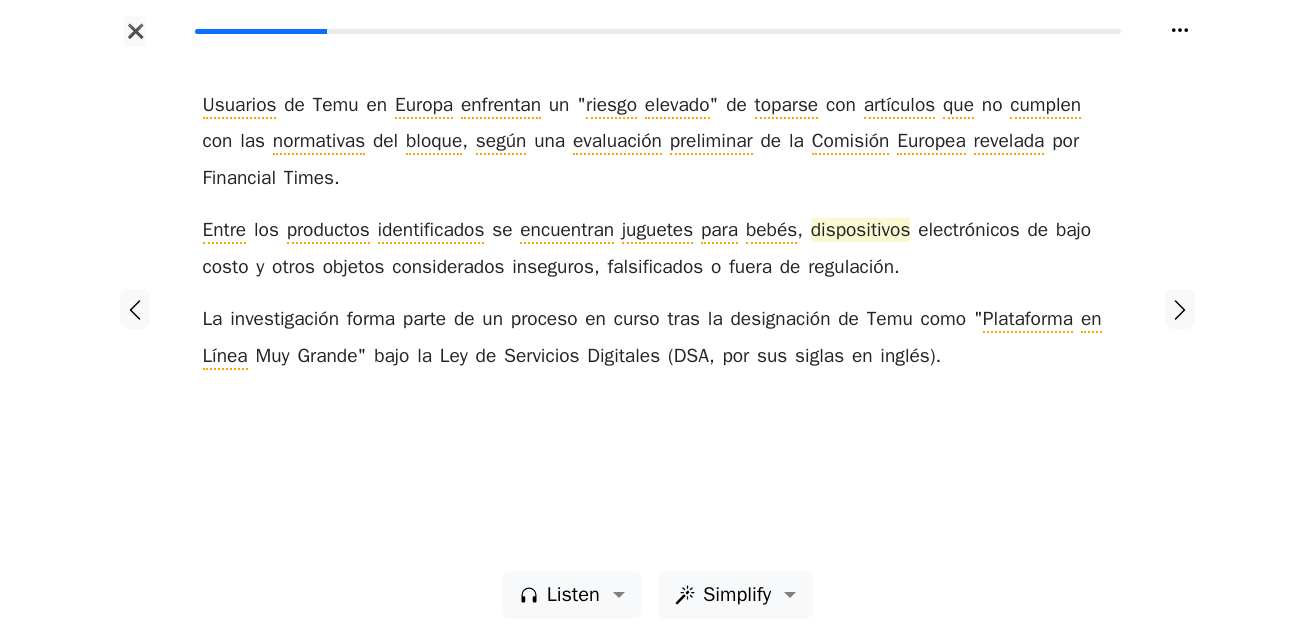 click on "dispositivos" at bounding box center [861, 231] 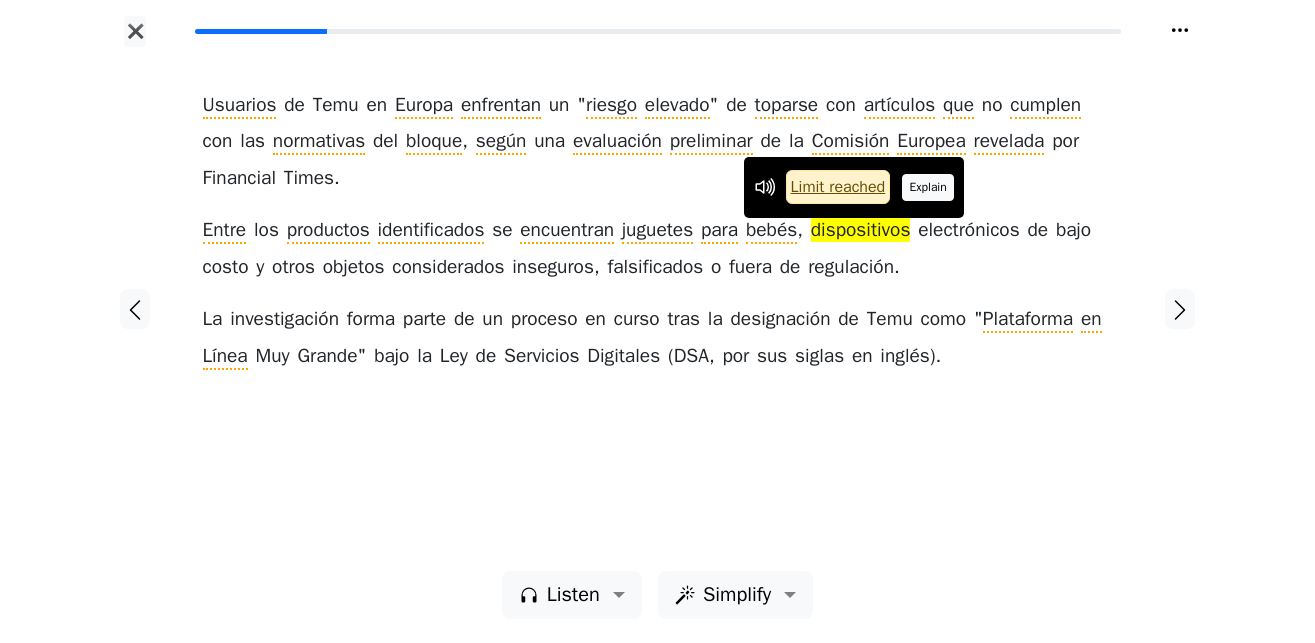 click on "Explain" at bounding box center (928, 187) 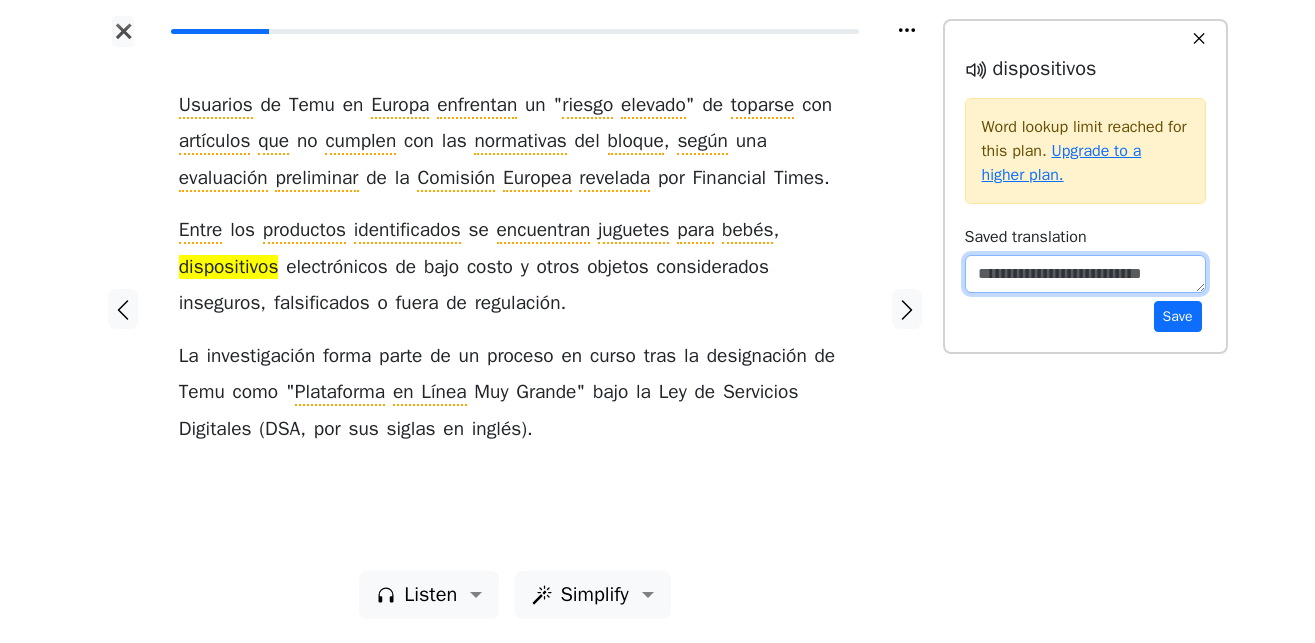 click at bounding box center [1085, 274] 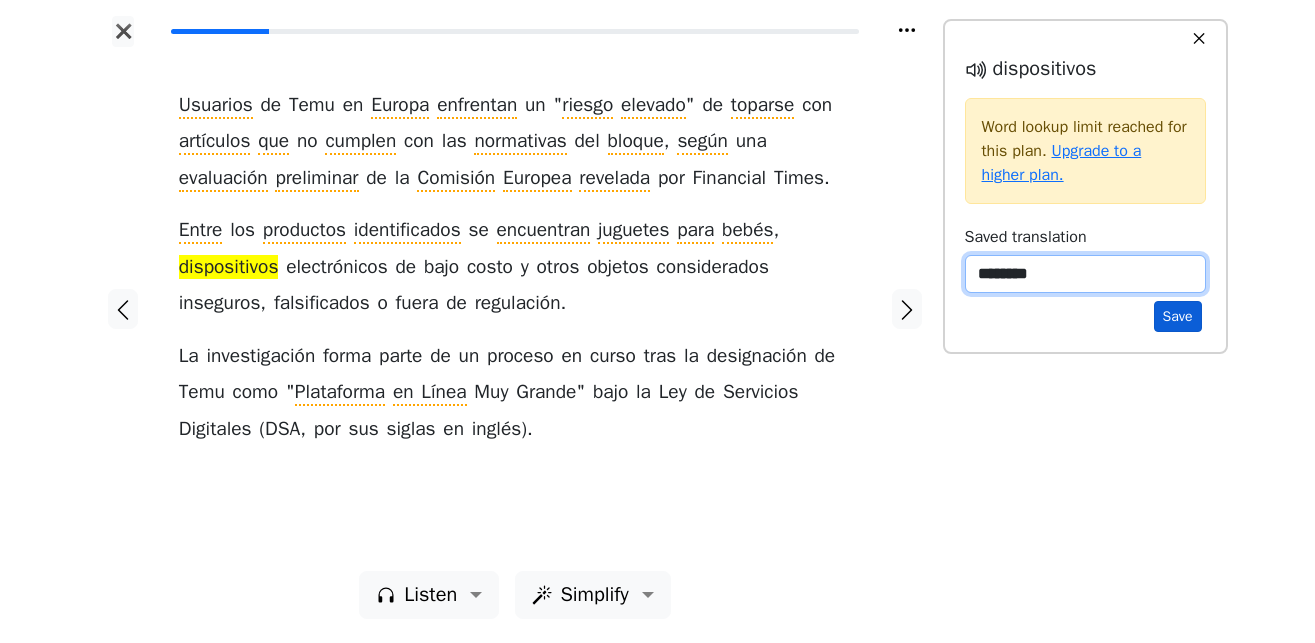 type on "********" 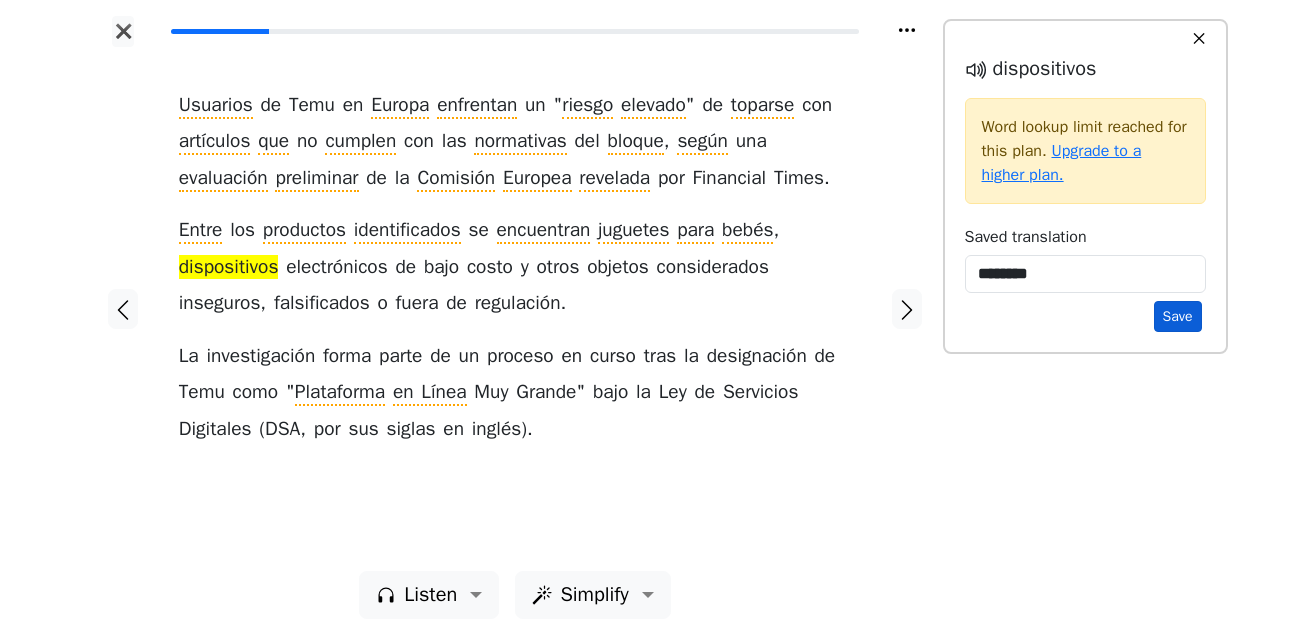 click on "Save" at bounding box center (1178, 316) 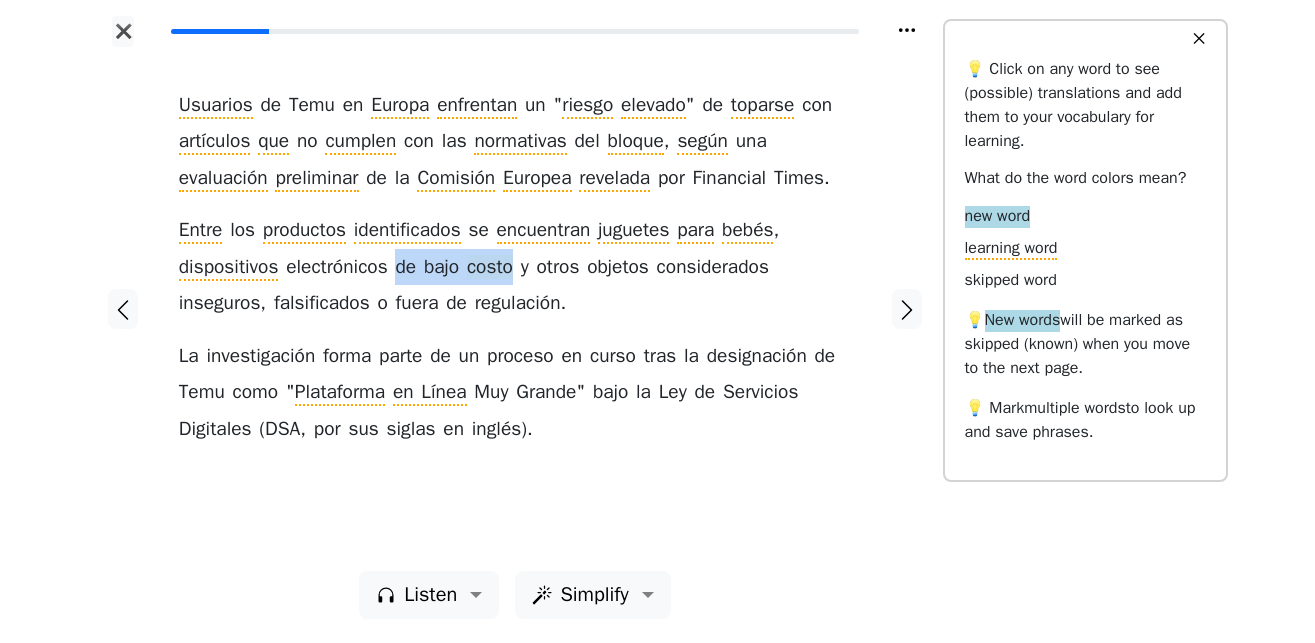 drag, startPoint x: 395, startPoint y: 270, endPoint x: 513, endPoint y: 272, distance: 118.016945 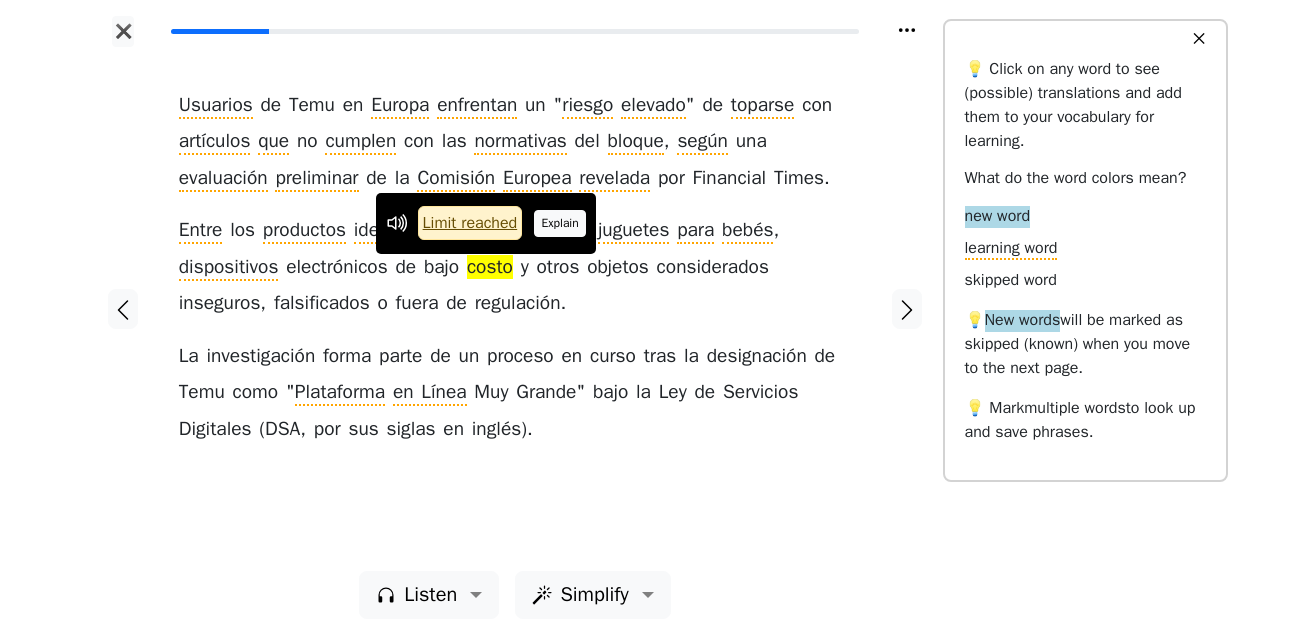 click on "Explain" at bounding box center [560, 223] 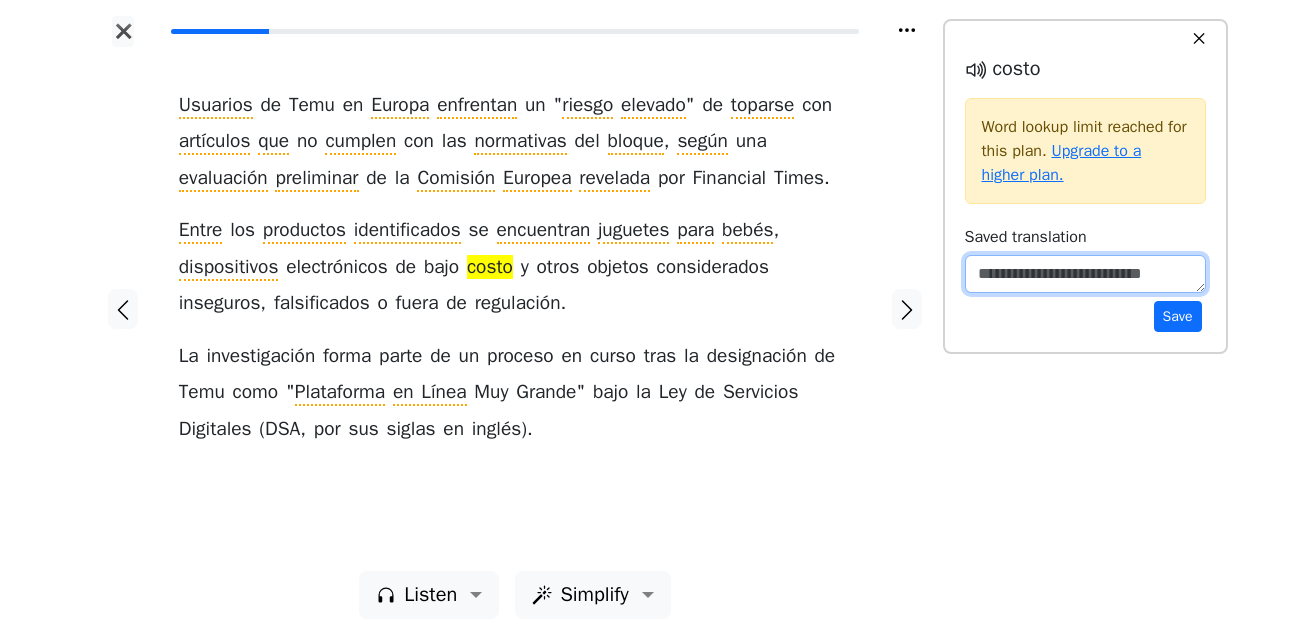 click at bounding box center (1085, 274) 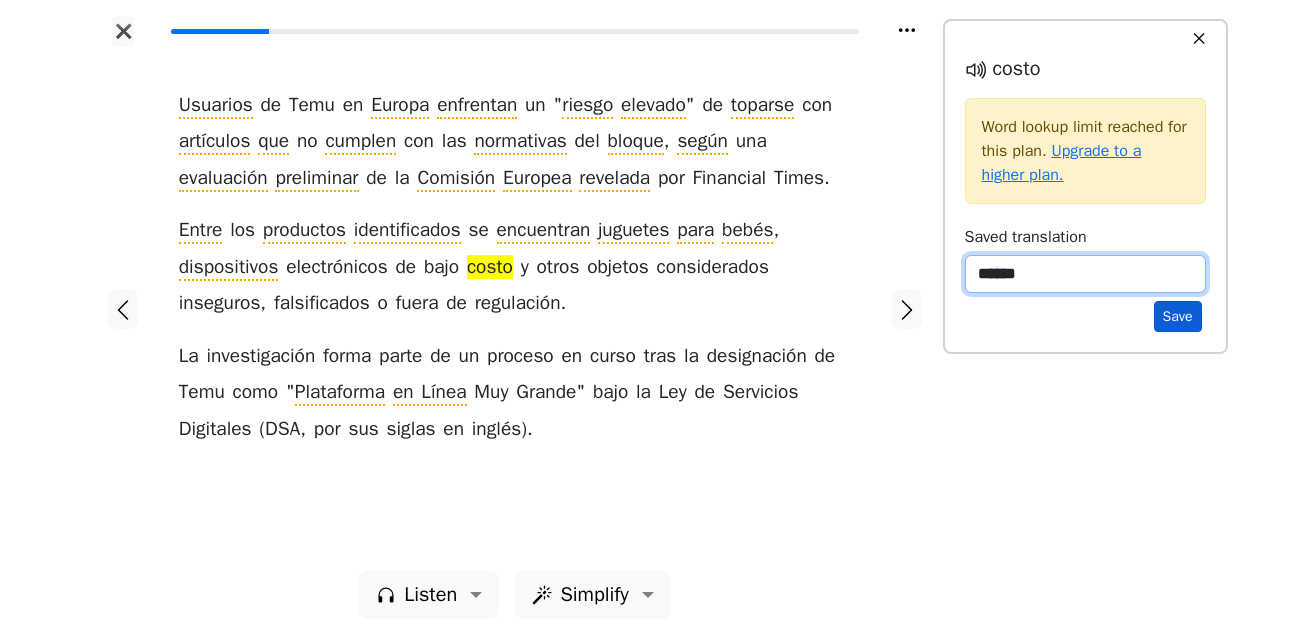 type on "******" 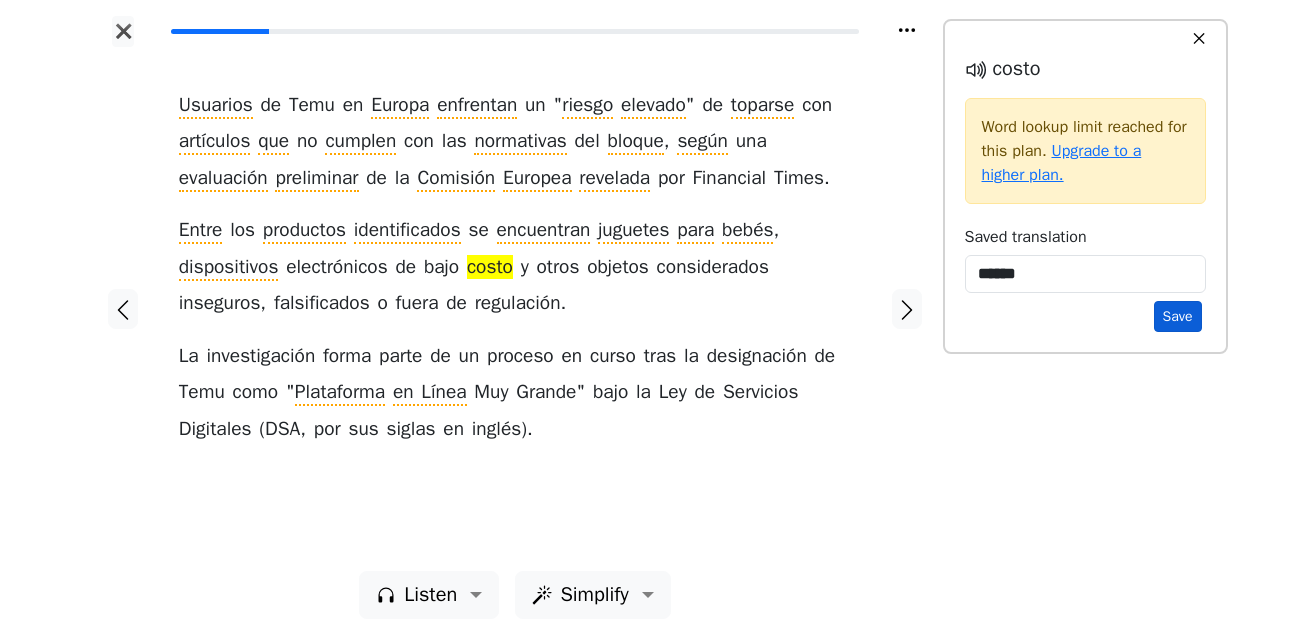 click on "Save" at bounding box center (1178, 316) 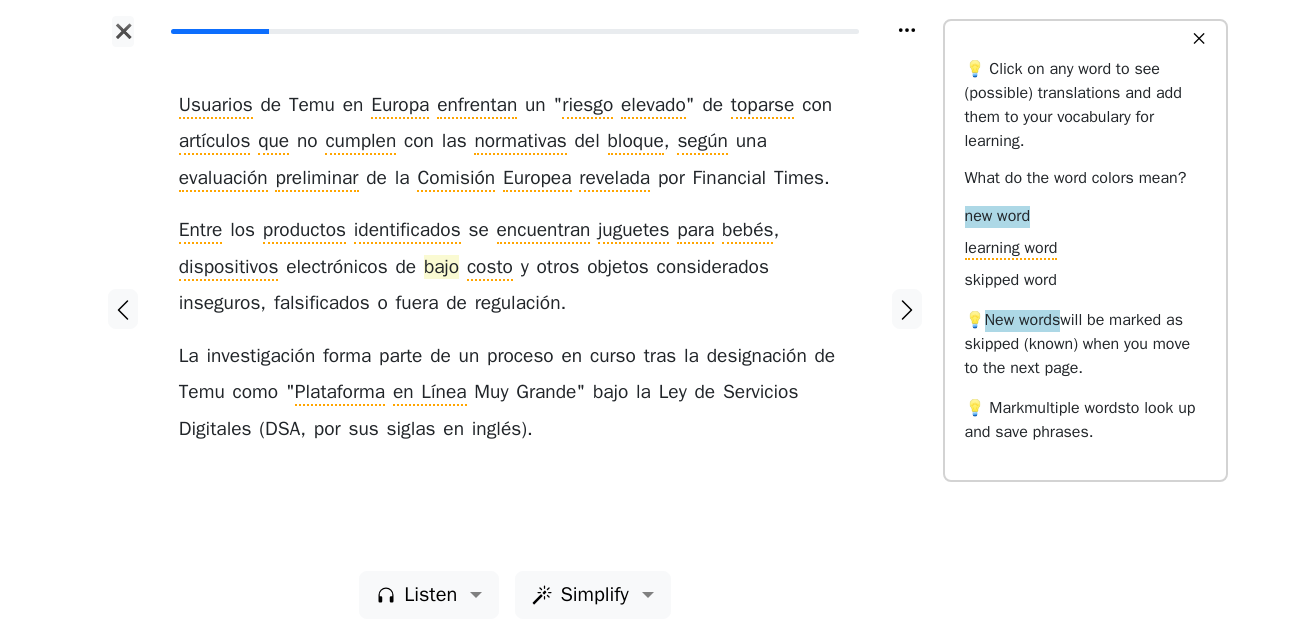click on "bajo" at bounding box center [441, 268] 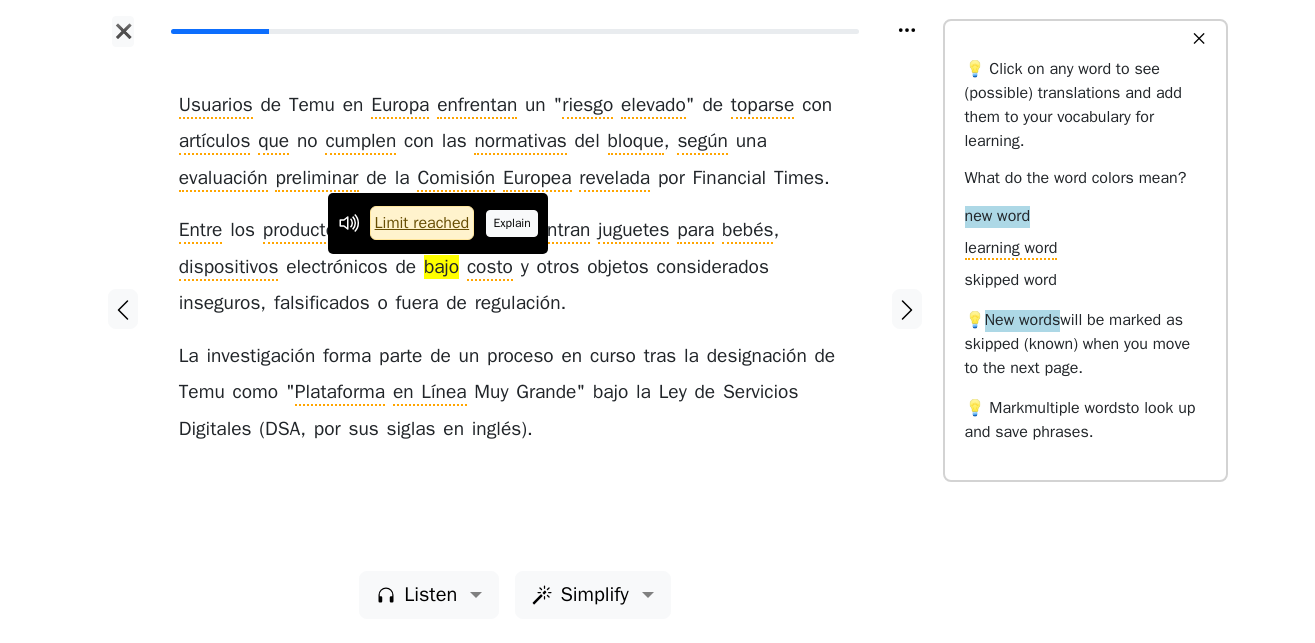 click on "Explain" at bounding box center (512, 223) 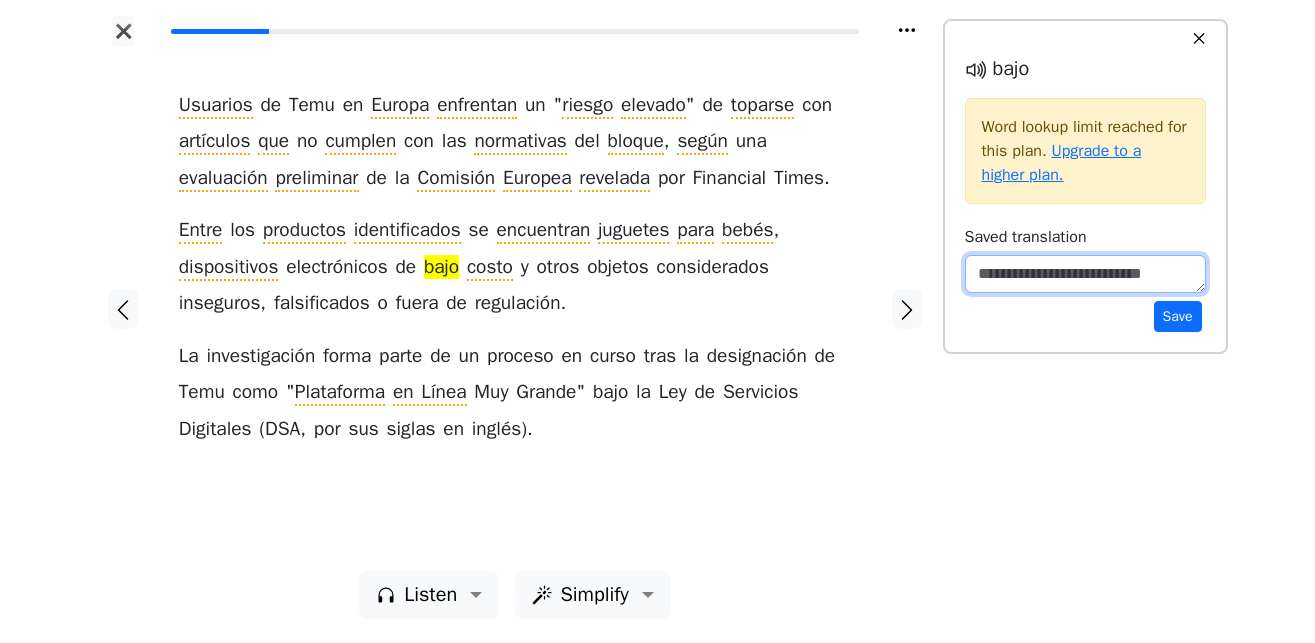 click at bounding box center (1085, 274) 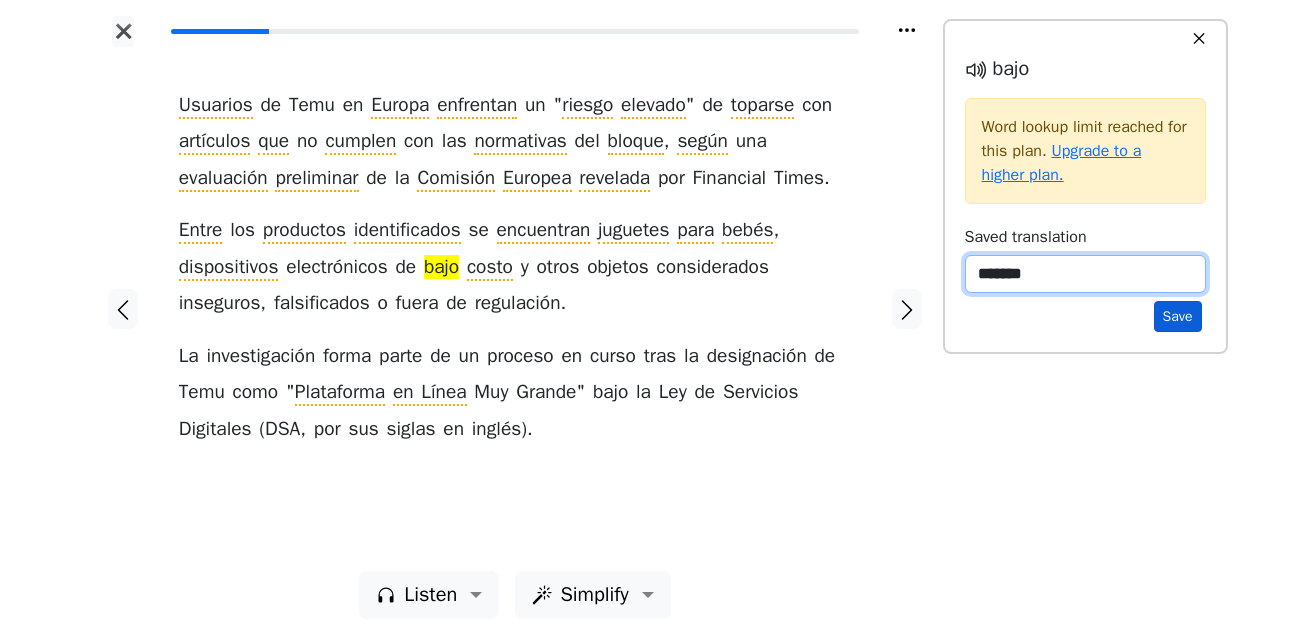 type on "*******" 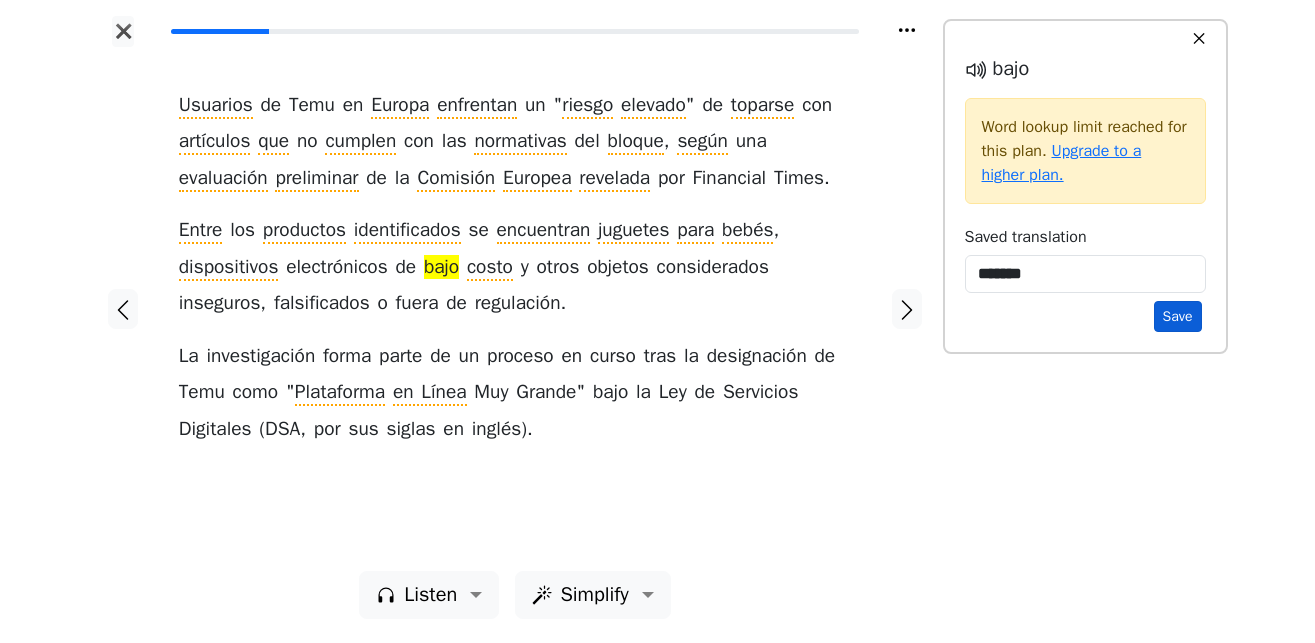 click on "Save" at bounding box center [1178, 316] 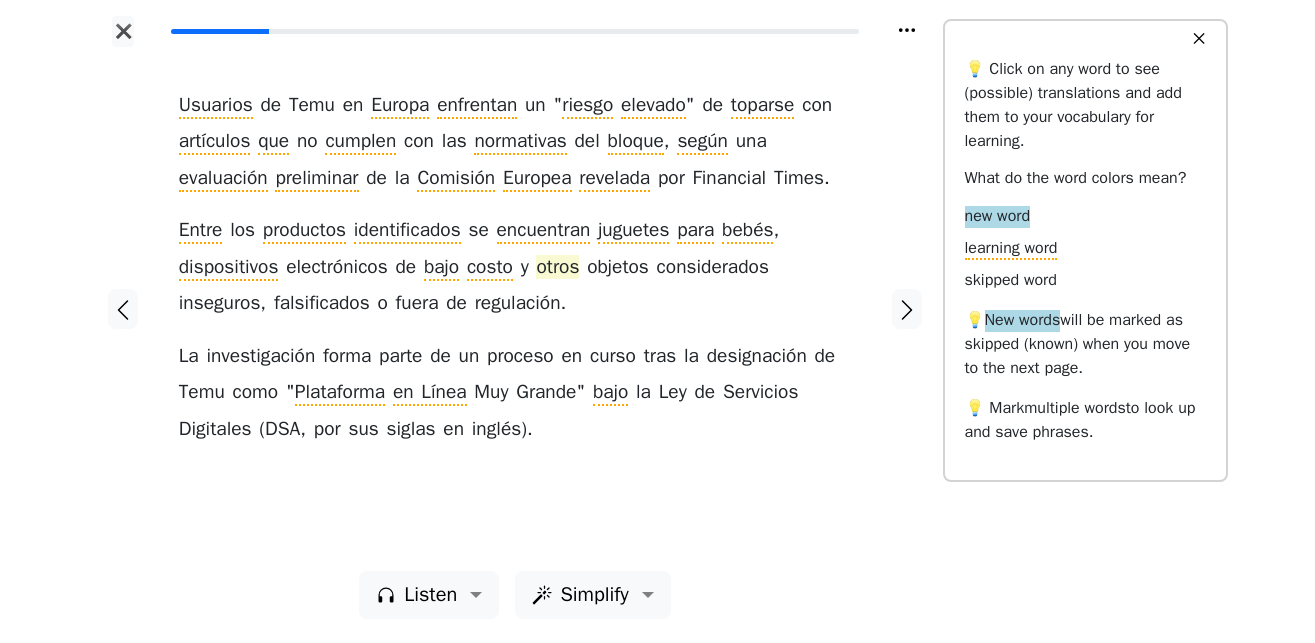 click on "otros" at bounding box center [557, 268] 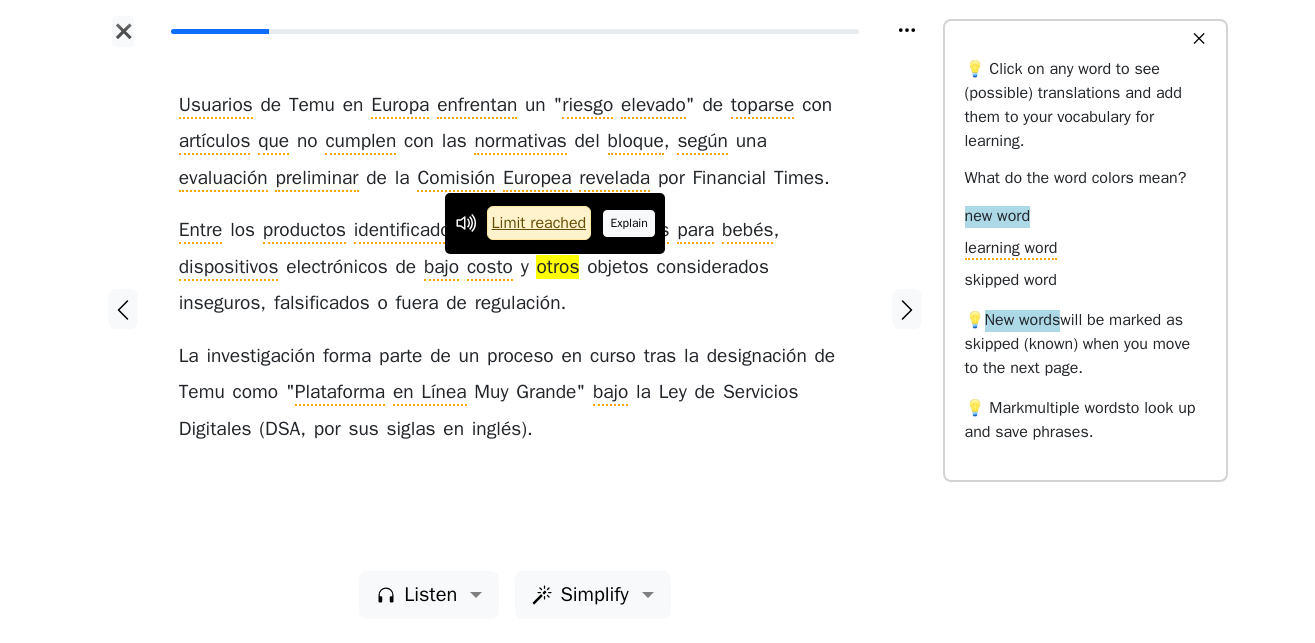 click on "Explain" at bounding box center [629, 223] 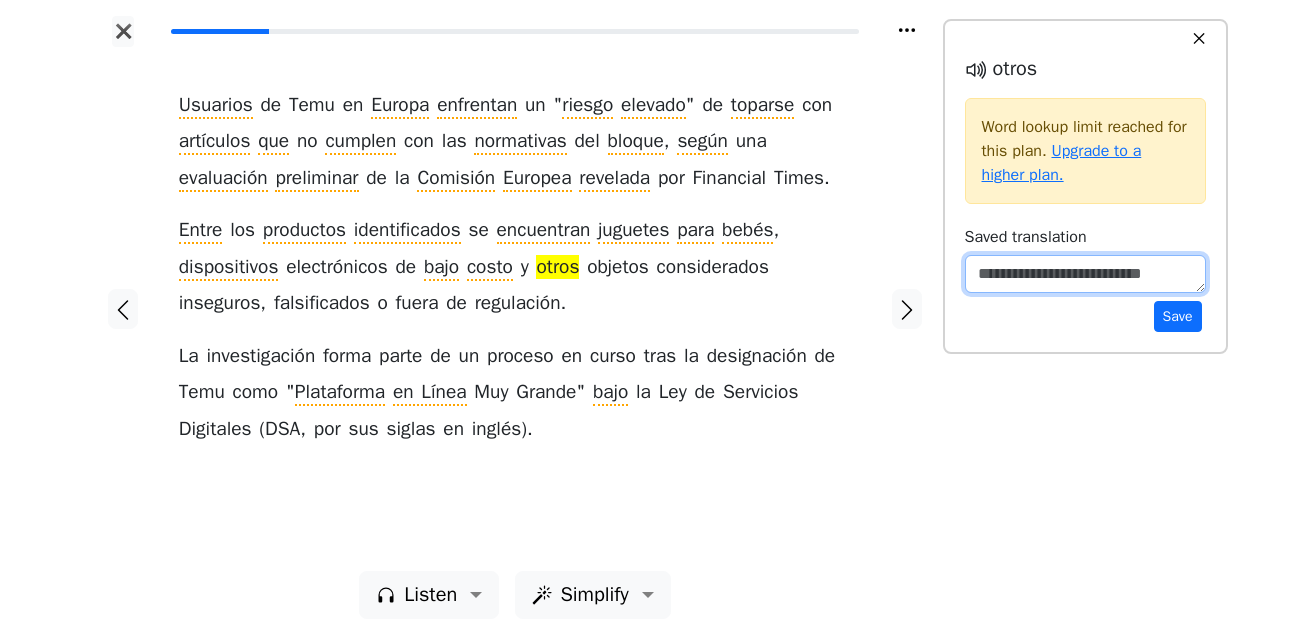click at bounding box center (1085, 274) 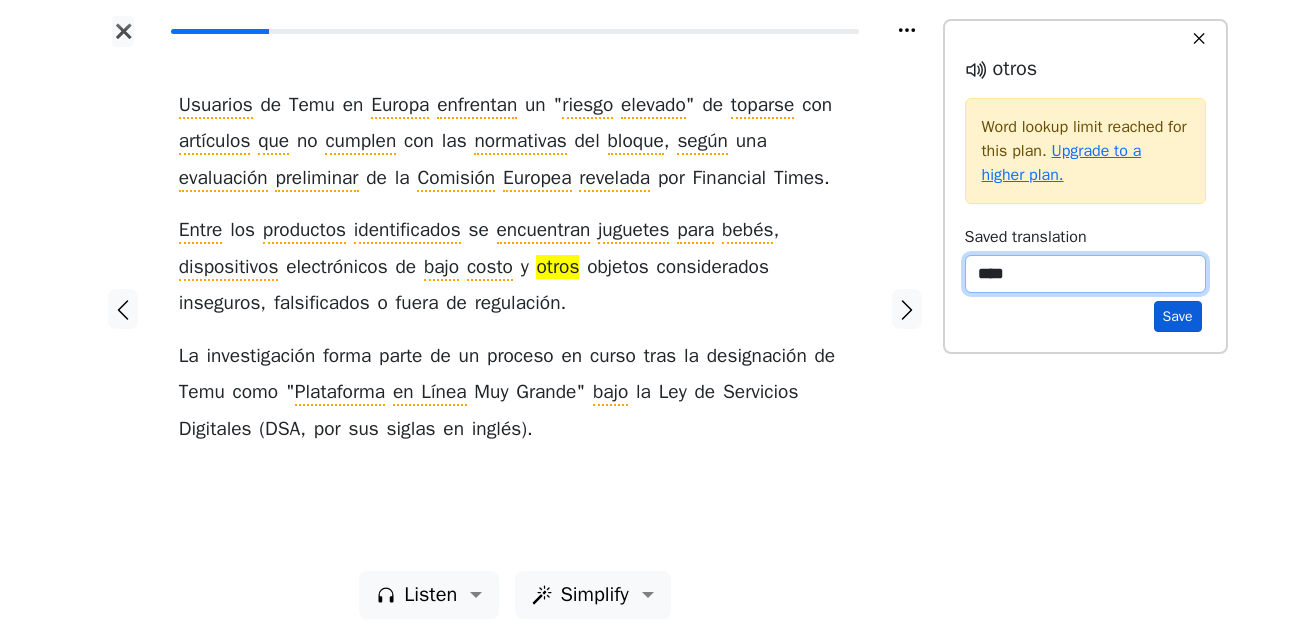 type on "****" 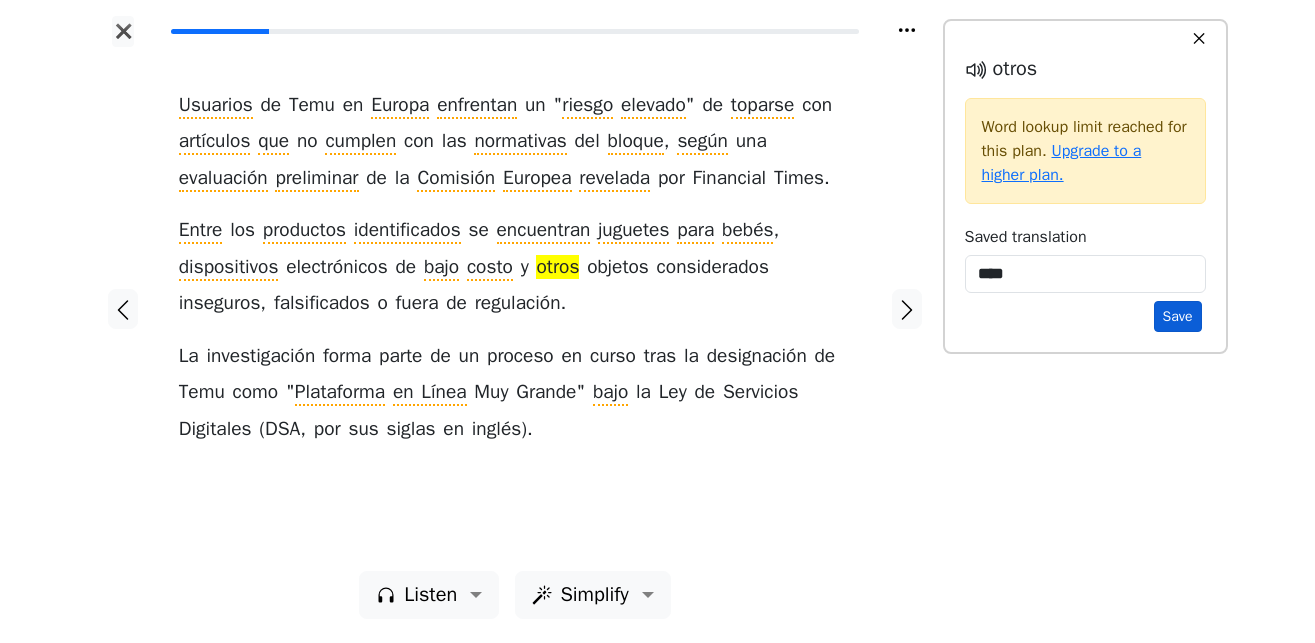 click on "Save" at bounding box center [1178, 316] 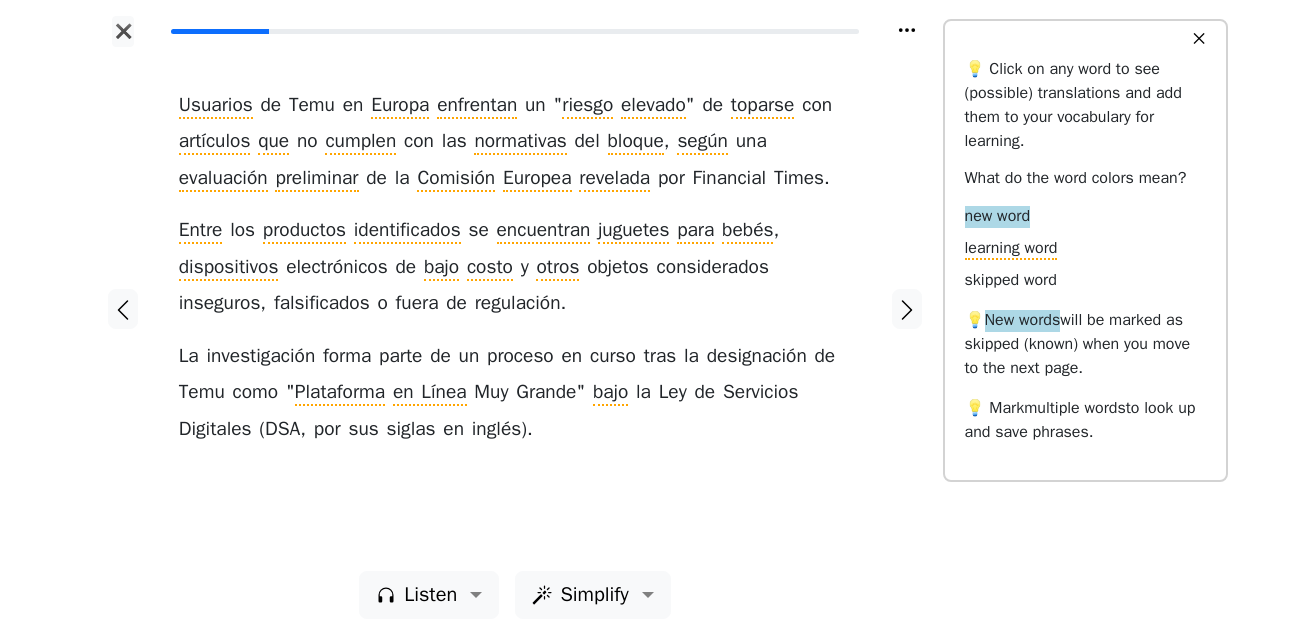 click on "✕" at bounding box center [1199, 39] 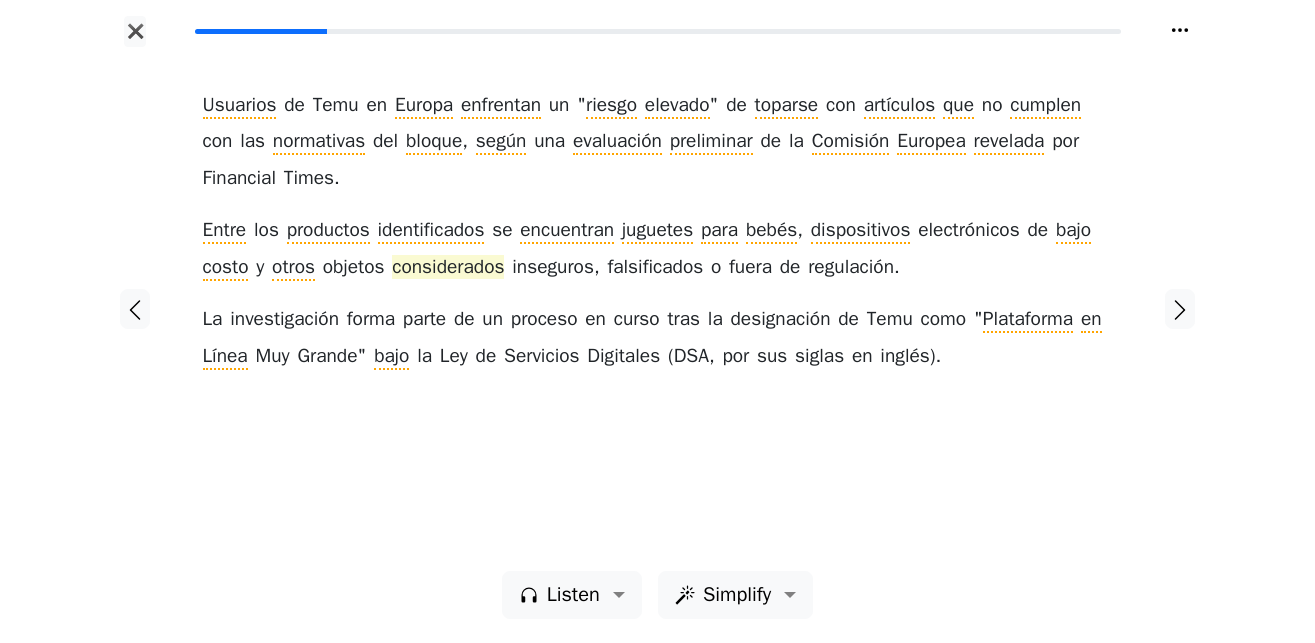 click on "considerados" at bounding box center [448, 268] 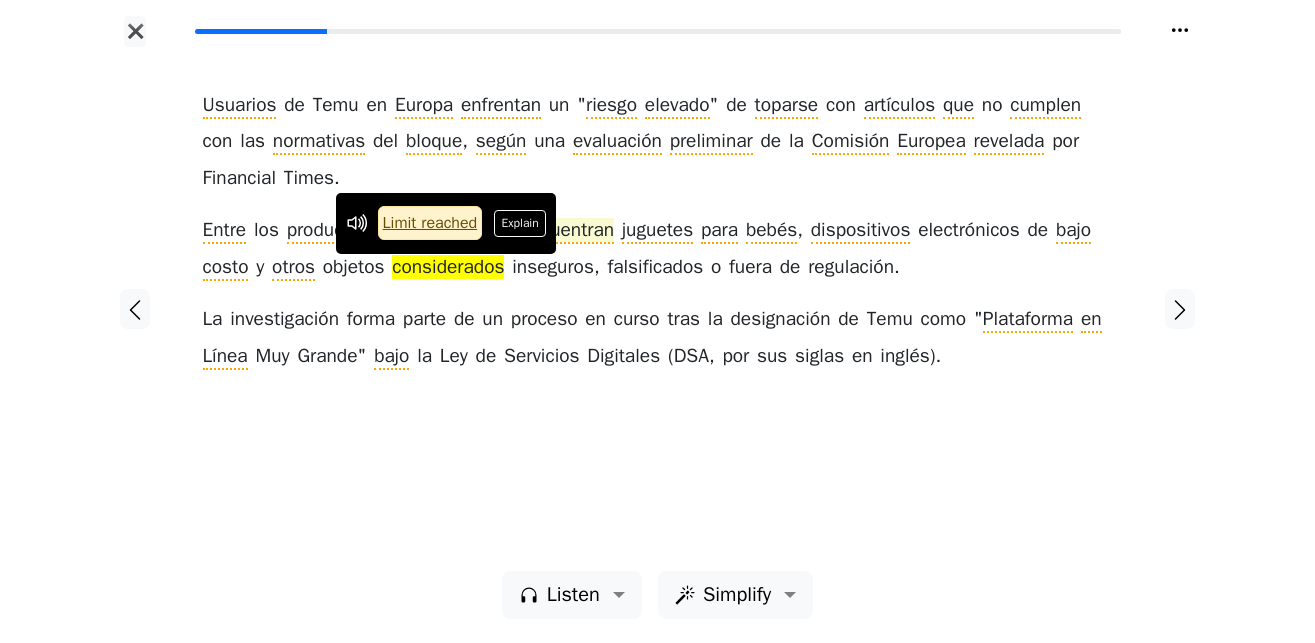 click on "Explain" at bounding box center (520, 223) 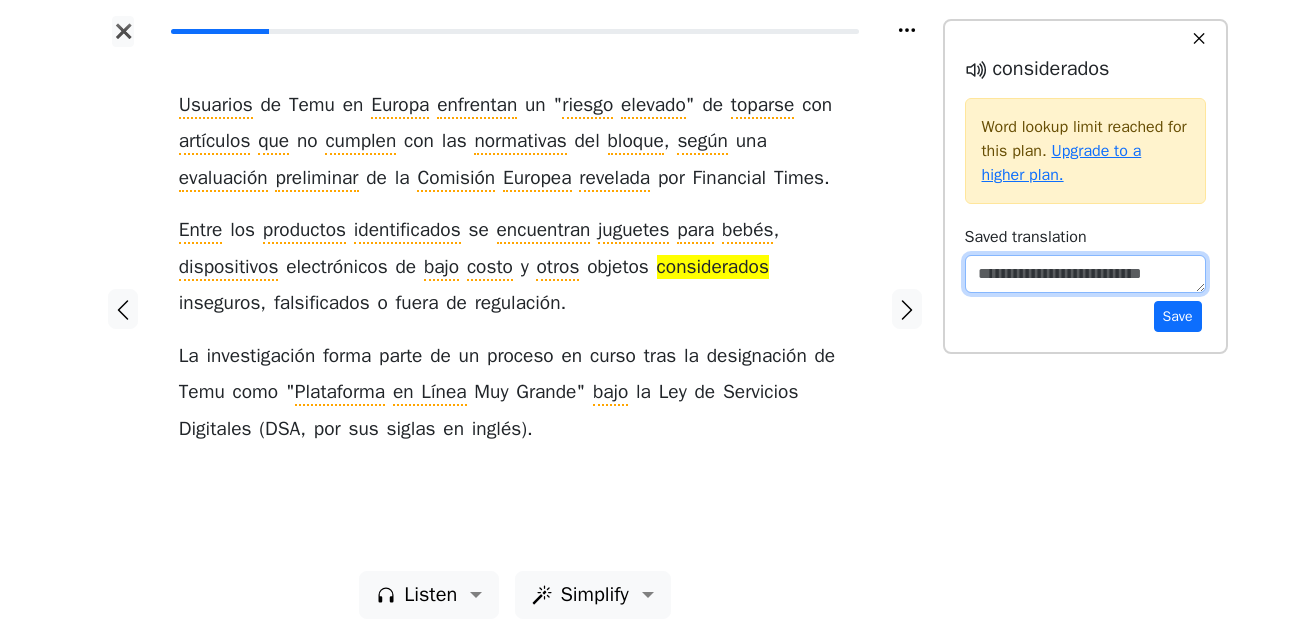 click at bounding box center [1085, 274] 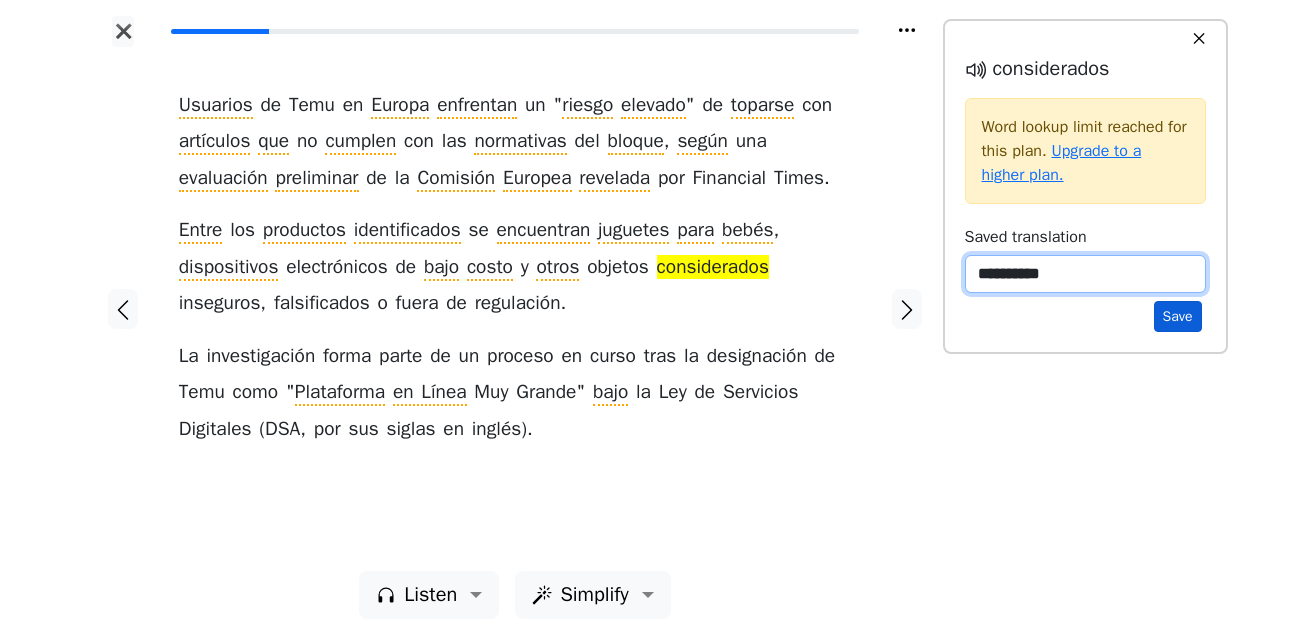 type on "**********" 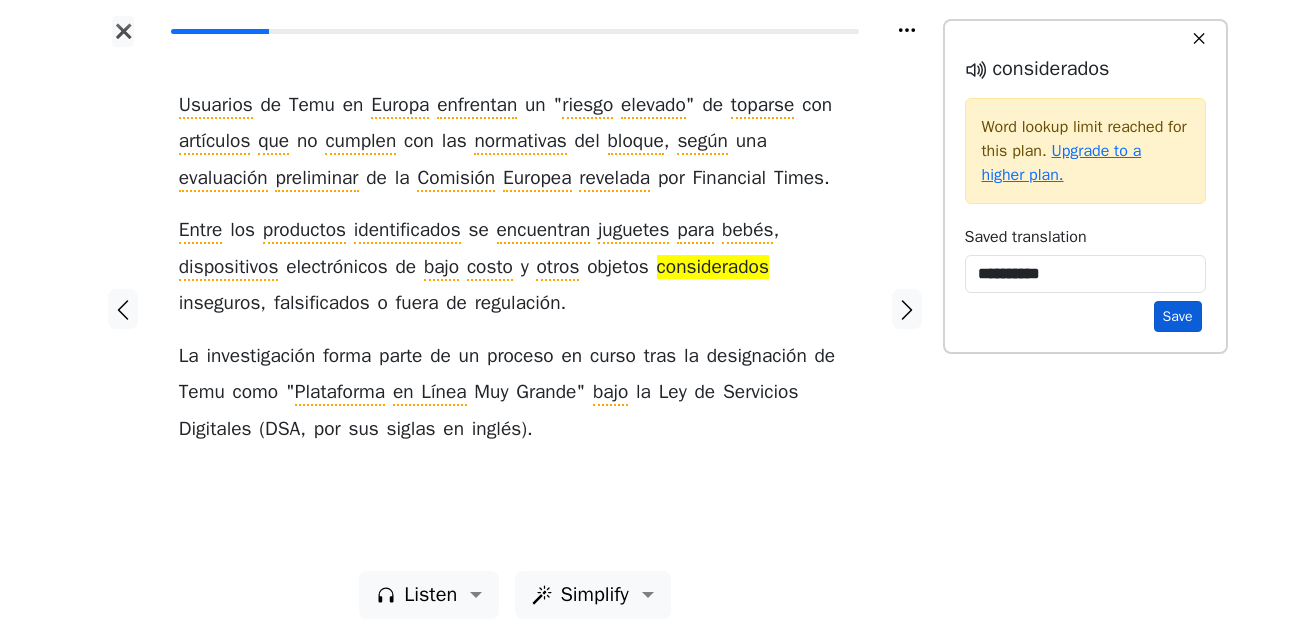 click on "Save" at bounding box center [1178, 316] 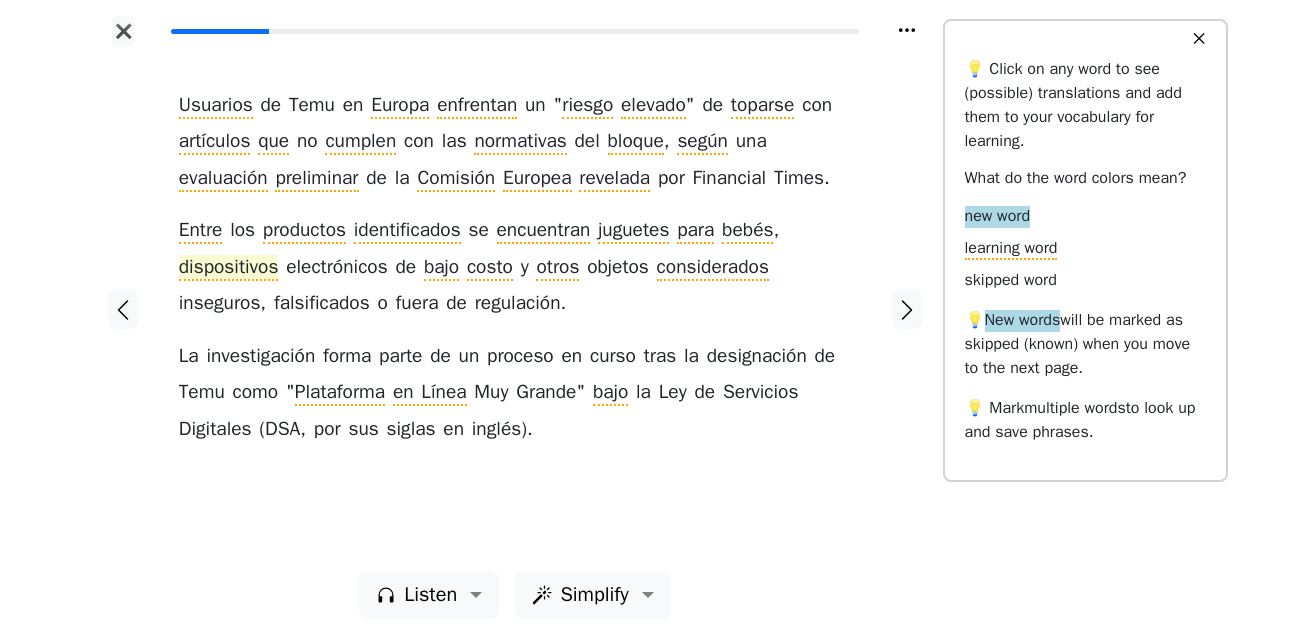 click on "dispositivos" at bounding box center (229, 268) 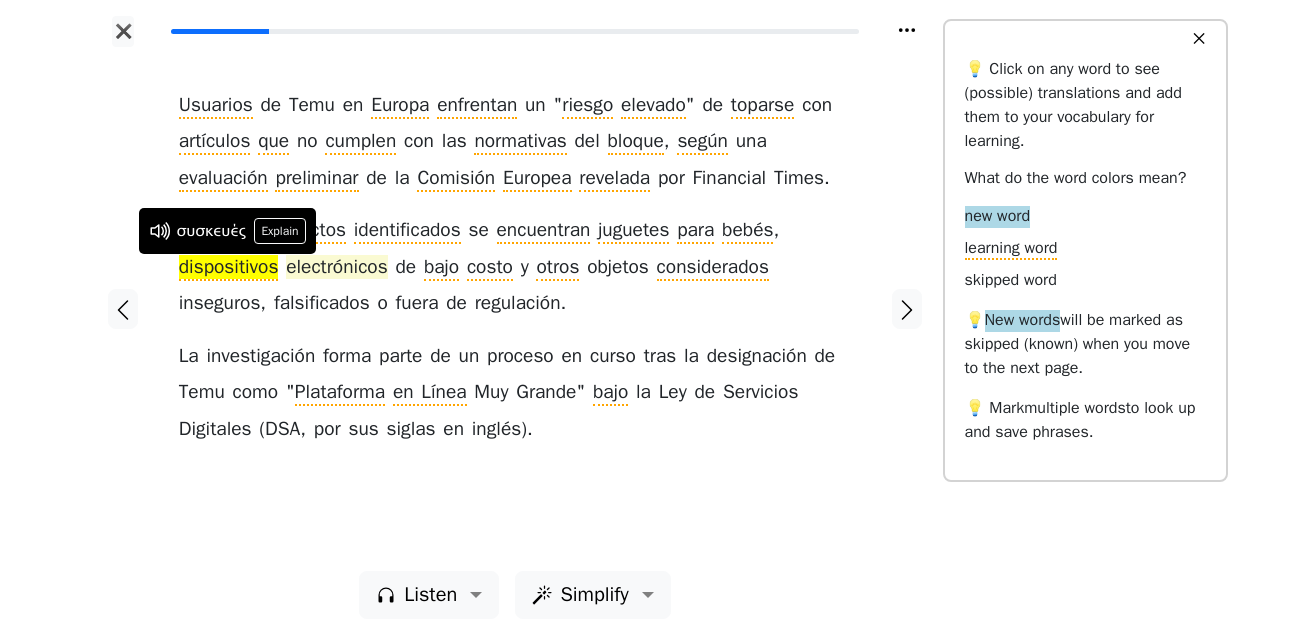 click on "electrónicos" at bounding box center (337, 268) 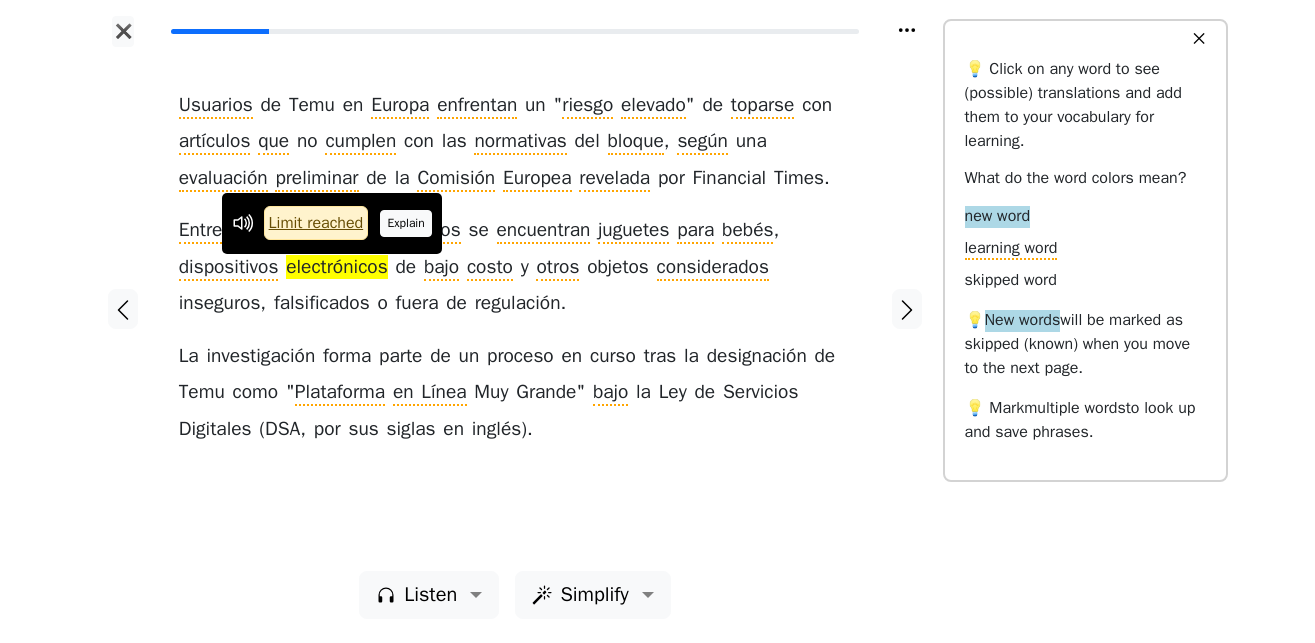 click on "Explain" at bounding box center (406, 223) 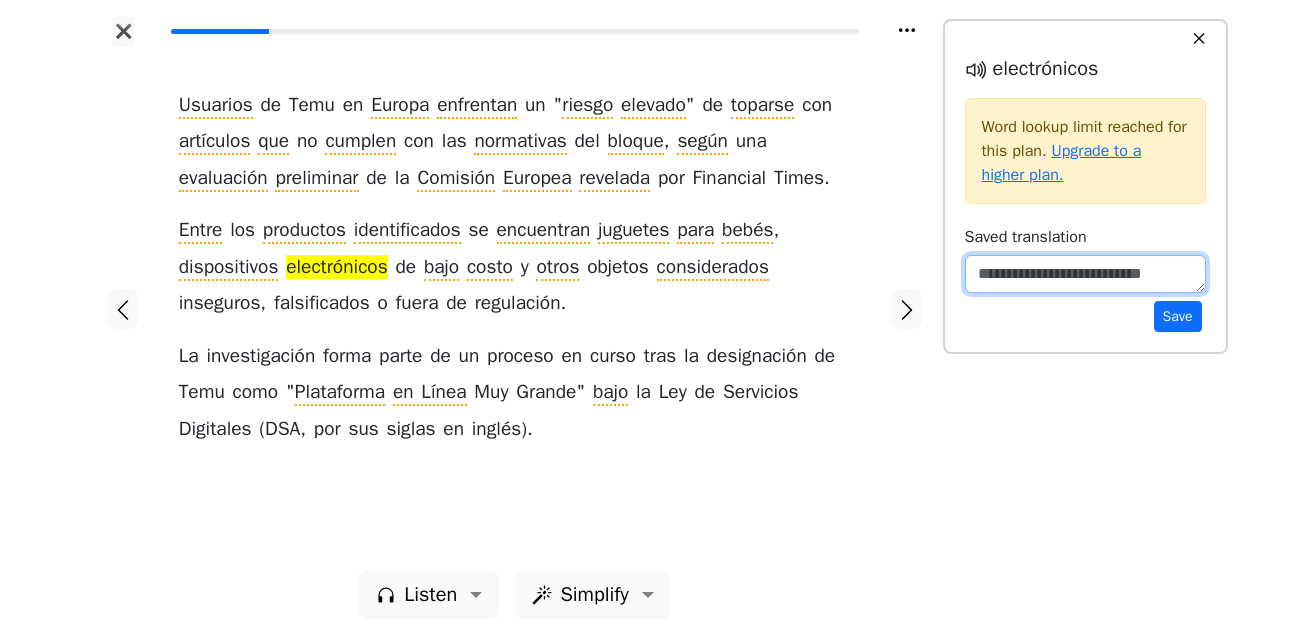 click at bounding box center (1085, 274) 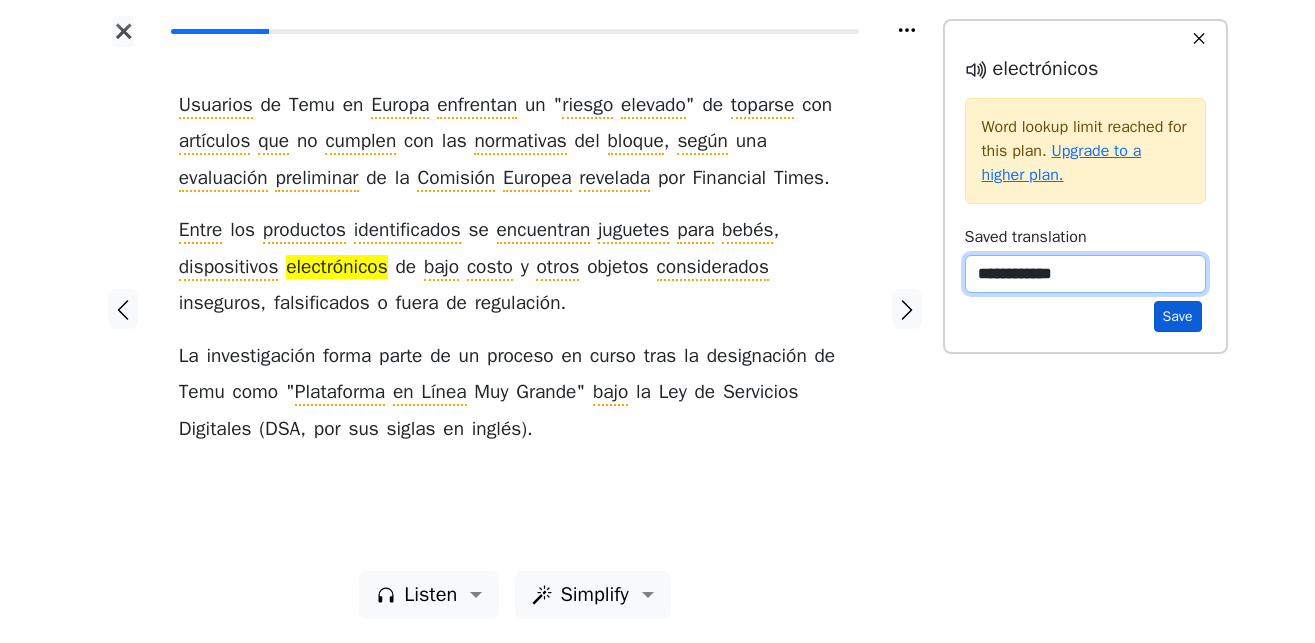 type on "**********" 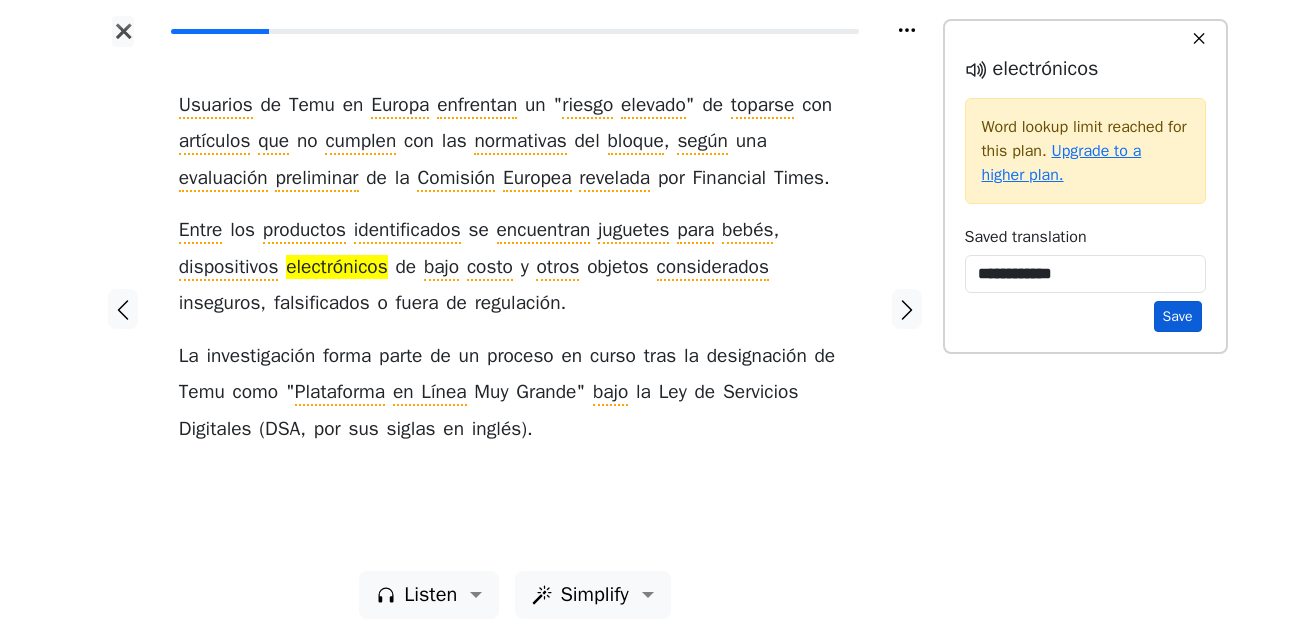 click on "Save" at bounding box center (1178, 316) 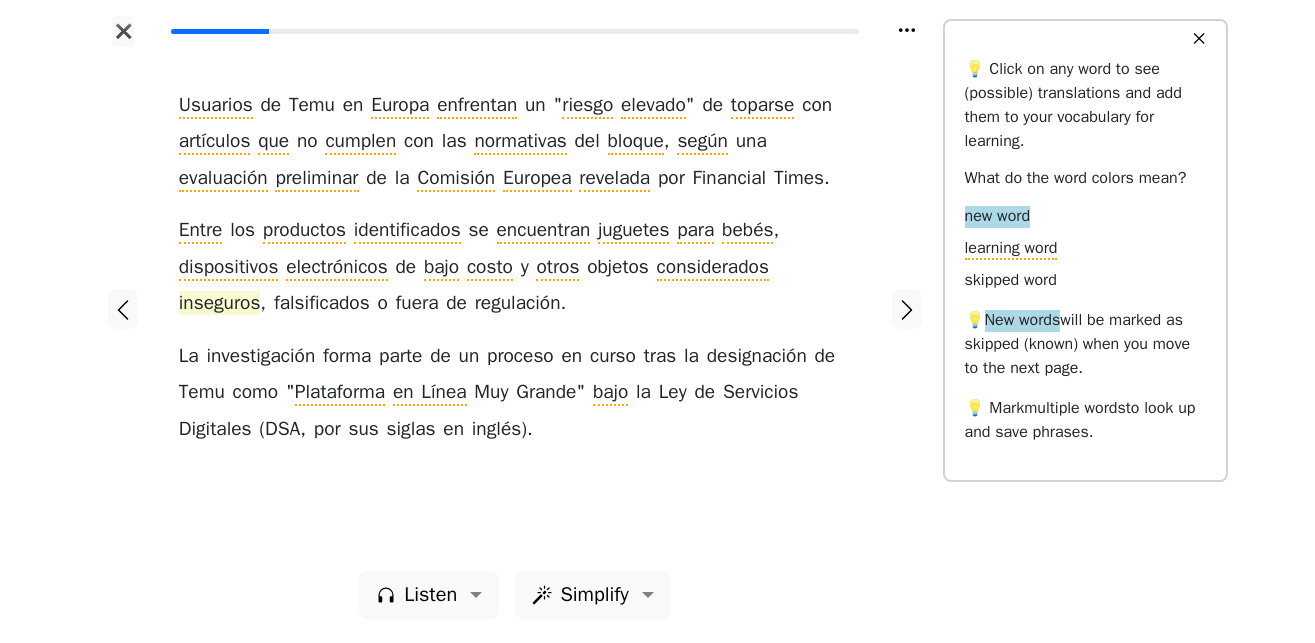 click on "inseguros" at bounding box center (220, 304) 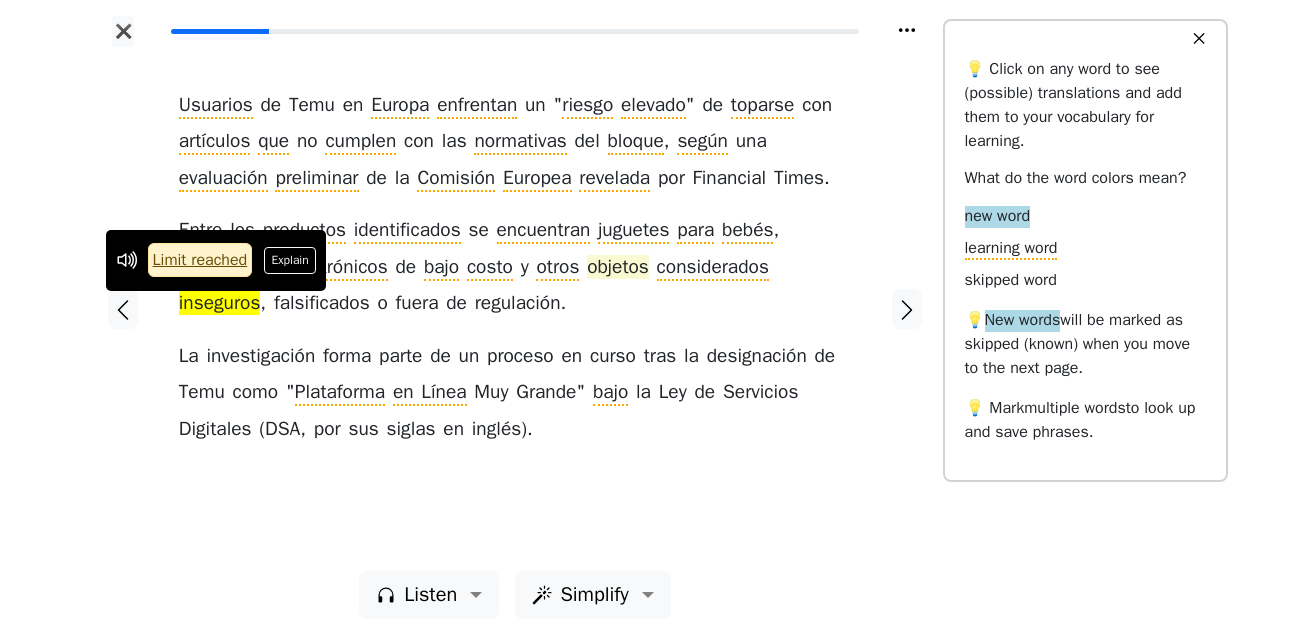 click on "objetos" at bounding box center [618, 268] 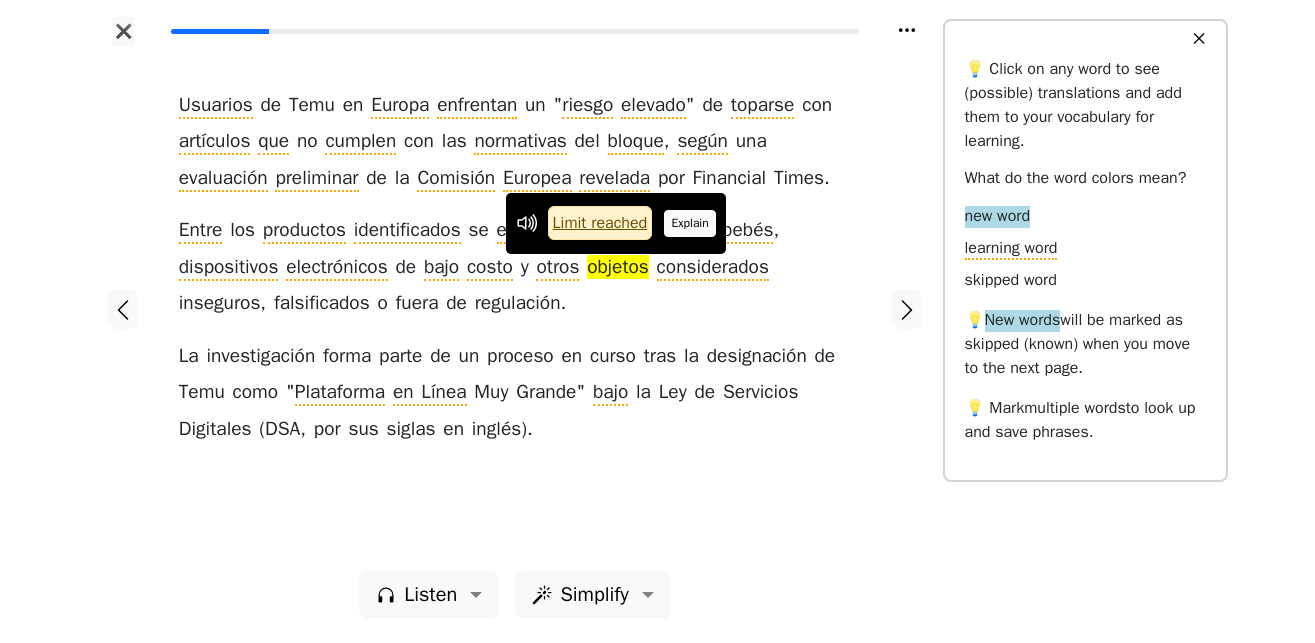 click on "Explain" at bounding box center [690, 223] 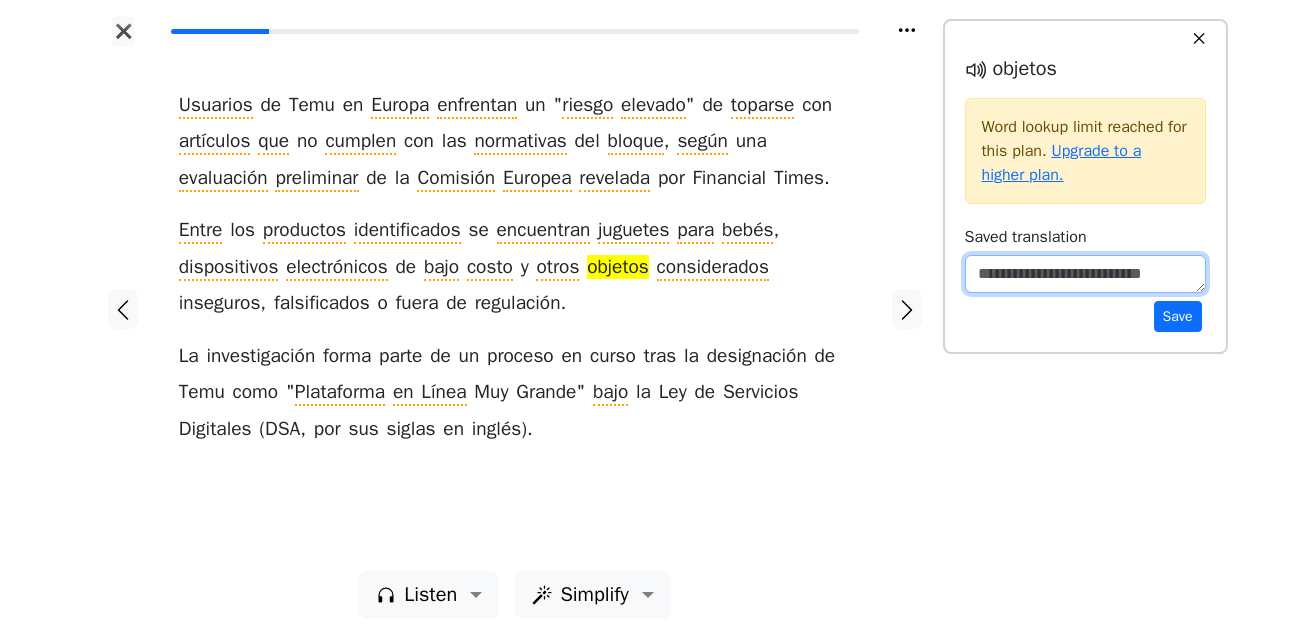 click at bounding box center [1085, 274] 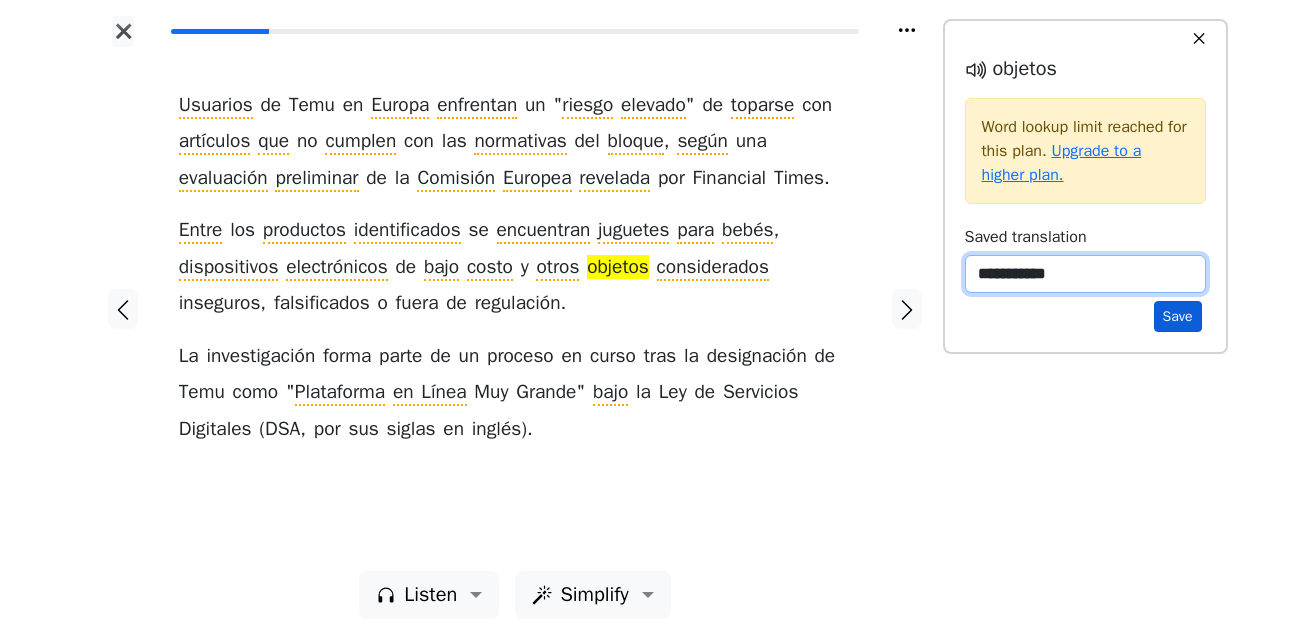 type on "**********" 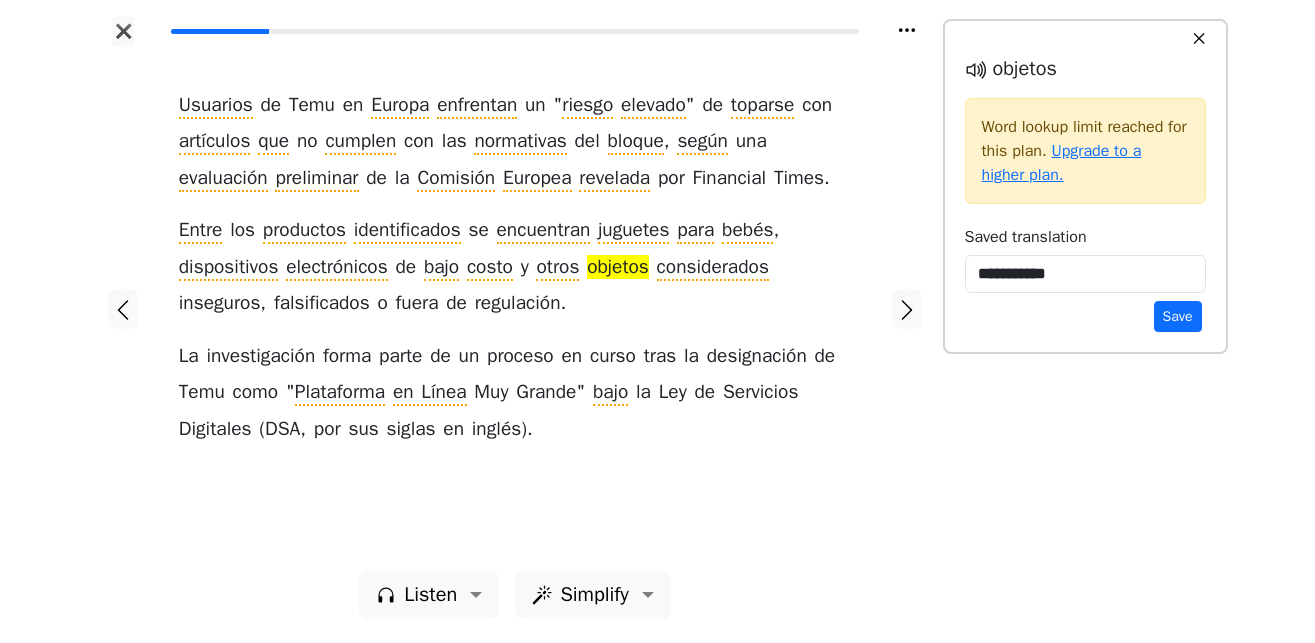 click on "Save" at bounding box center [1178, 316] 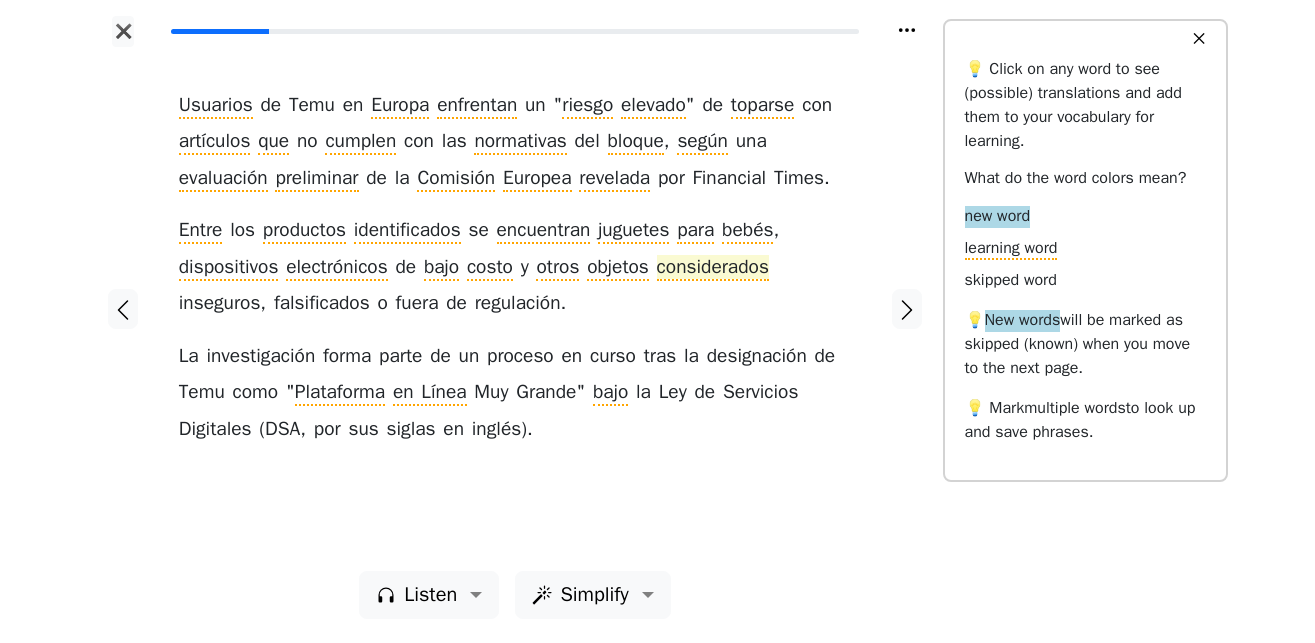click on "considerados" at bounding box center [713, 268] 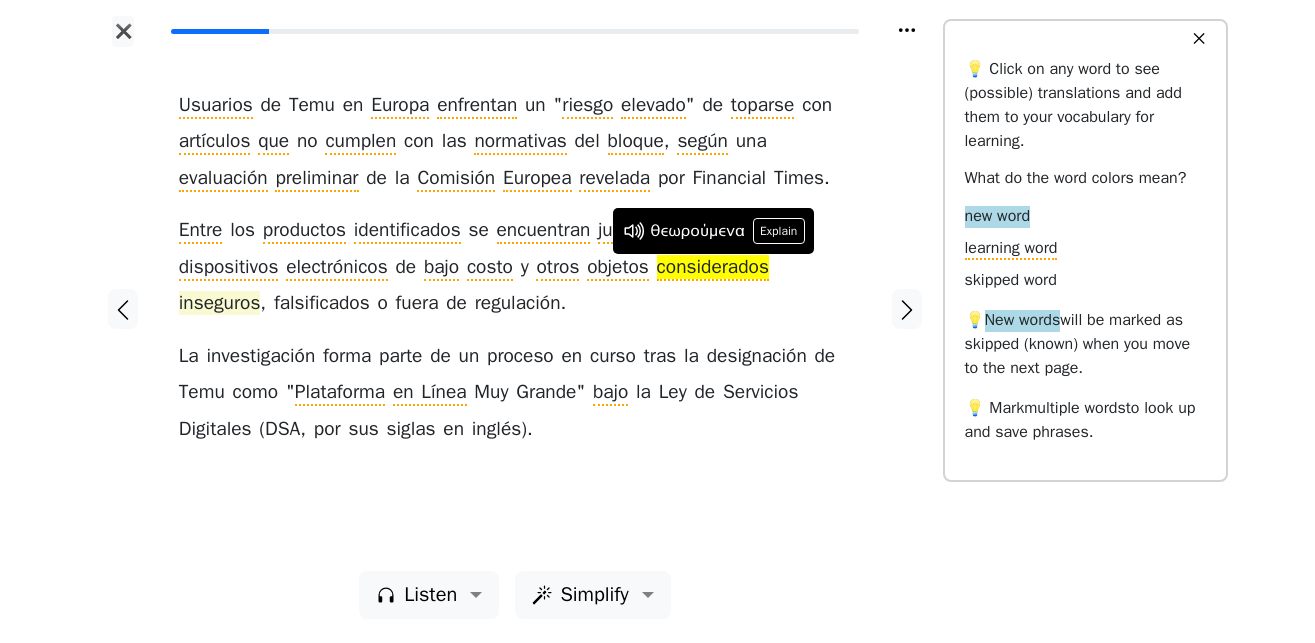 click on "inseguros" at bounding box center [220, 304] 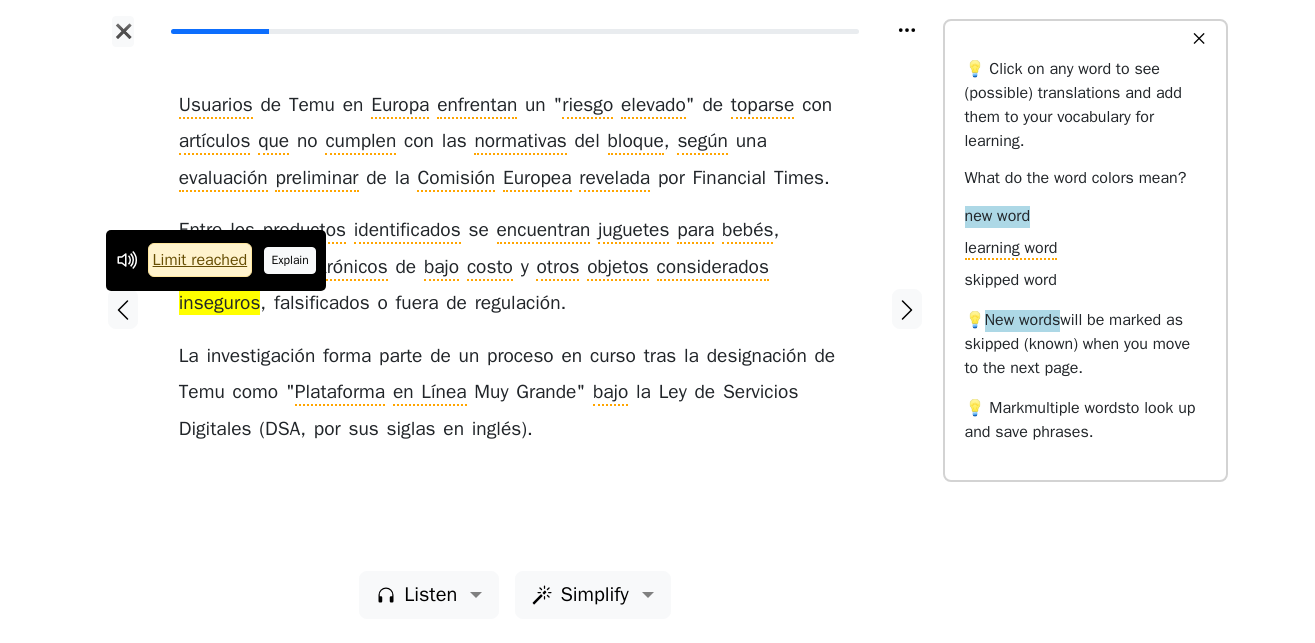 click on "Explain" at bounding box center (290, 260) 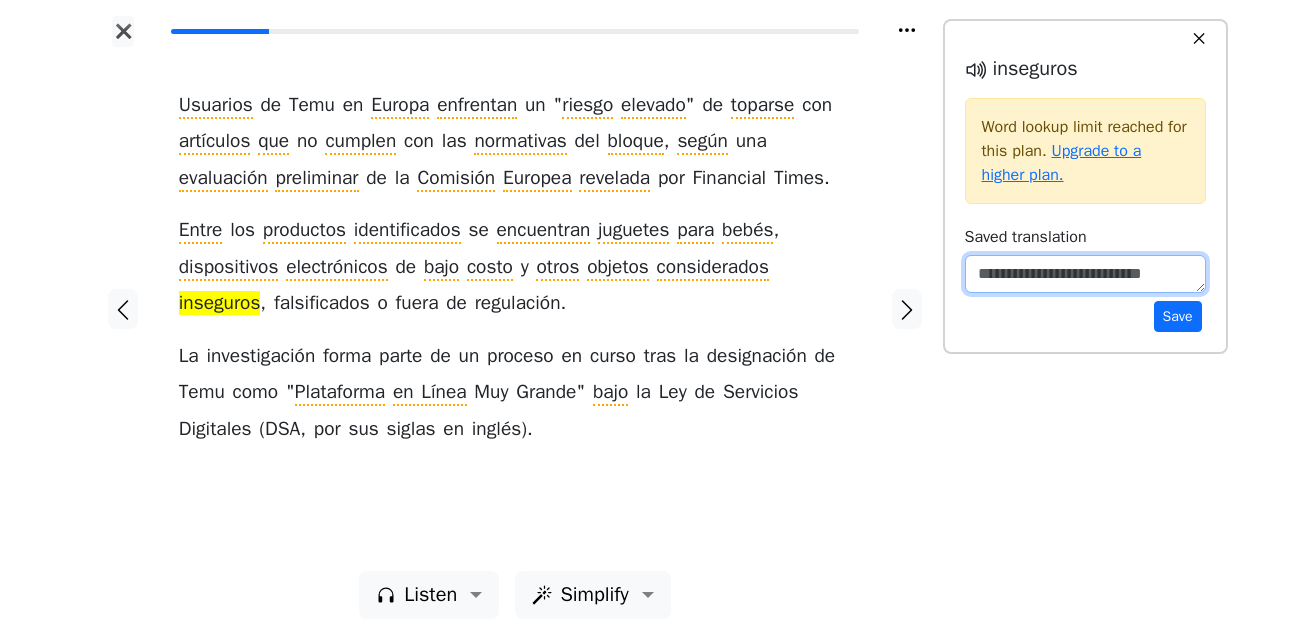 click at bounding box center (1085, 274) 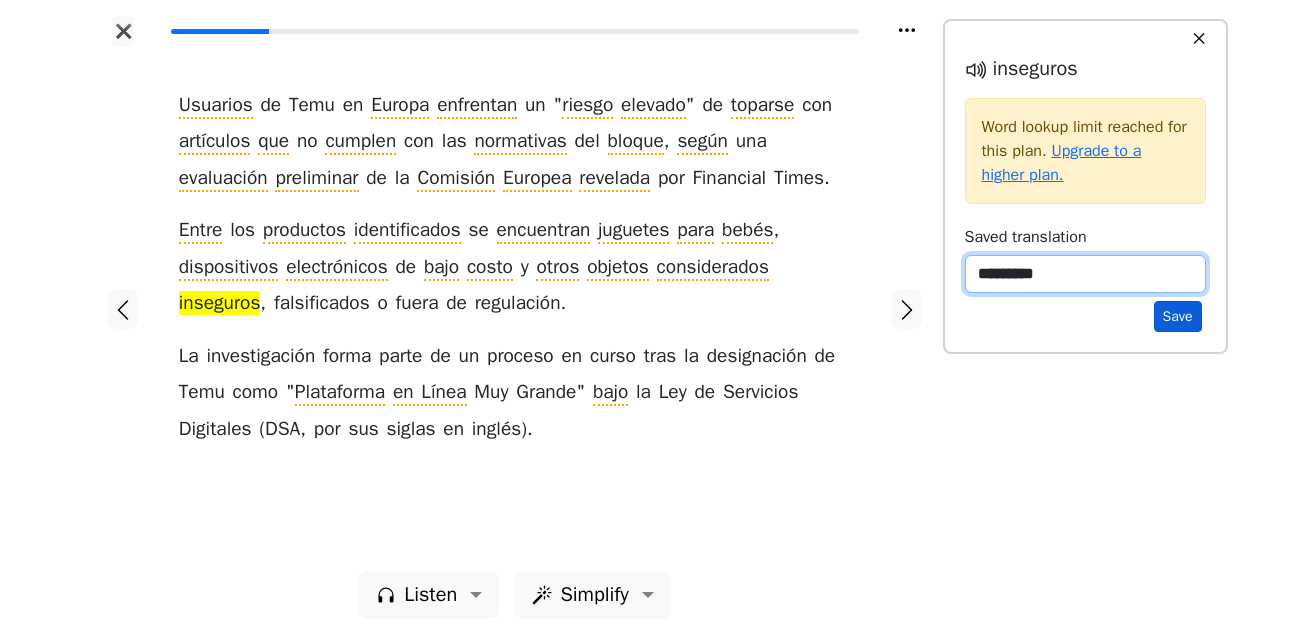 type on "*********" 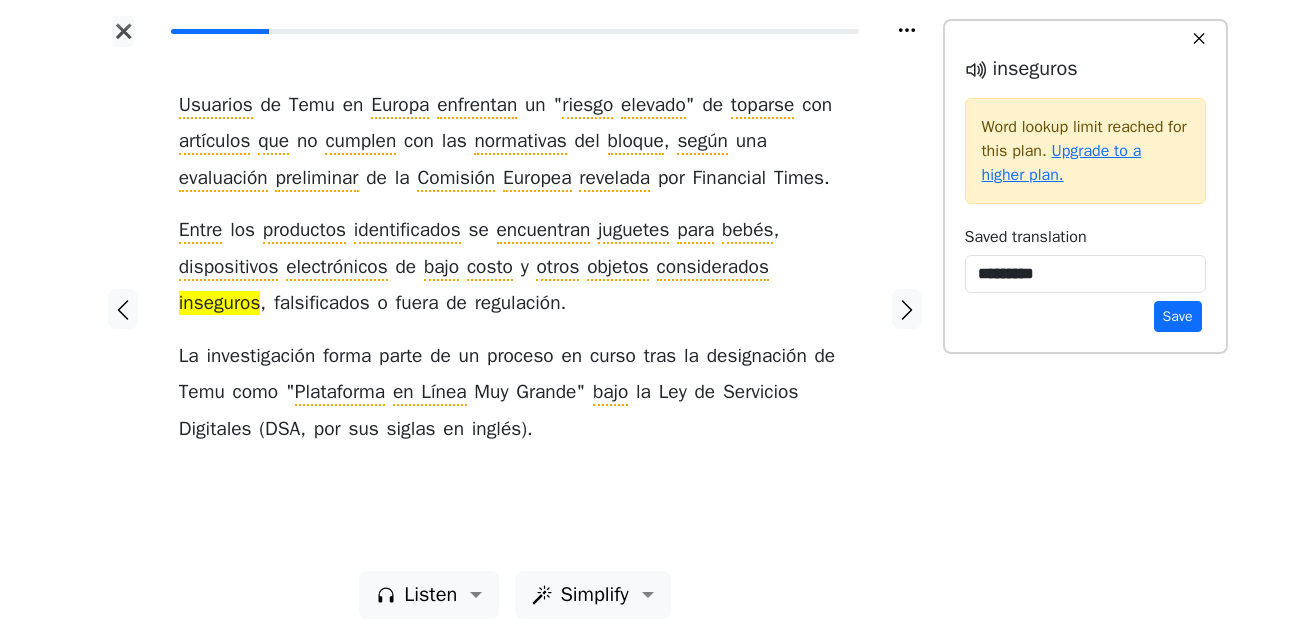 drag, startPoint x: 1168, startPoint y: 320, endPoint x: 1148, endPoint y: 326, distance: 20.880613 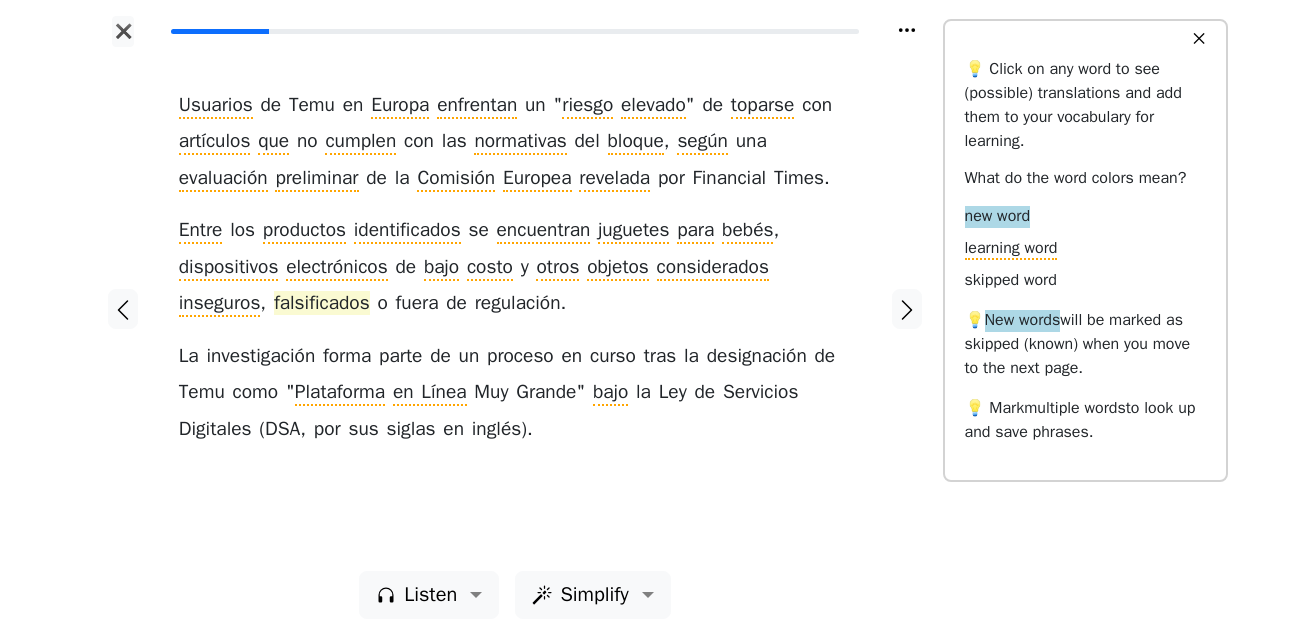 click on "falsificados" at bounding box center [322, 304] 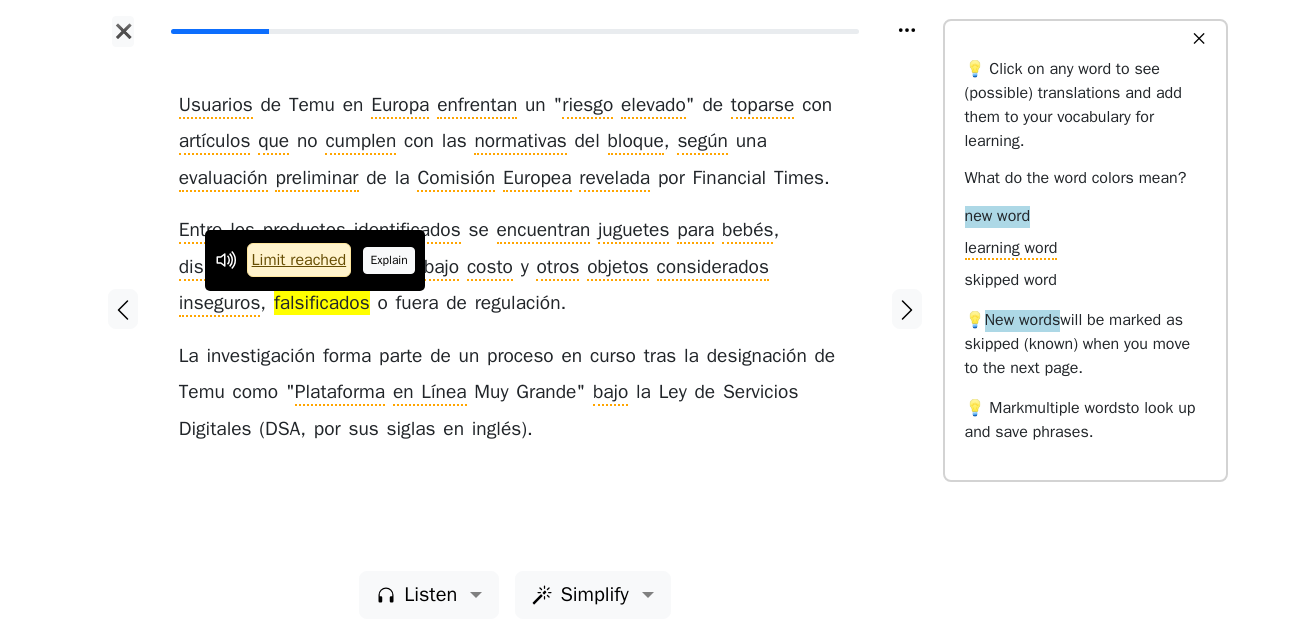 click on "Explain" at bounding box center (389, 260) 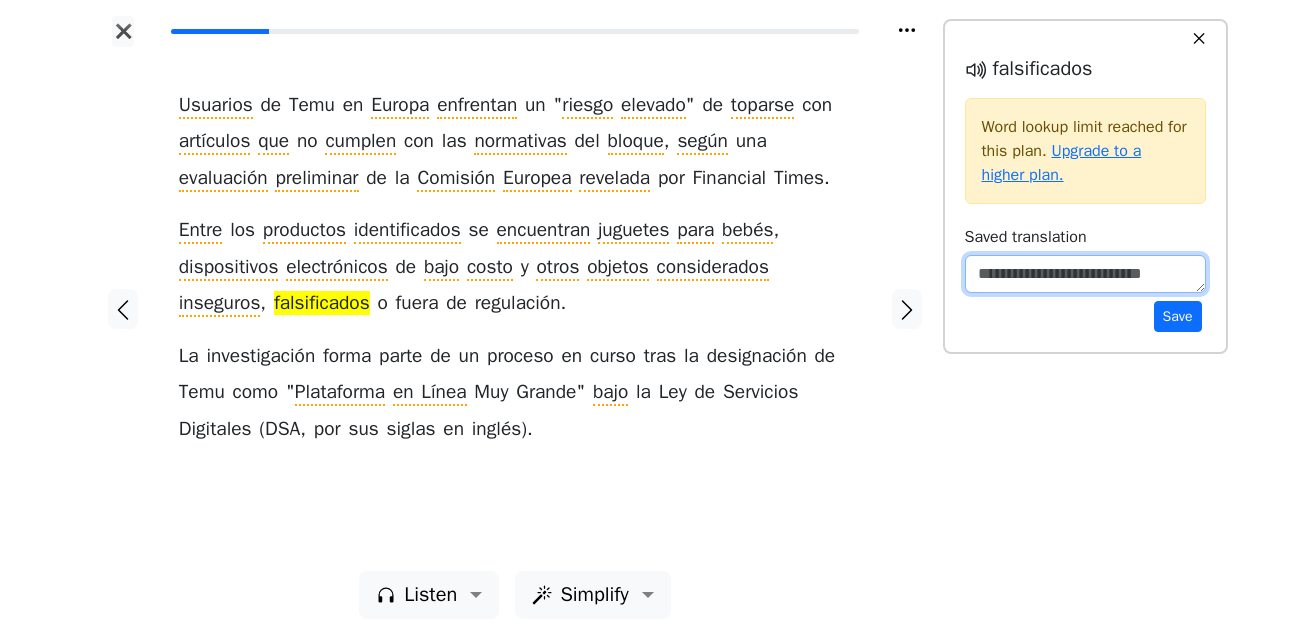click at bounding box center (1085, 274) 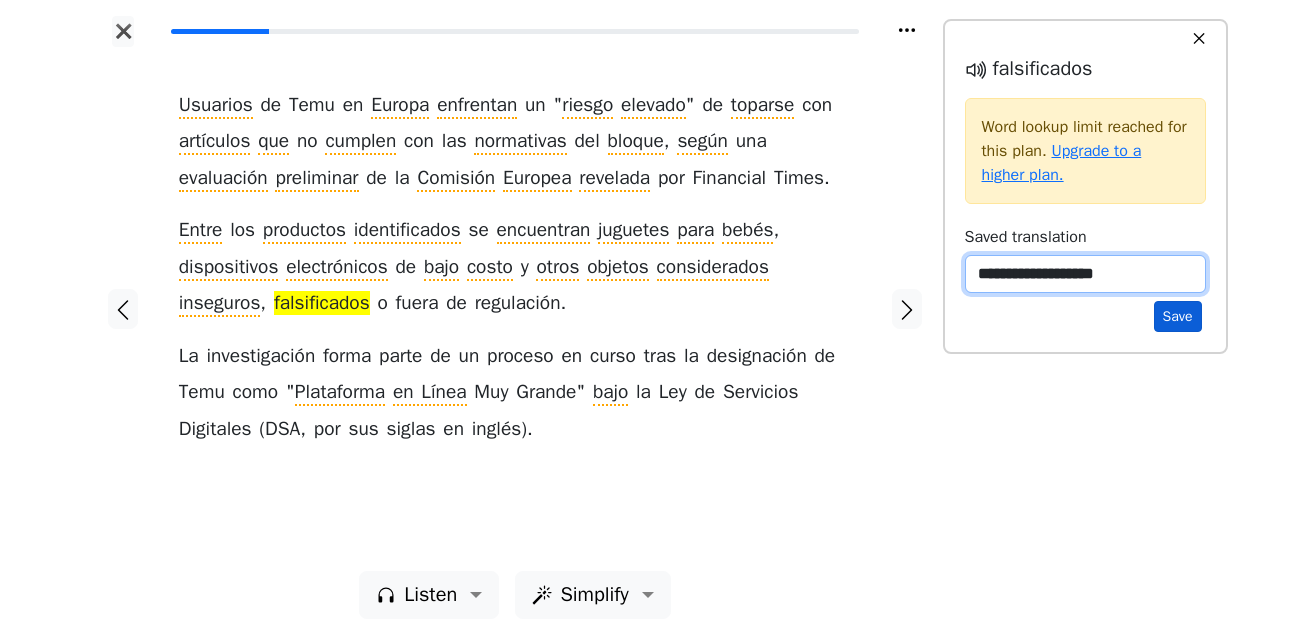 type on "**********" 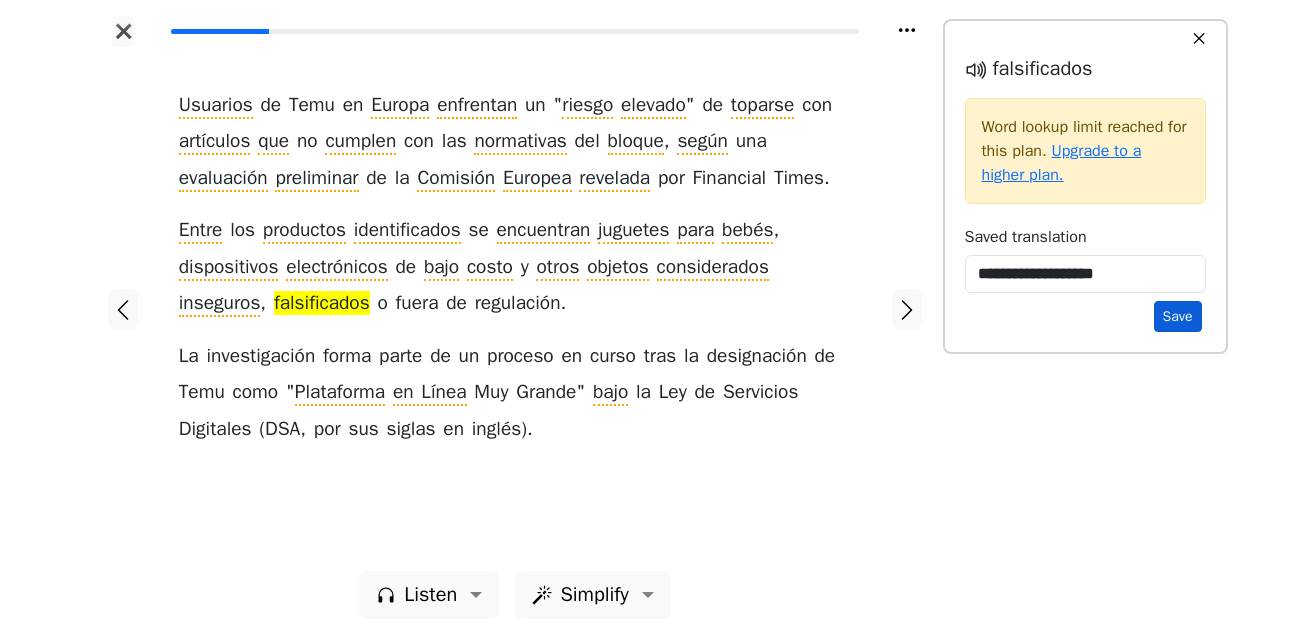 click on "Save" at bounding box center [1178, 316] 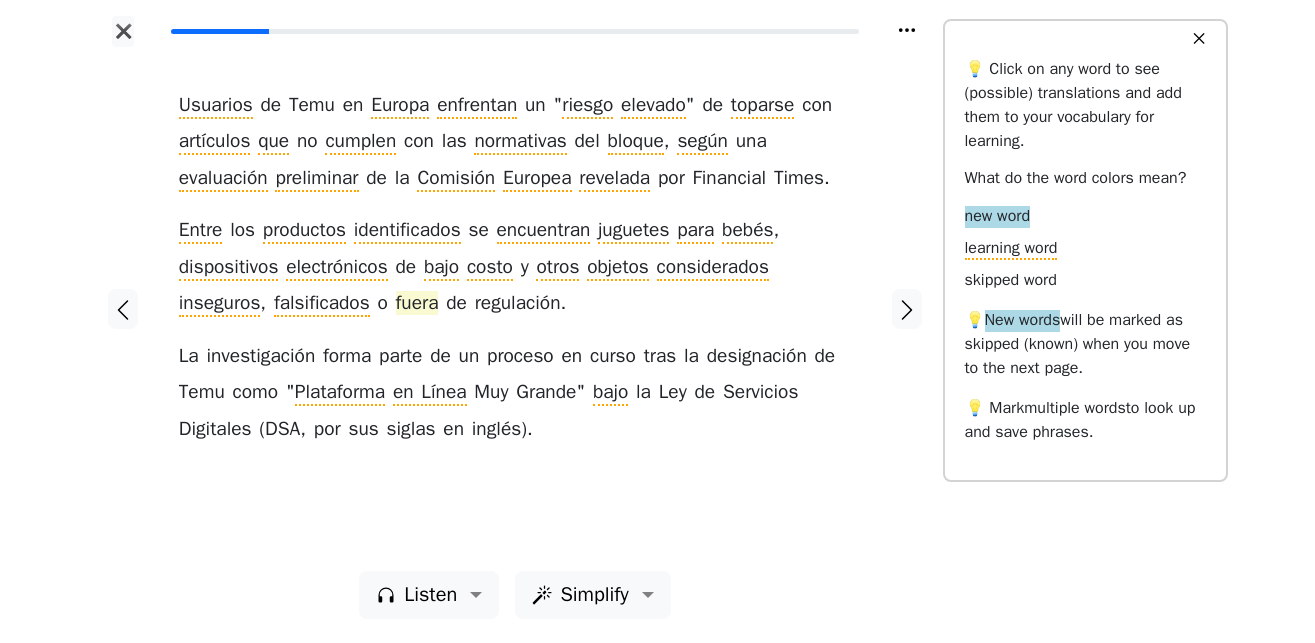 click on "fuera" at bounding box center (417, 304) 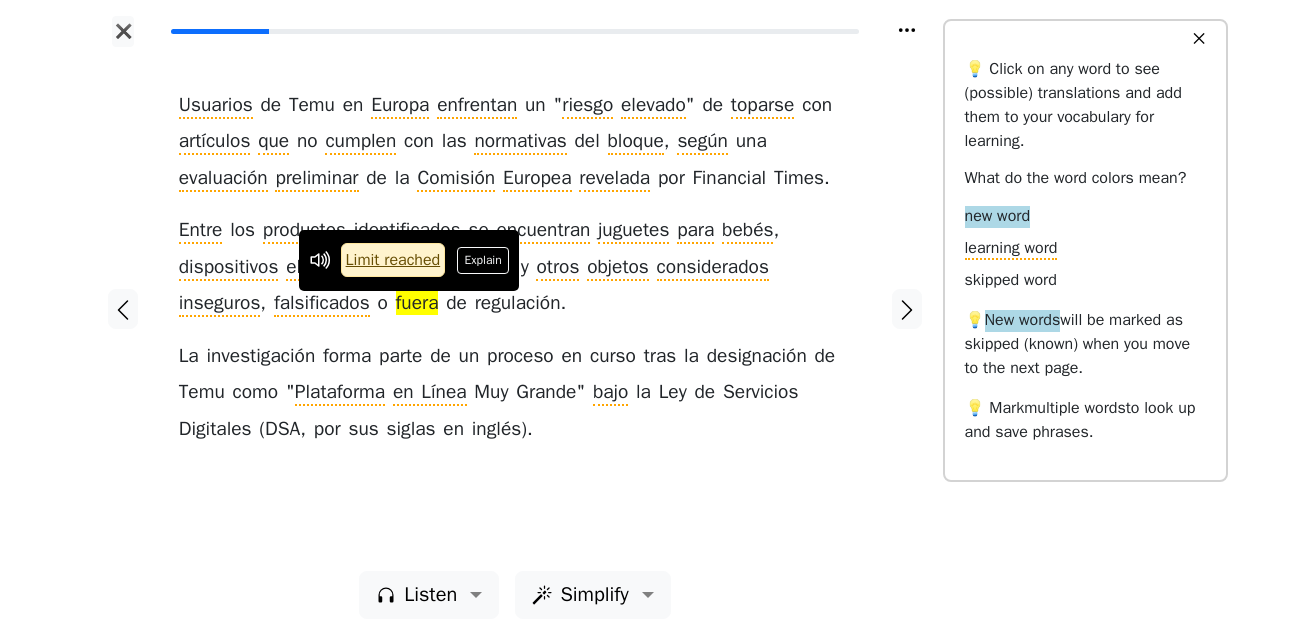 click on "Explain" at bounding box center [483, 260] 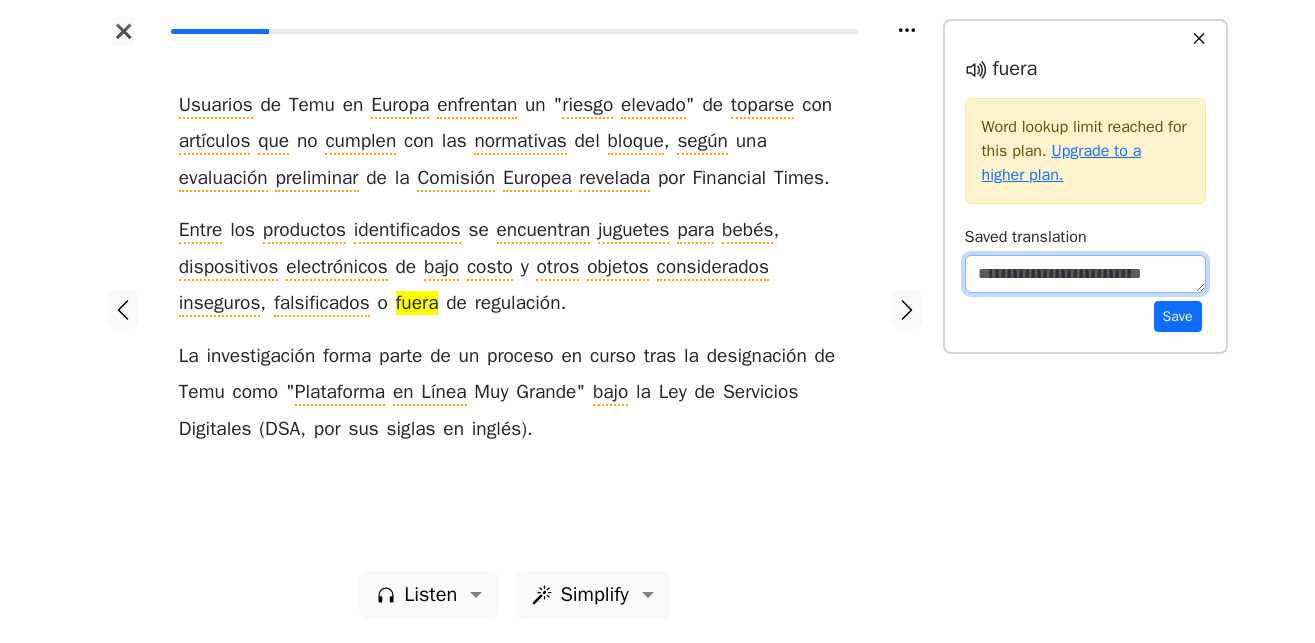 click at bounding box center [1085, 274] 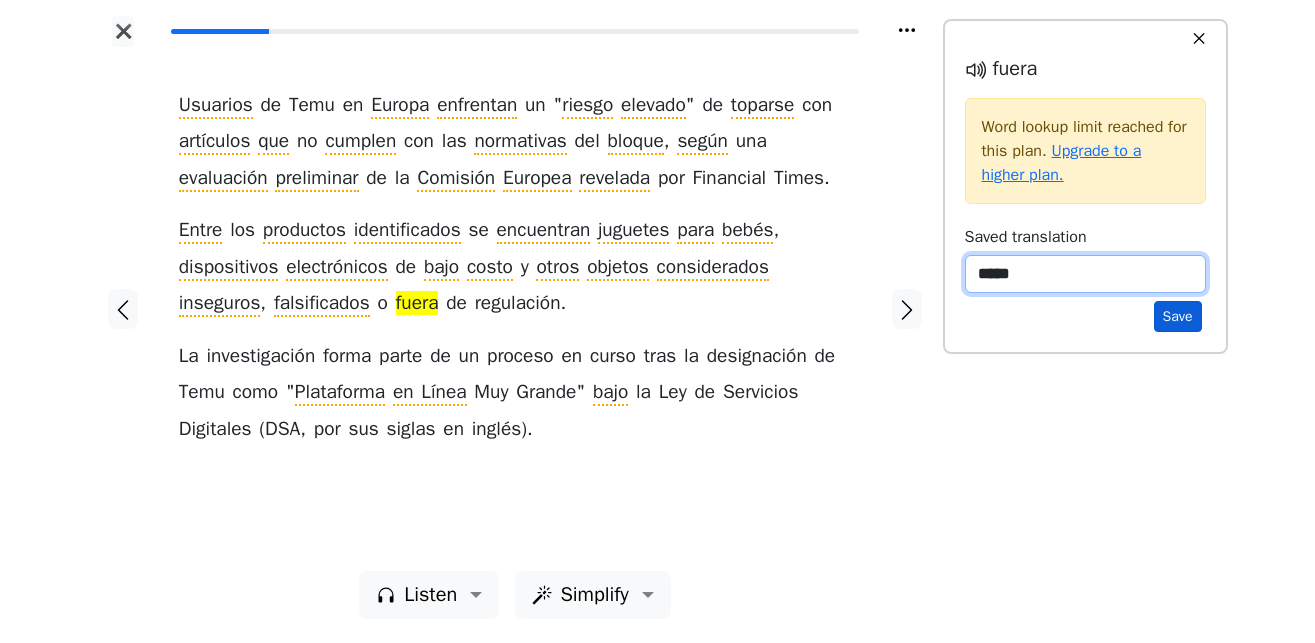 type on "*****" 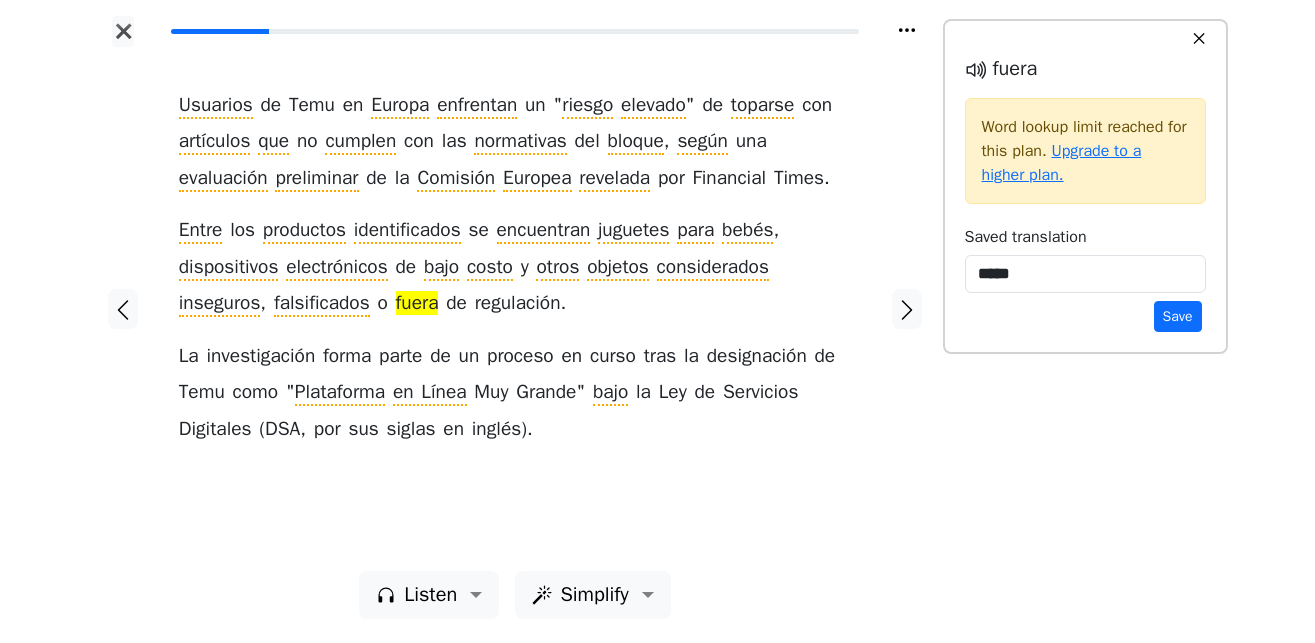 drag, startPoint x: 1192, startPoint y: 328, endPoint x: 1008, endPoint y: 331, distance: 184.02446 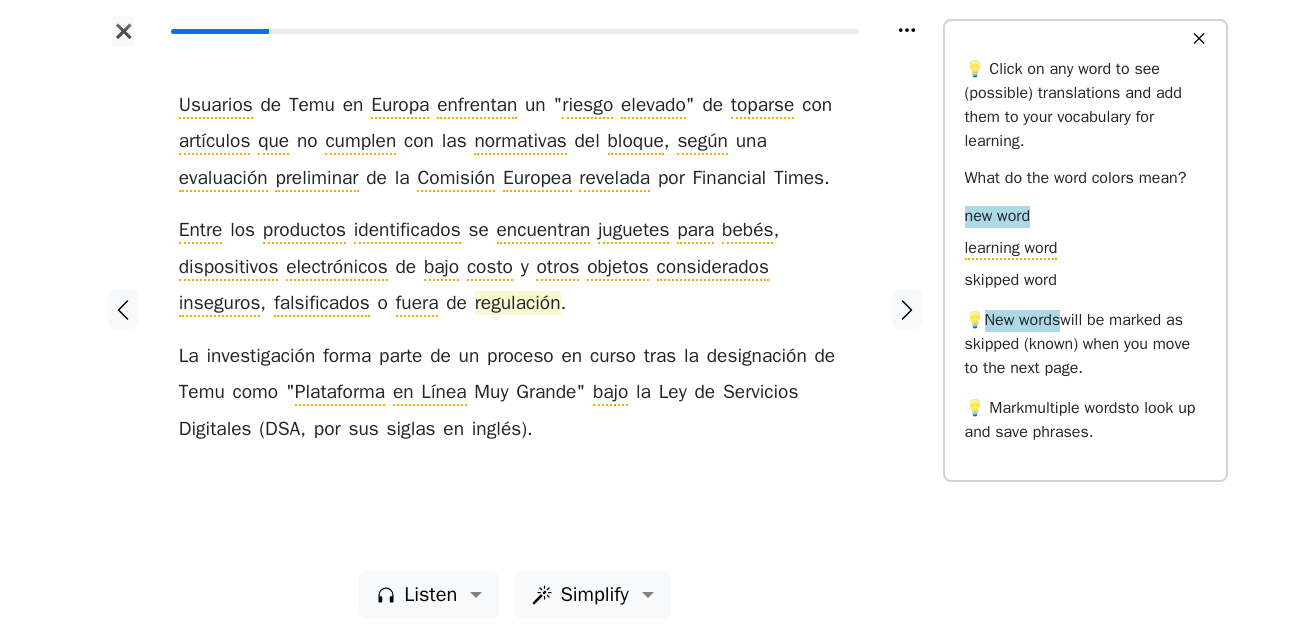 click on "regulación" at bounding box center (518, 304) 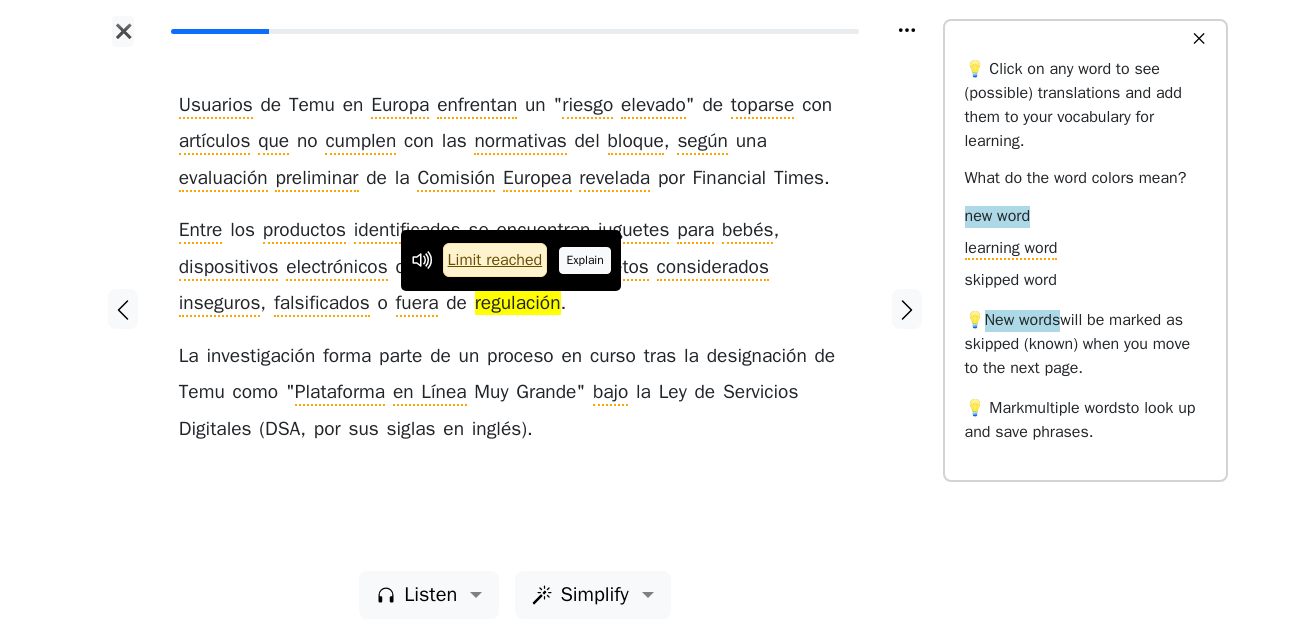 click on "Explain" at bounding box center (585, 260) 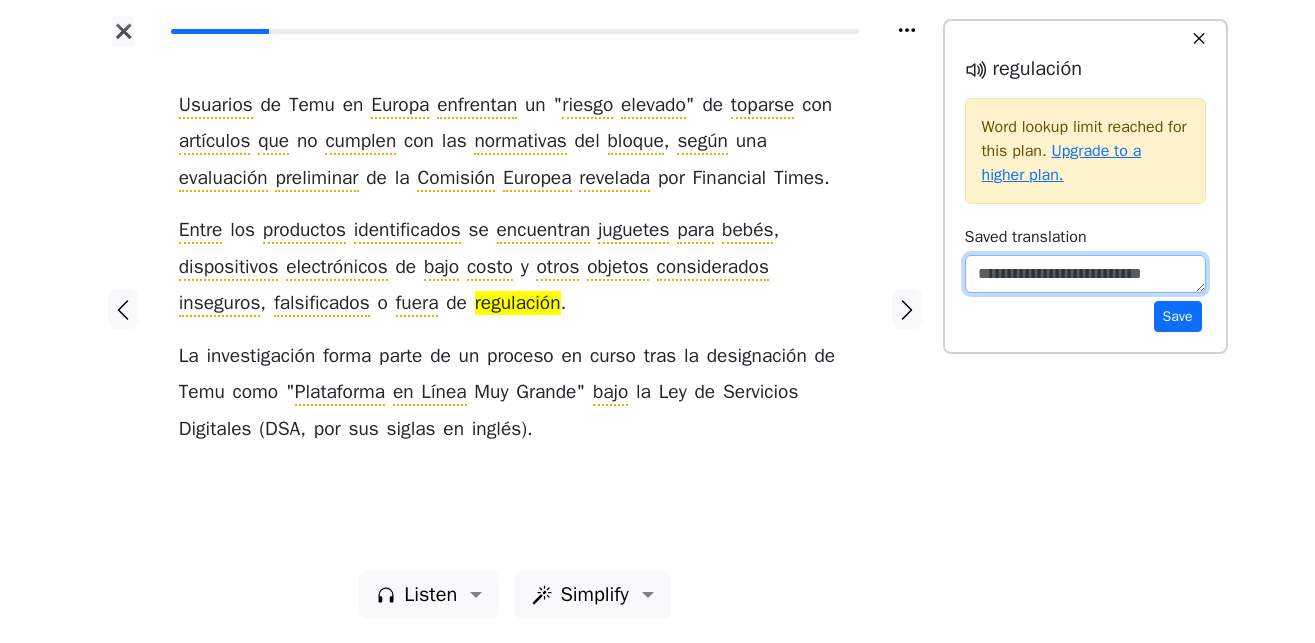 click at bounding box center (1085, 274) 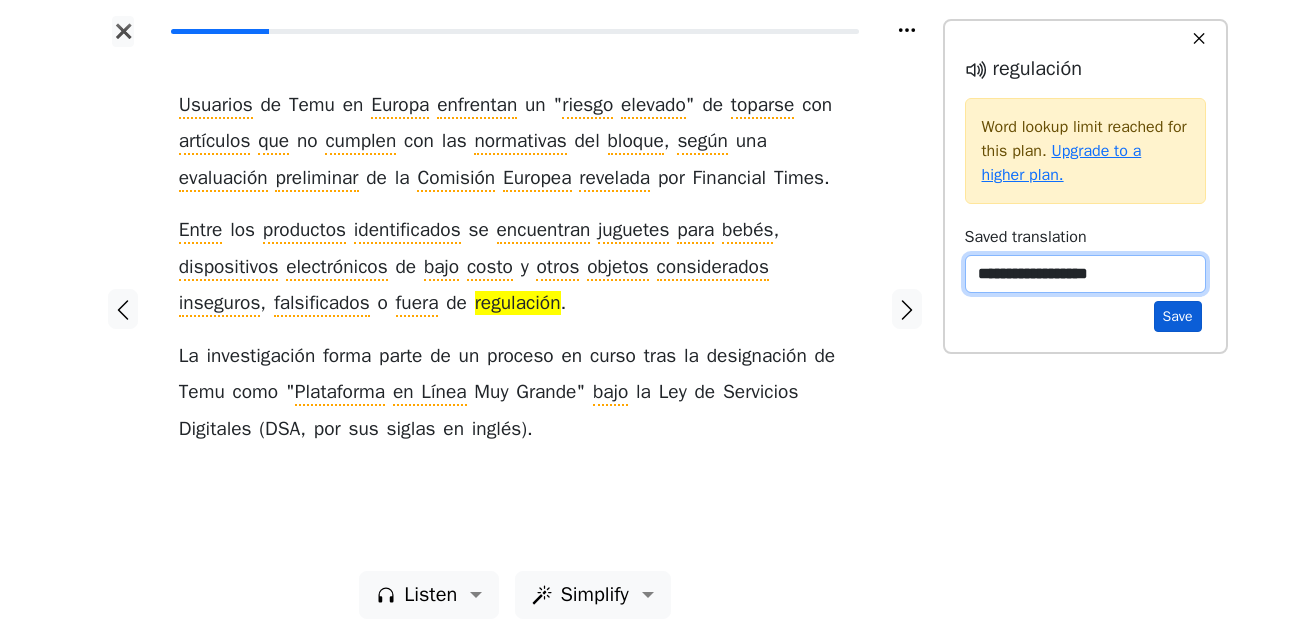 type on "**********" 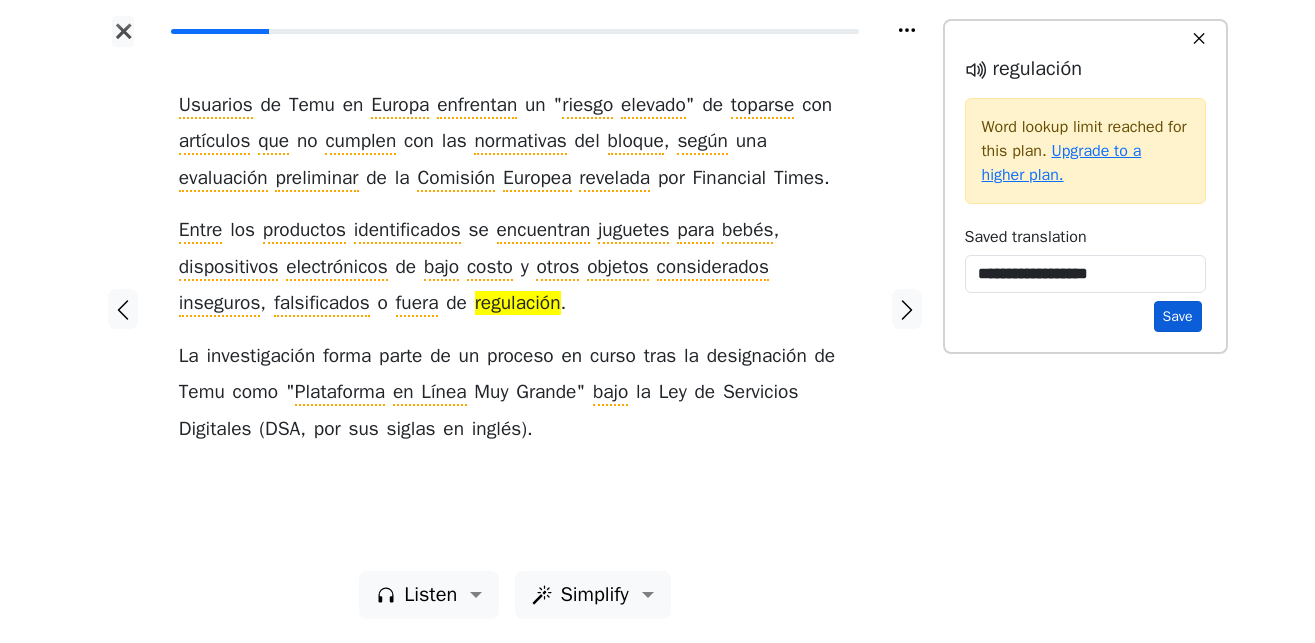 click on "Save" at bounding box center (1178, 316) 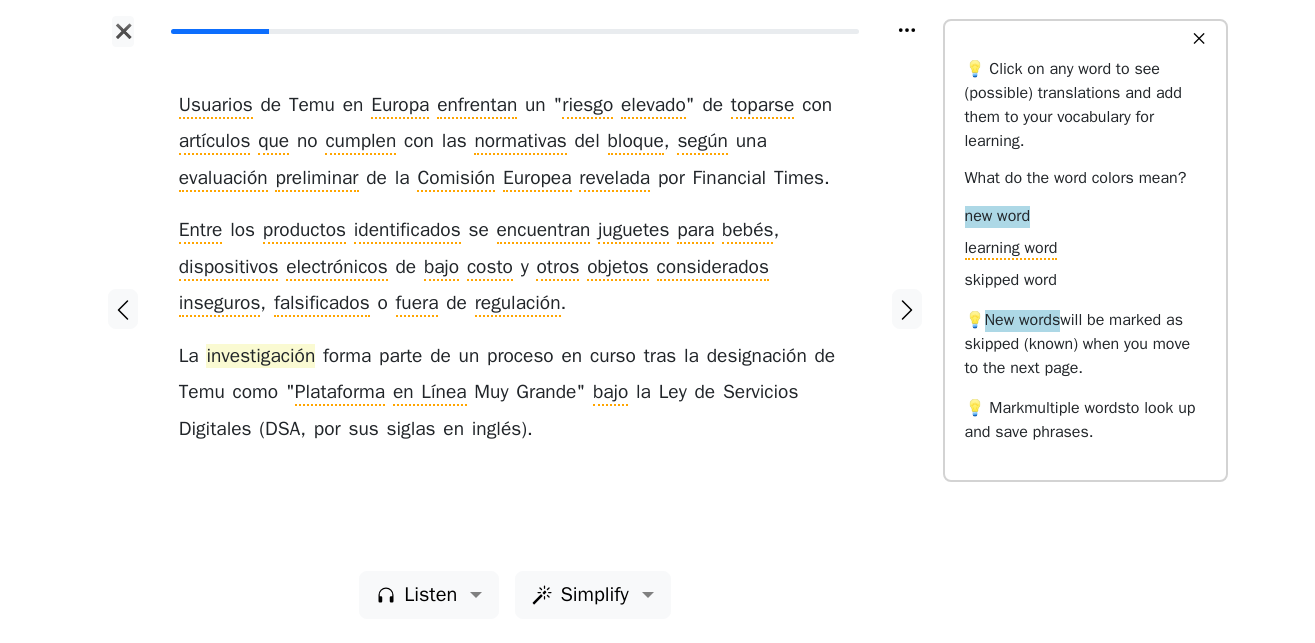 click on "investigación" at bounding box center (260, 357) 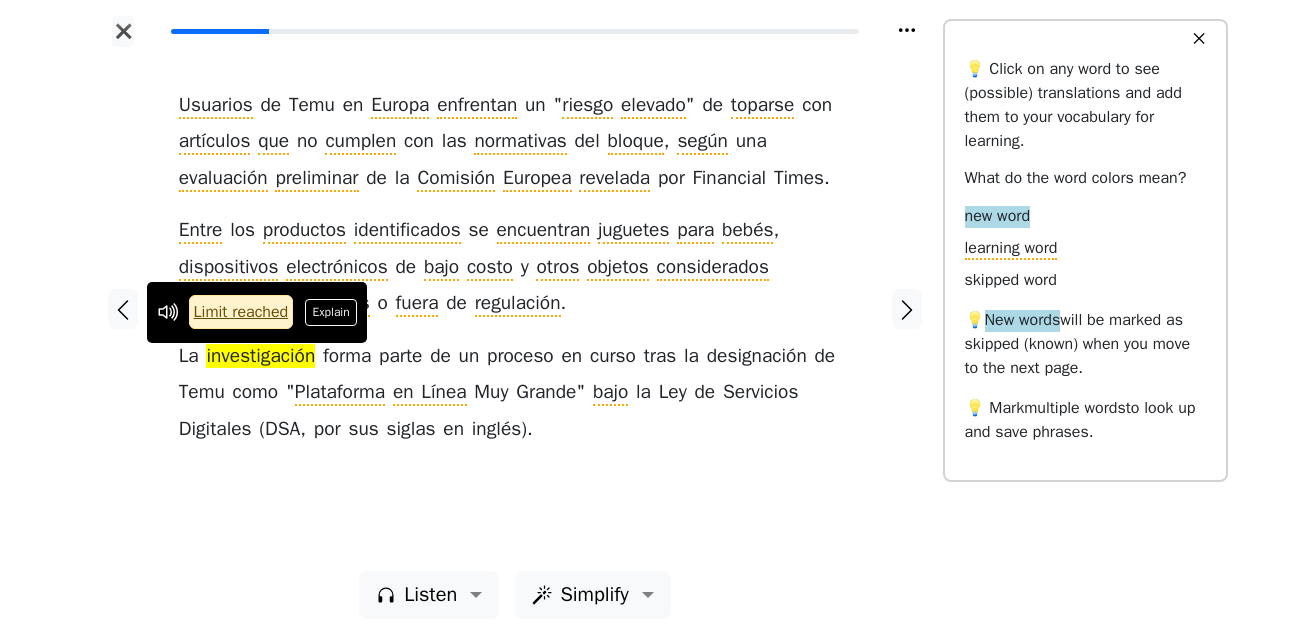 click on "Limit reached Explain" at bounding box center [257, 312] 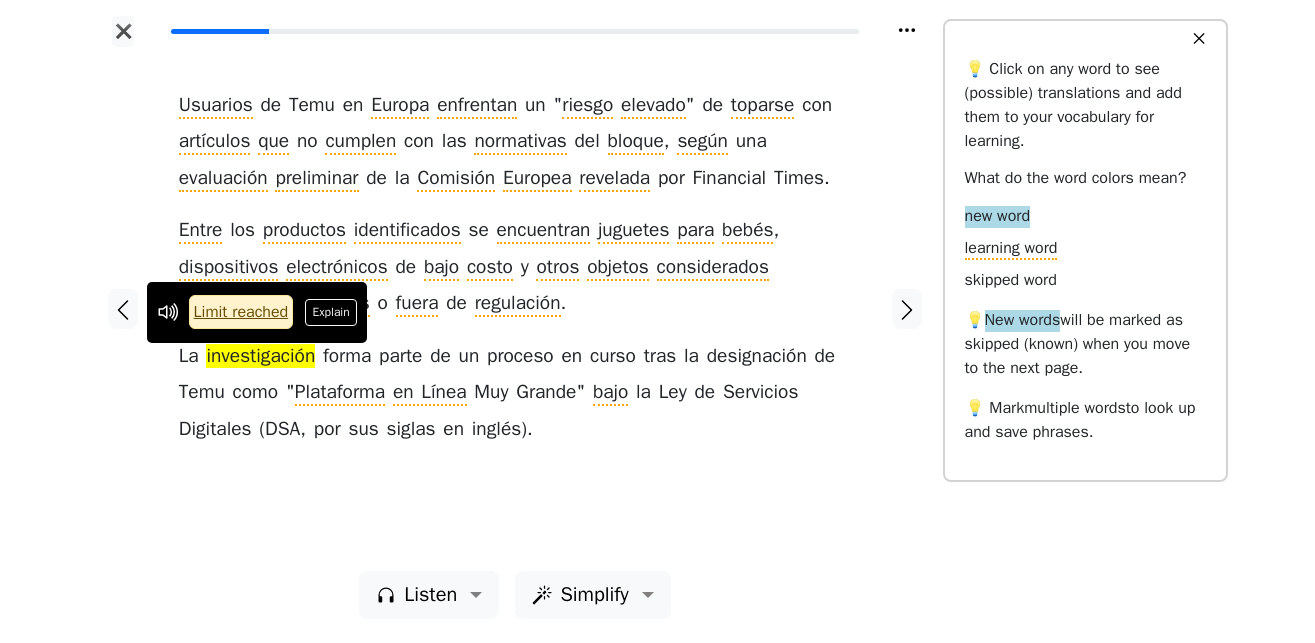 click on "Explain" at bounding box center (331, 312) 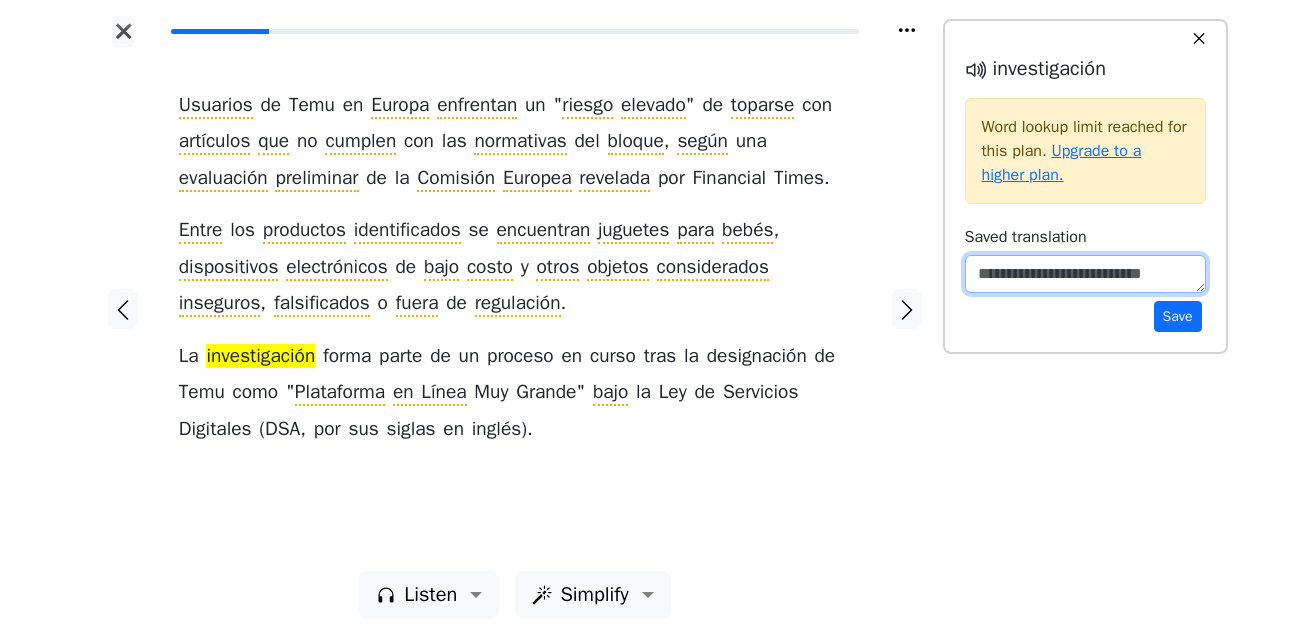click at bounding box center [1085, 274] 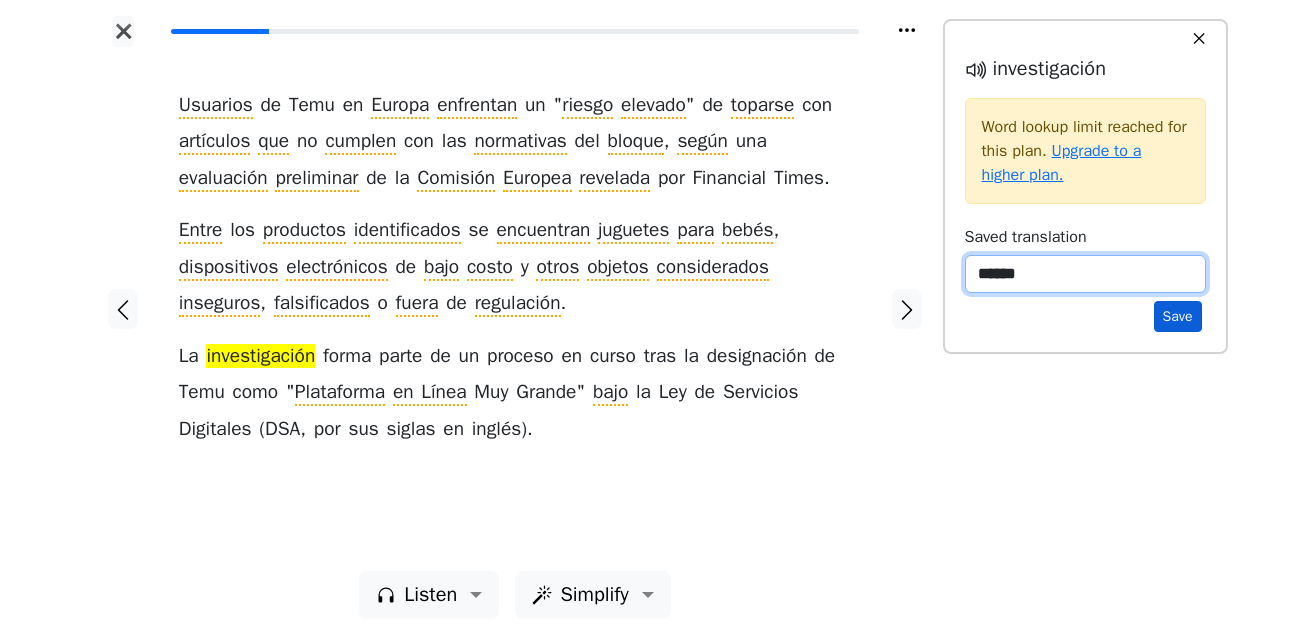 type on "******" 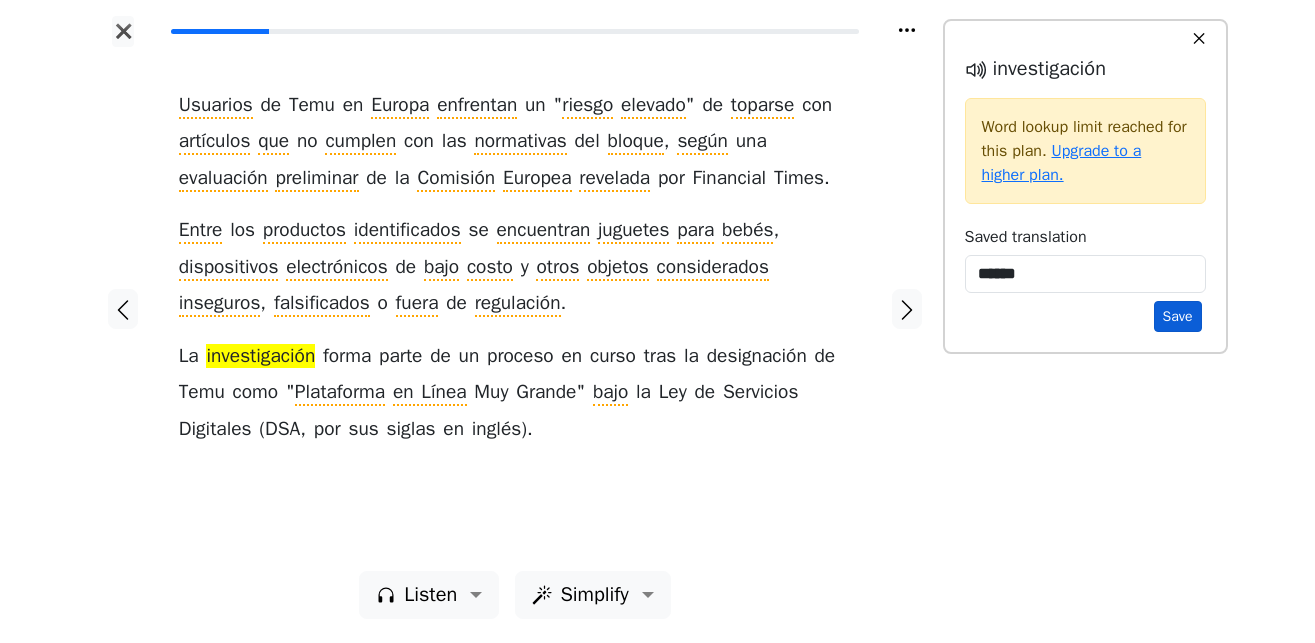 click on "Save" at bounding box center [1178, 316] 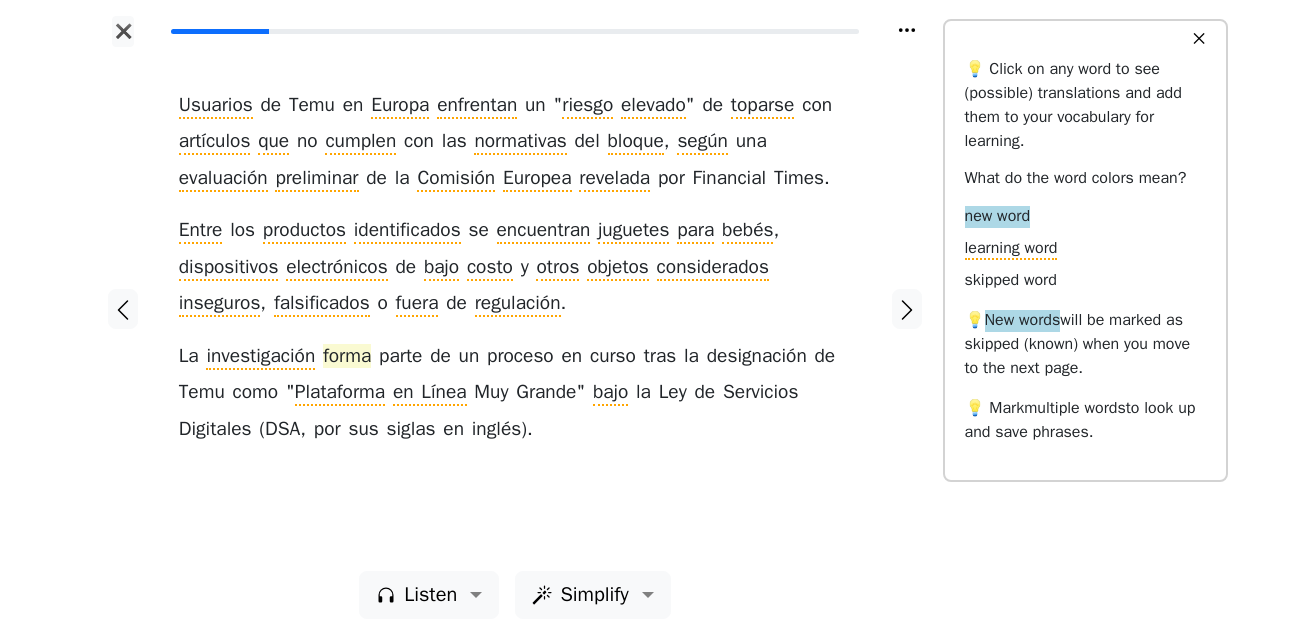 click on "forma" at bounding box center (347, 357) 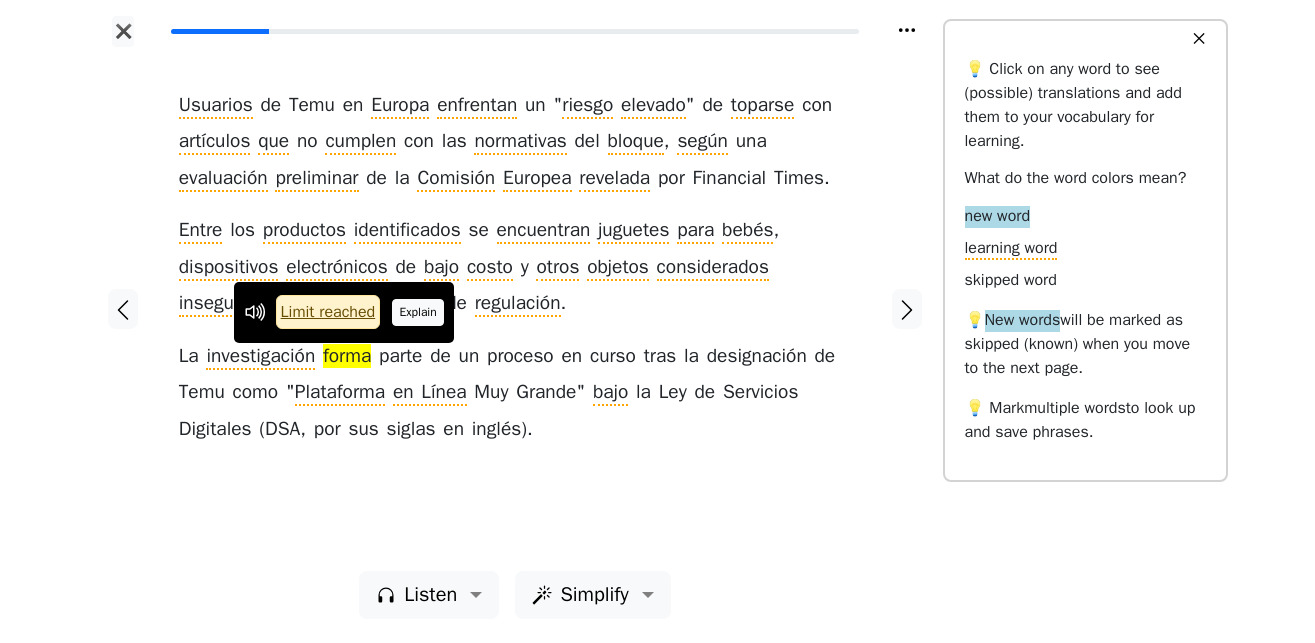 click on "Explain" at bounding box center (418, 312) 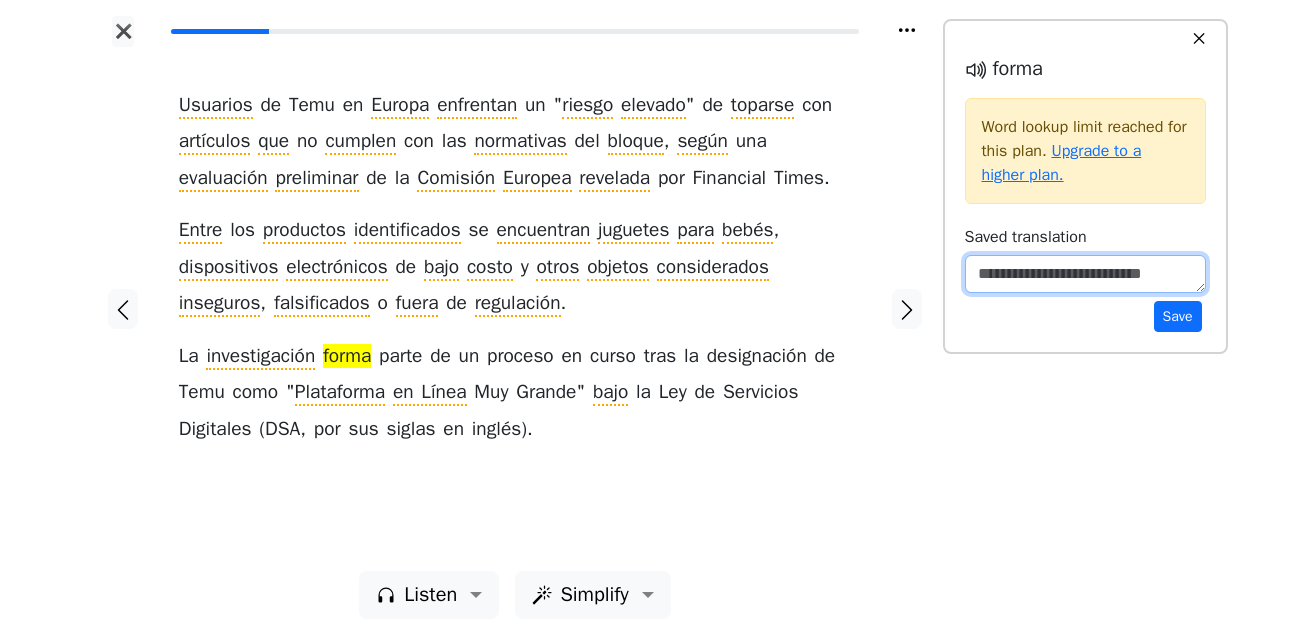 click at bounding box center (1085, 274) 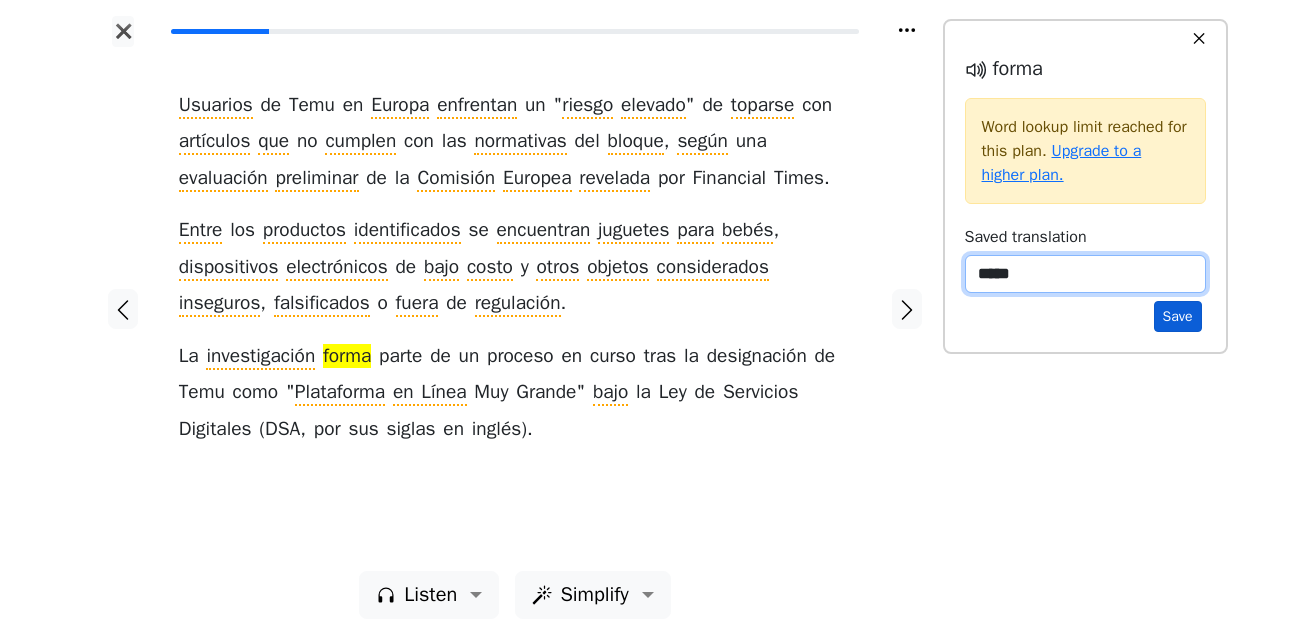 type on "*****" 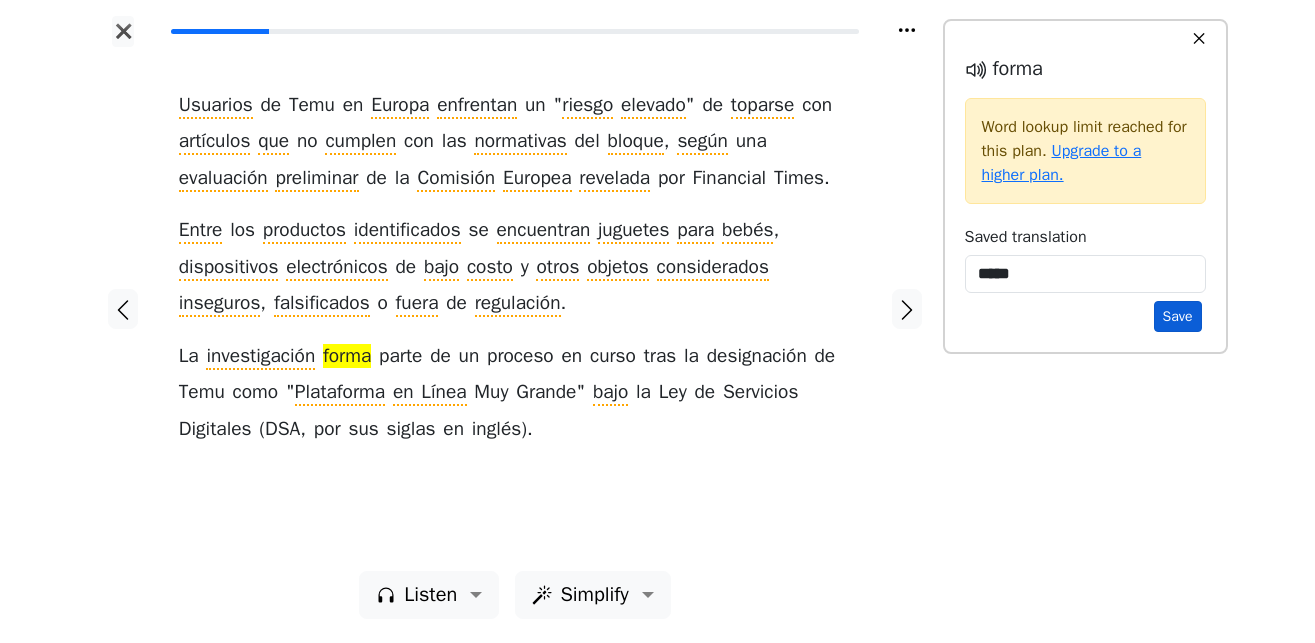click on "Save" at bounding box center (1178, 316) 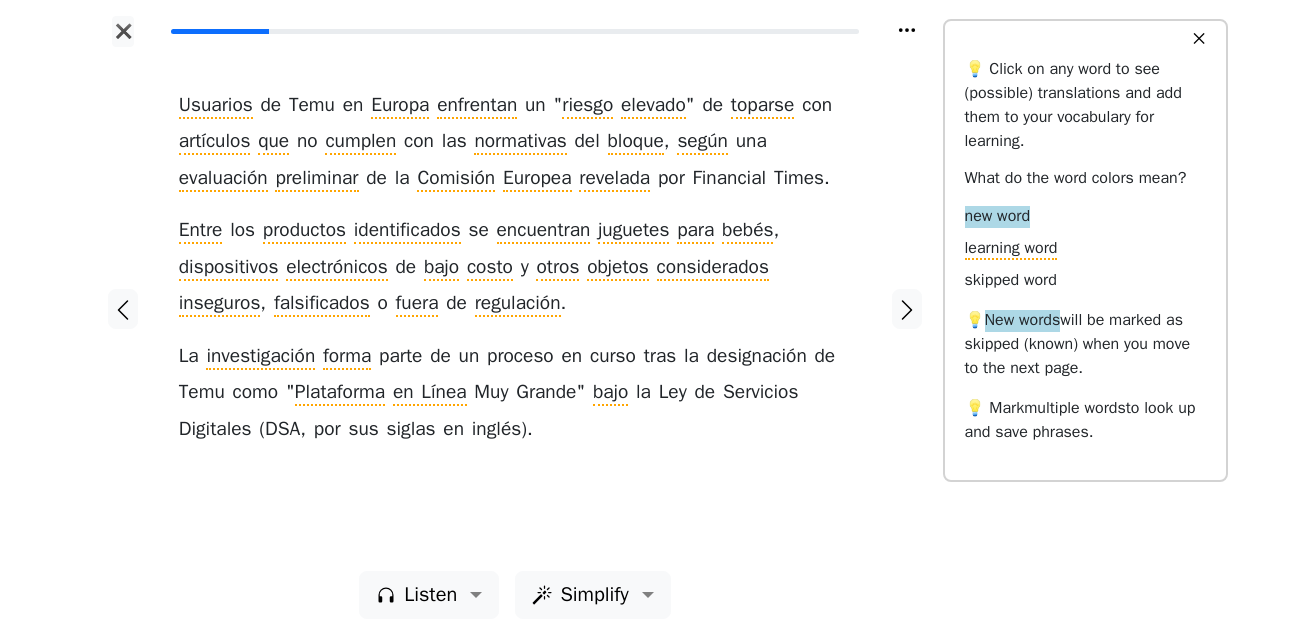 drag, startPoint x: 413, startPoint y: 356, endPoint x: 431, endPoint y: 367, distance: 21.095022 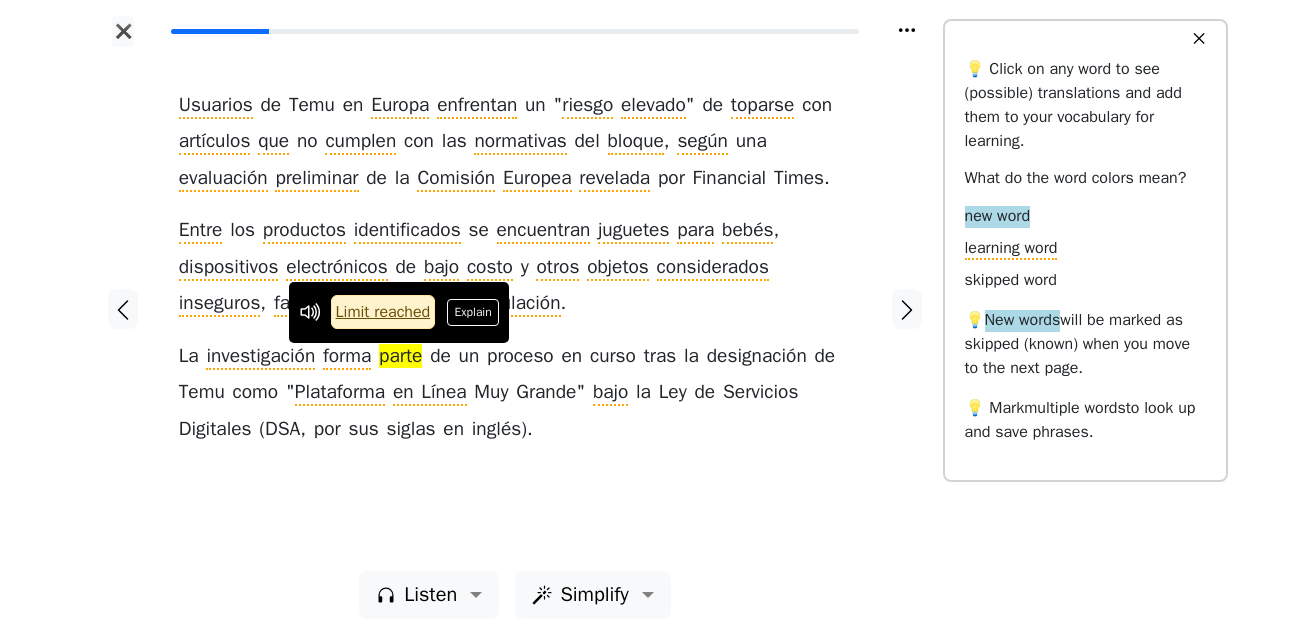 drag, startPoint x: 489, startPoint y: 320, endPoint x: 501, endPoint y: 319, distance: 12.0415945 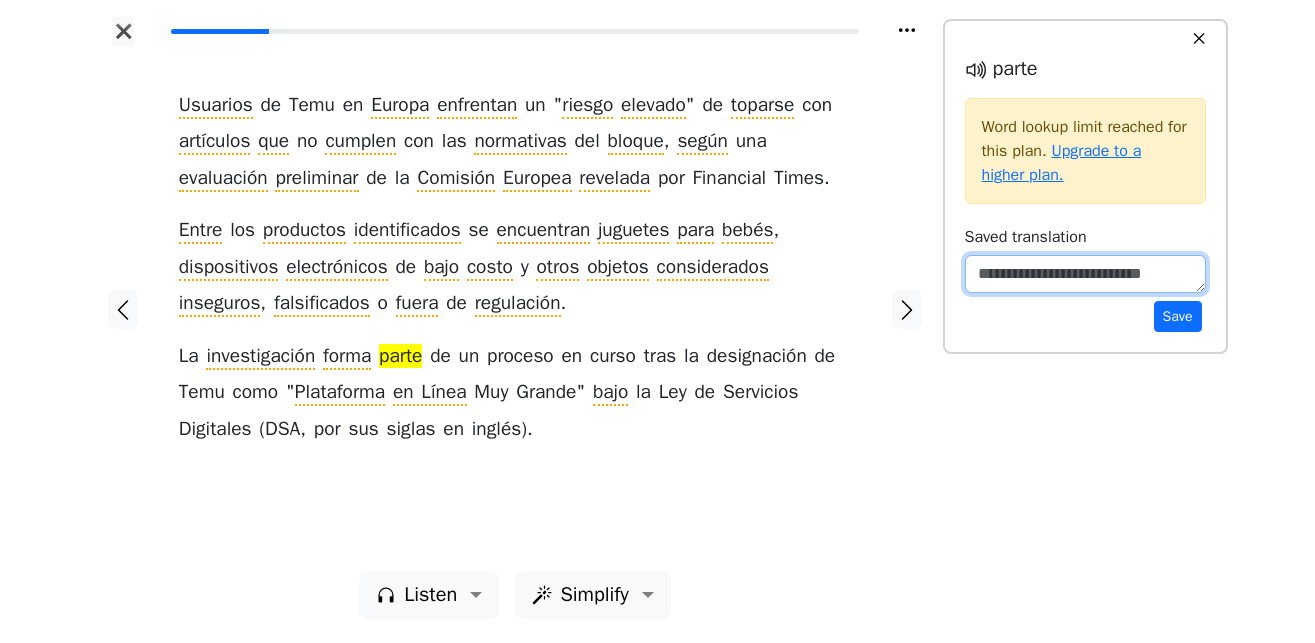 click at bounding box center (1085, 274) 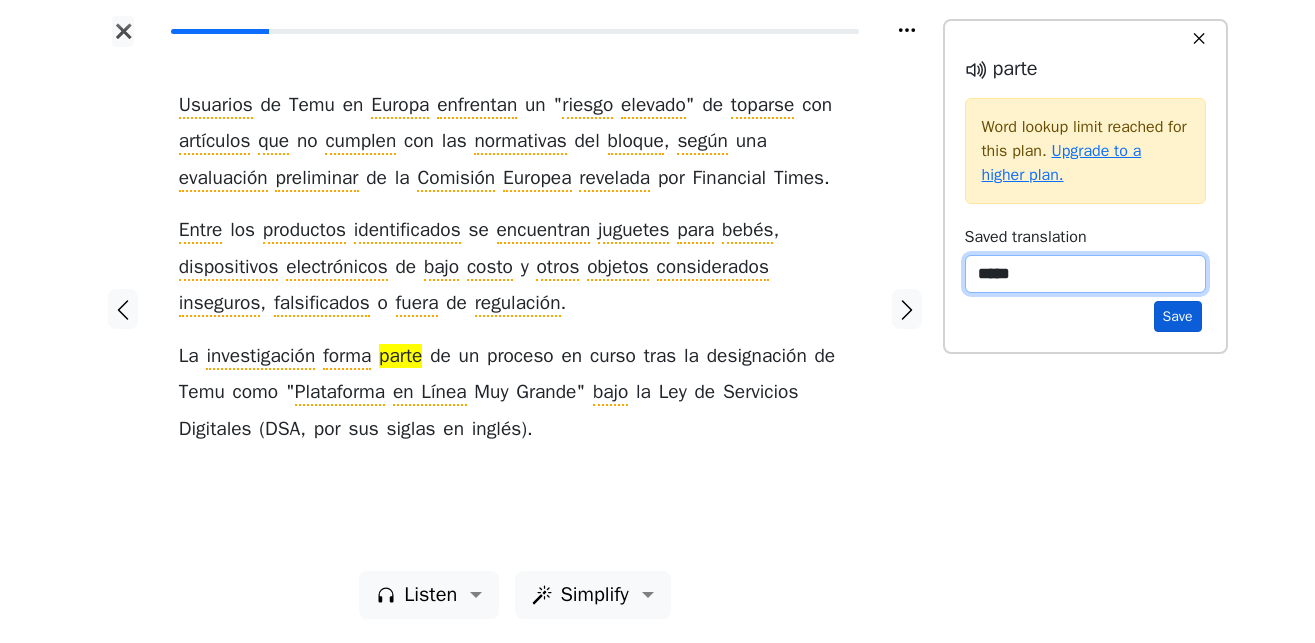 type on "*****" 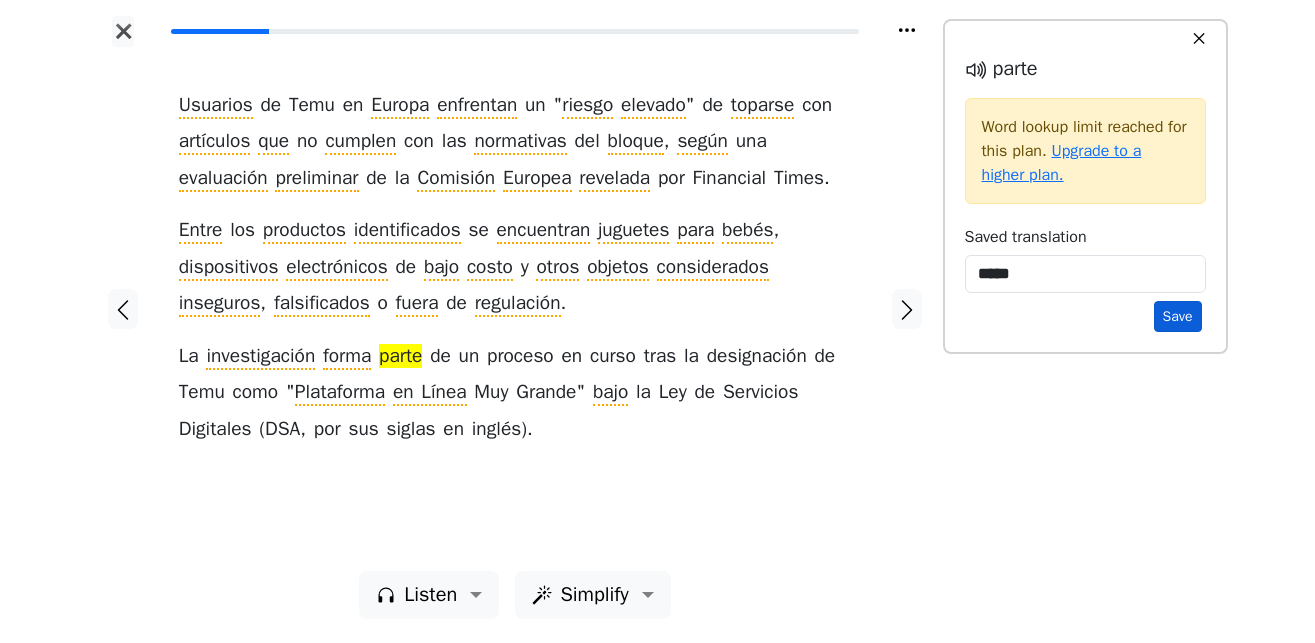 drag, startPoint x: 1170, startPoint y: 321, endPoint x: 888, endPoint y: 393, distance: 291.0464 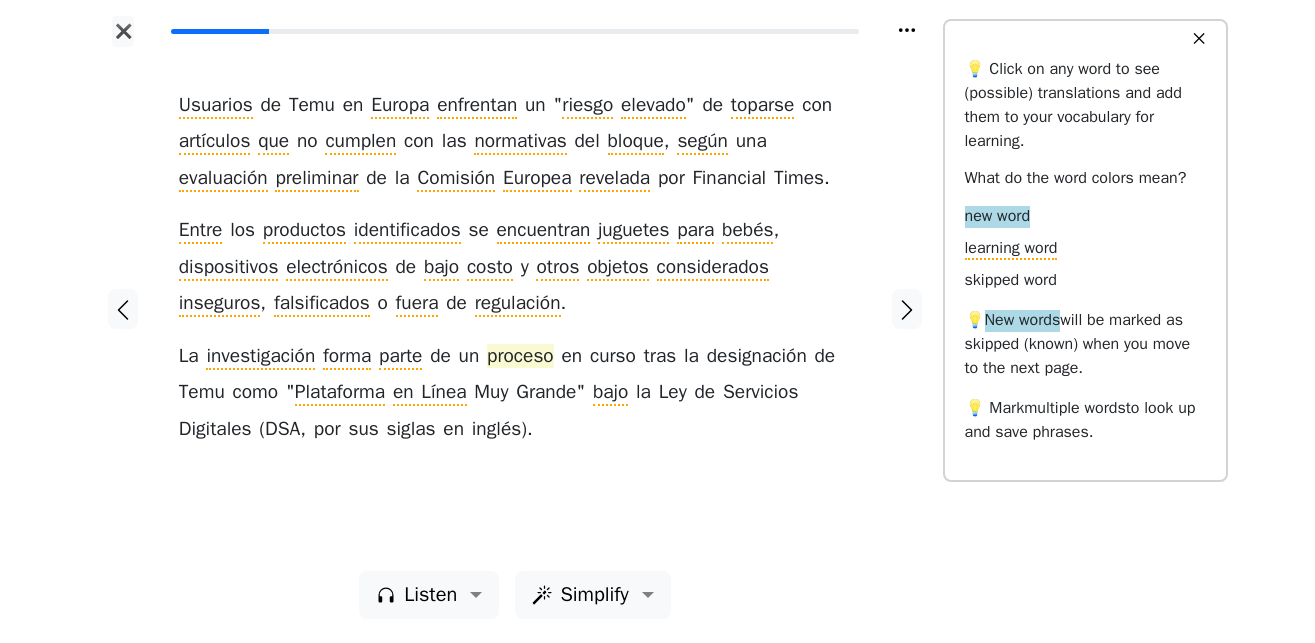 click on "proceso" at bounding box center (520, 357) 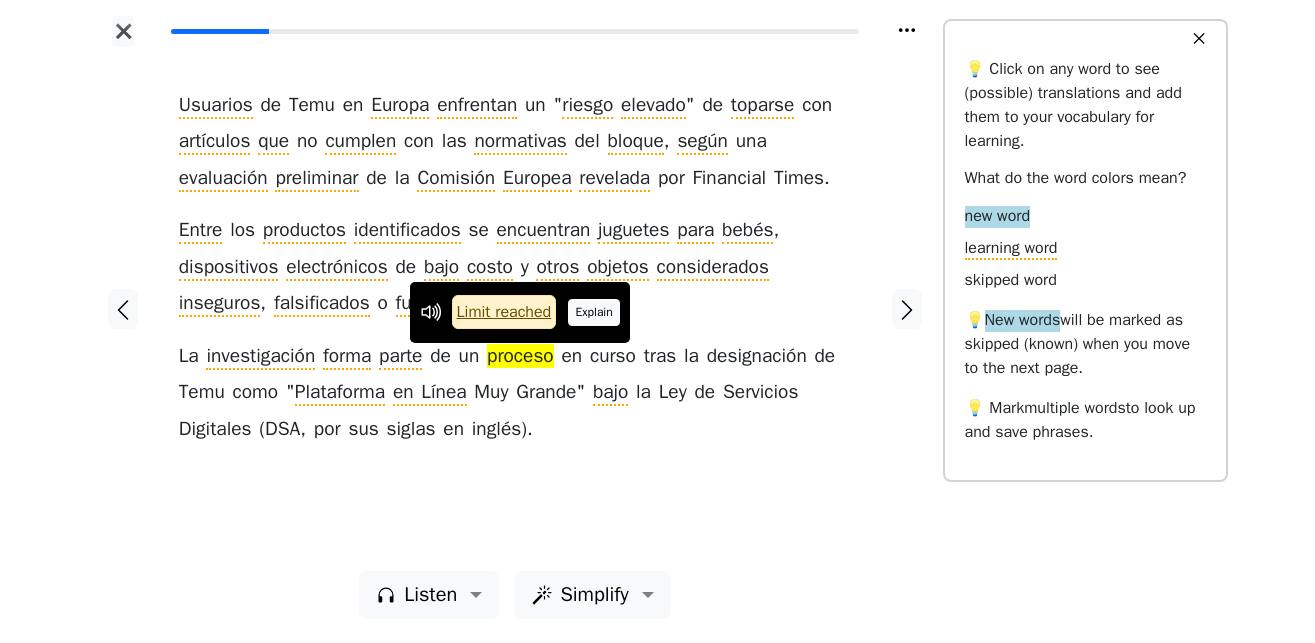 click on "Explain" at bounding box center (594, 312) 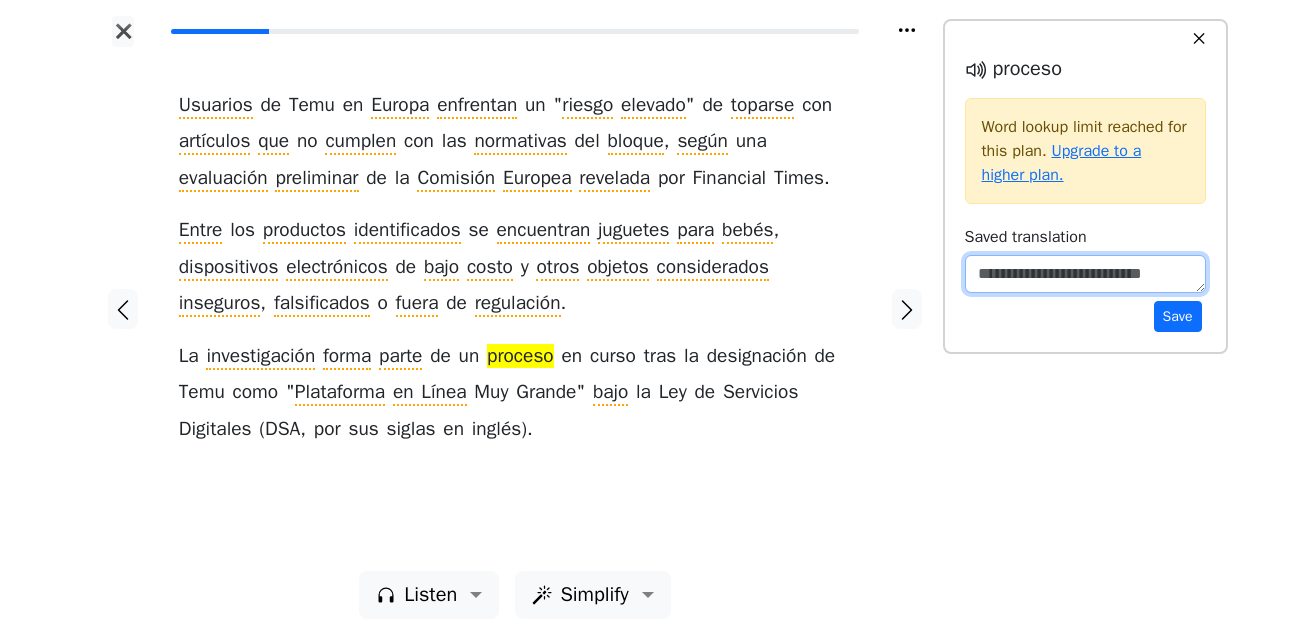 click at bounding box center [1085, 274] 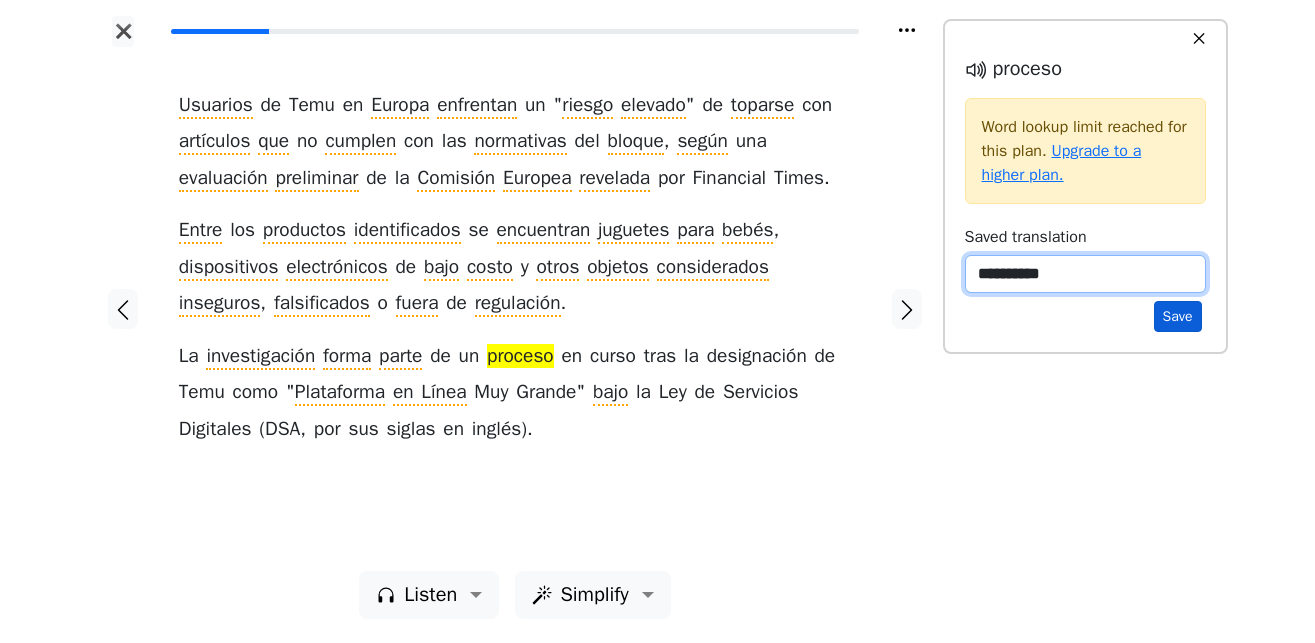 type on "**********" 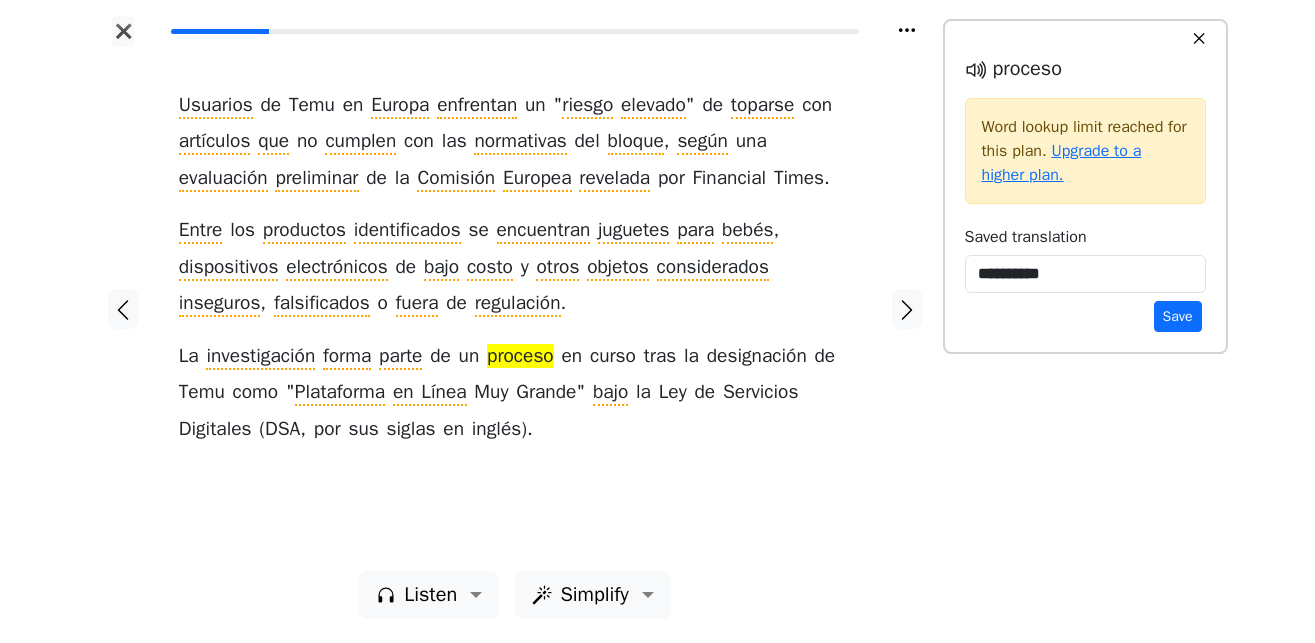 drag, startPoint x: 1169, startPoint y: 318, endPoint x: 994, endPoint y: 331, distance: 175.4822 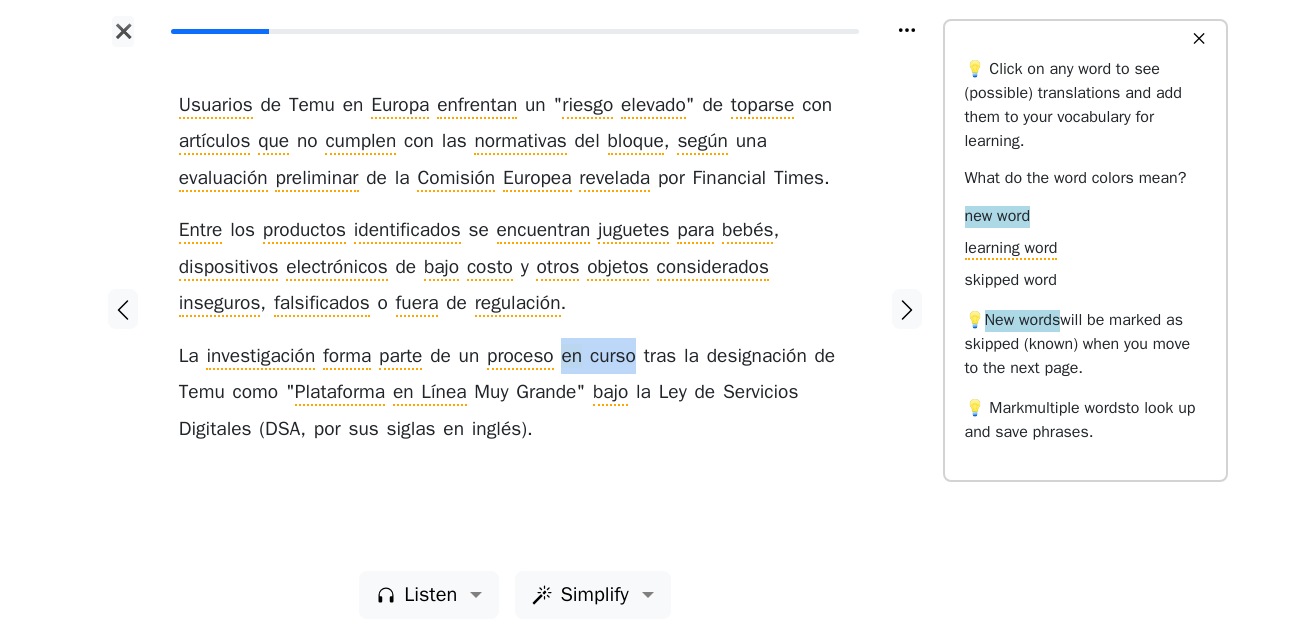 drag, startPoint x: 639, startPoint y: 360, endPoint x: 568, endPoint y: 367, distance: 71.34424 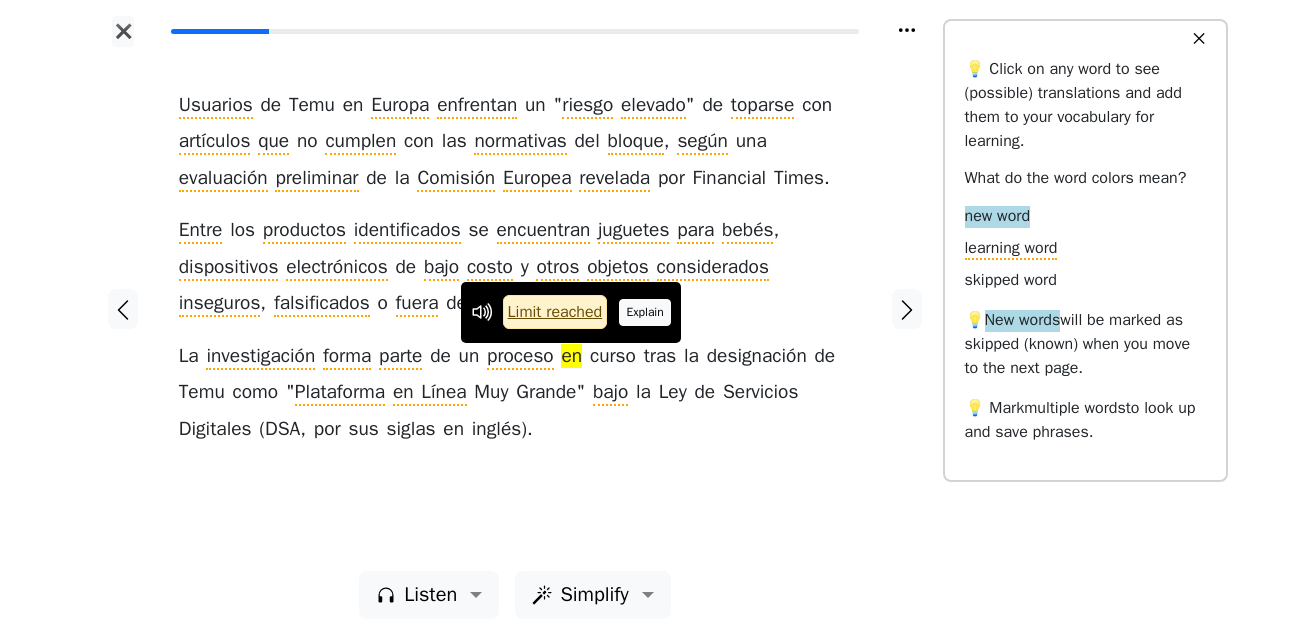 click on "Explain" at bounding box center (645, 312) 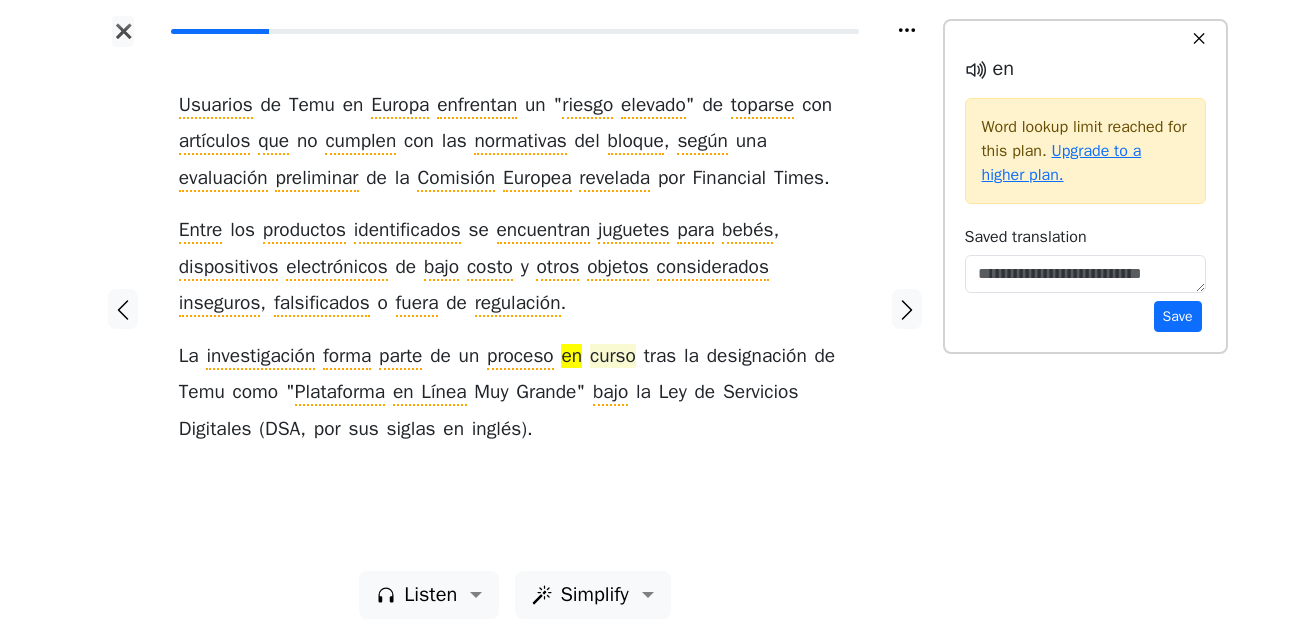click on "curso" at bounding box center (613, 357) 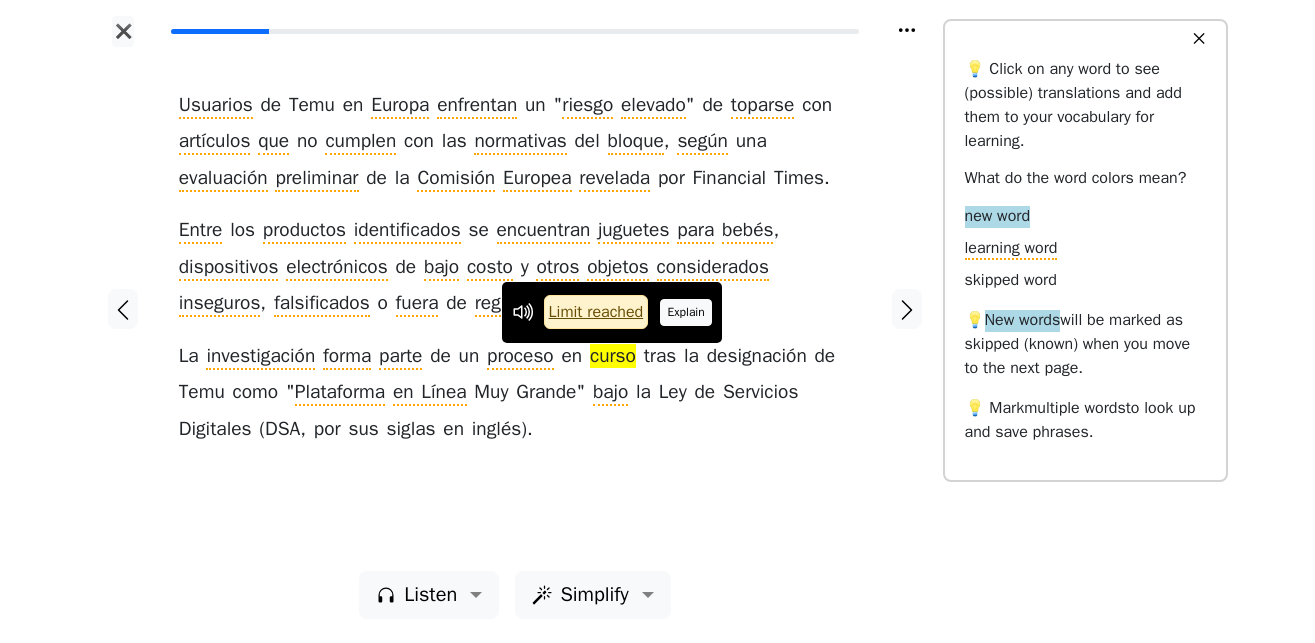 click on "Explain" at bounding box center [686, 312] 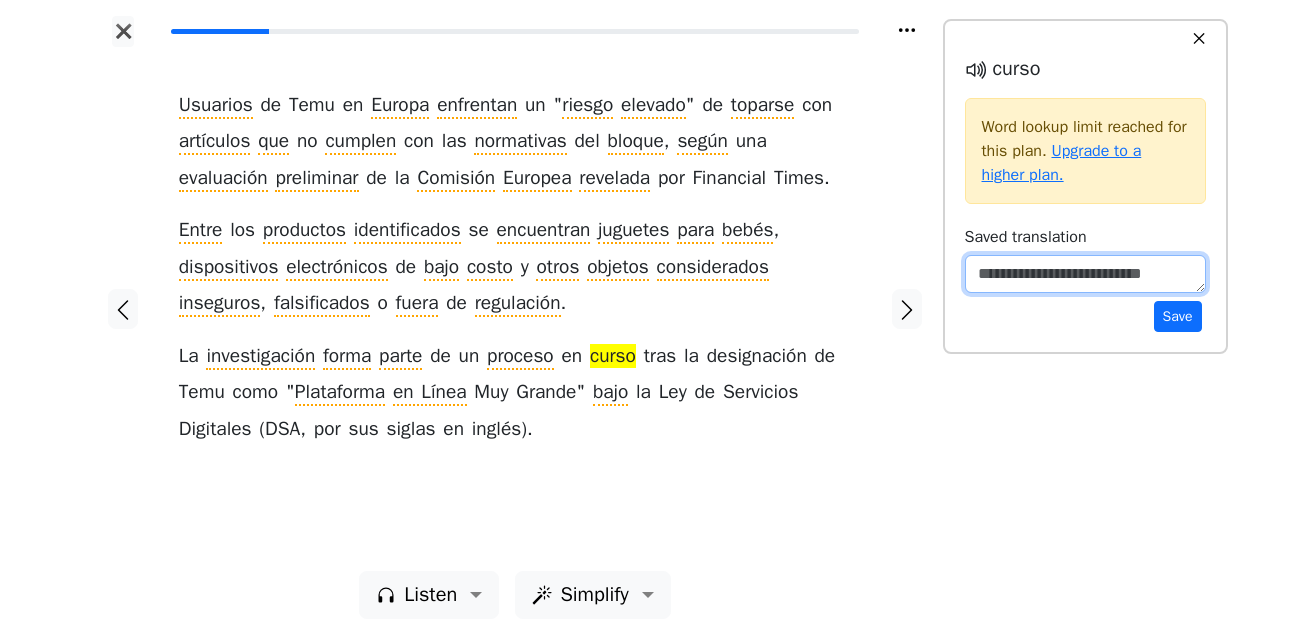 click at bounding box center (1085, 274) 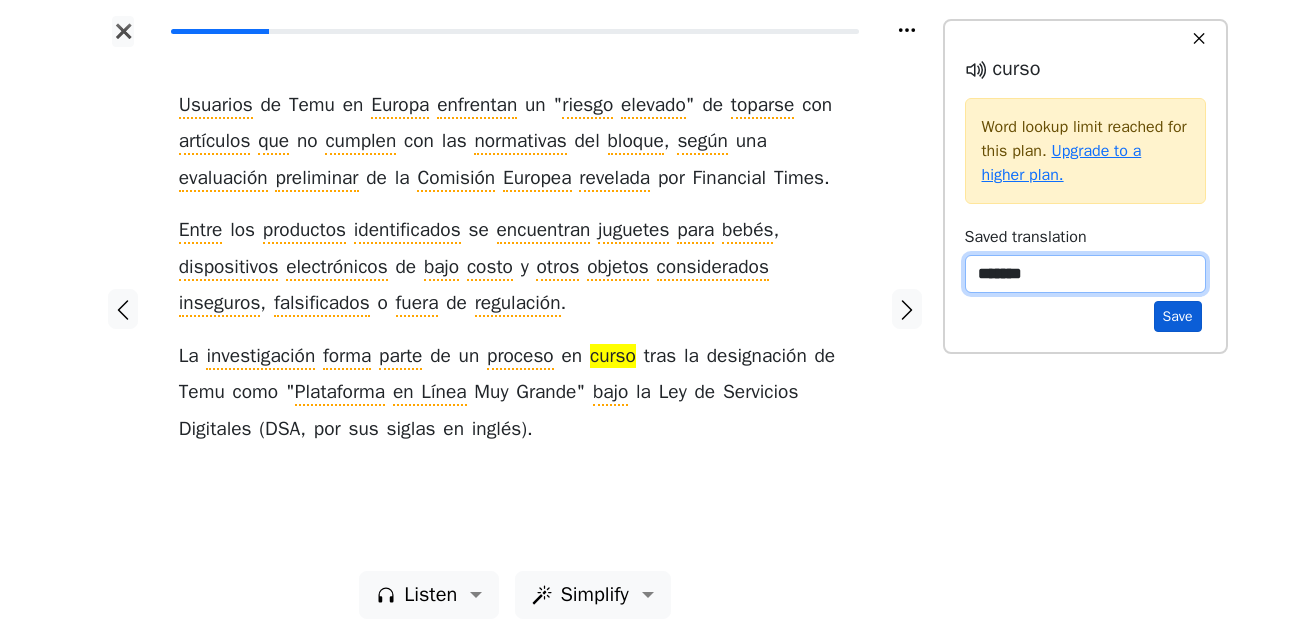 type on "*******" 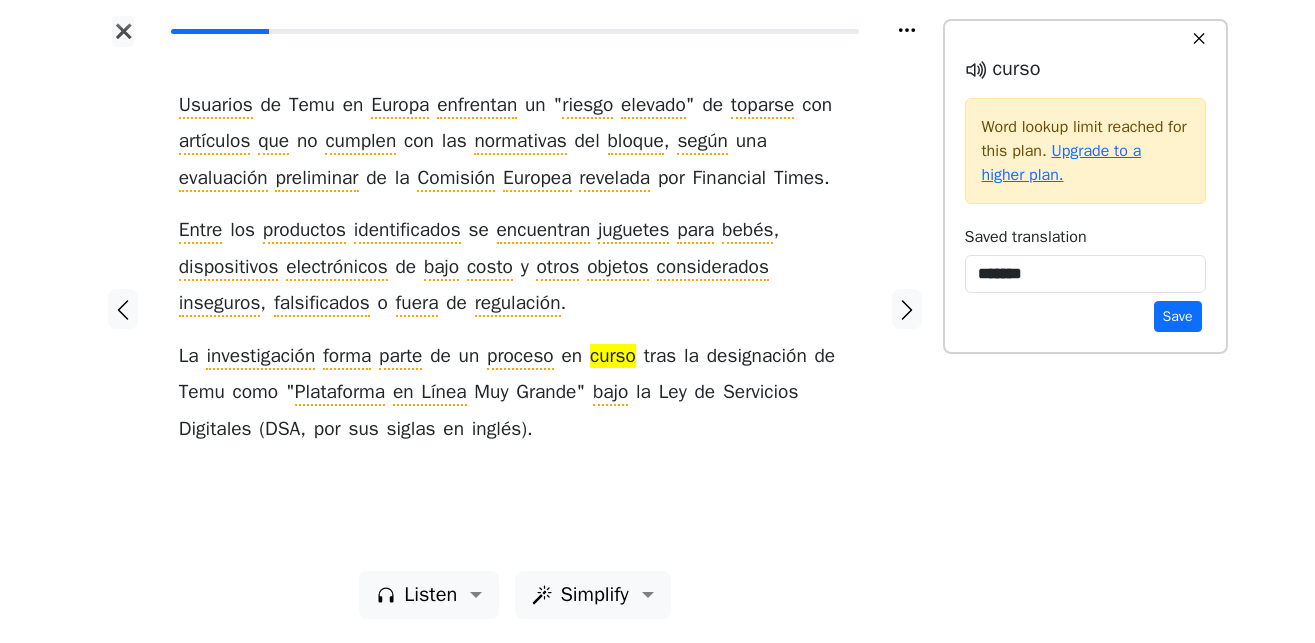 drag, startPoint x: 1167, startPoint y: 315, endPoint x: 1086, endPoint y: 354, distance: 89.89995 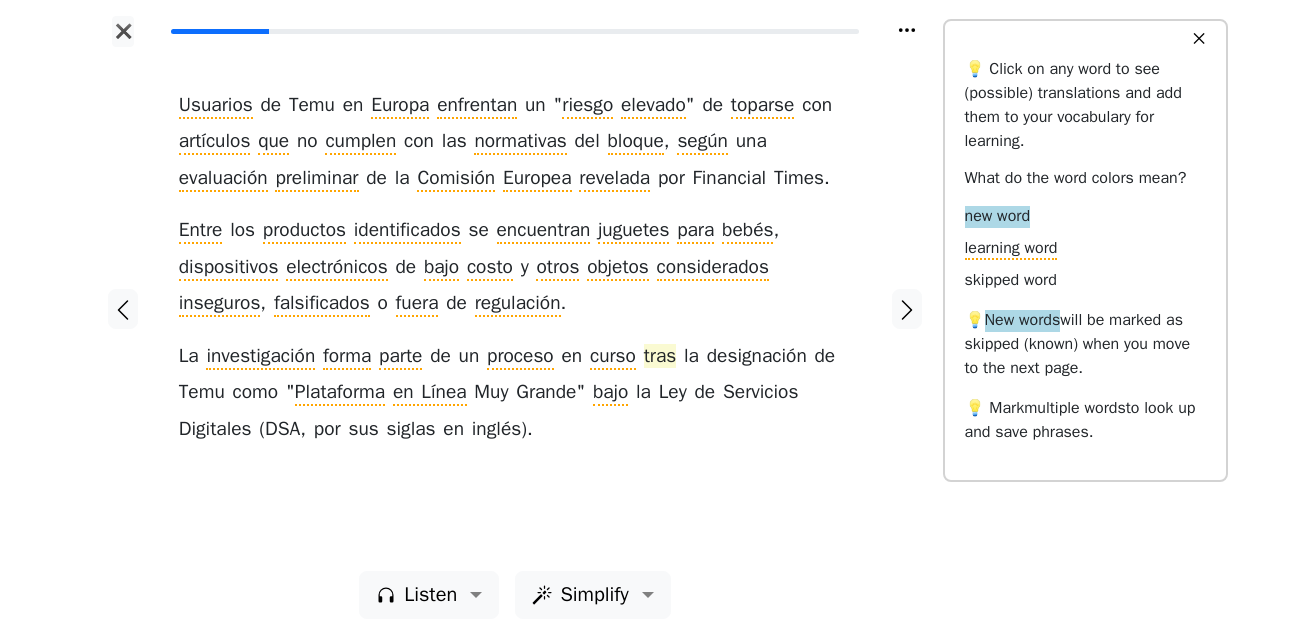 click on "tras" at bounding box center [660, 357] 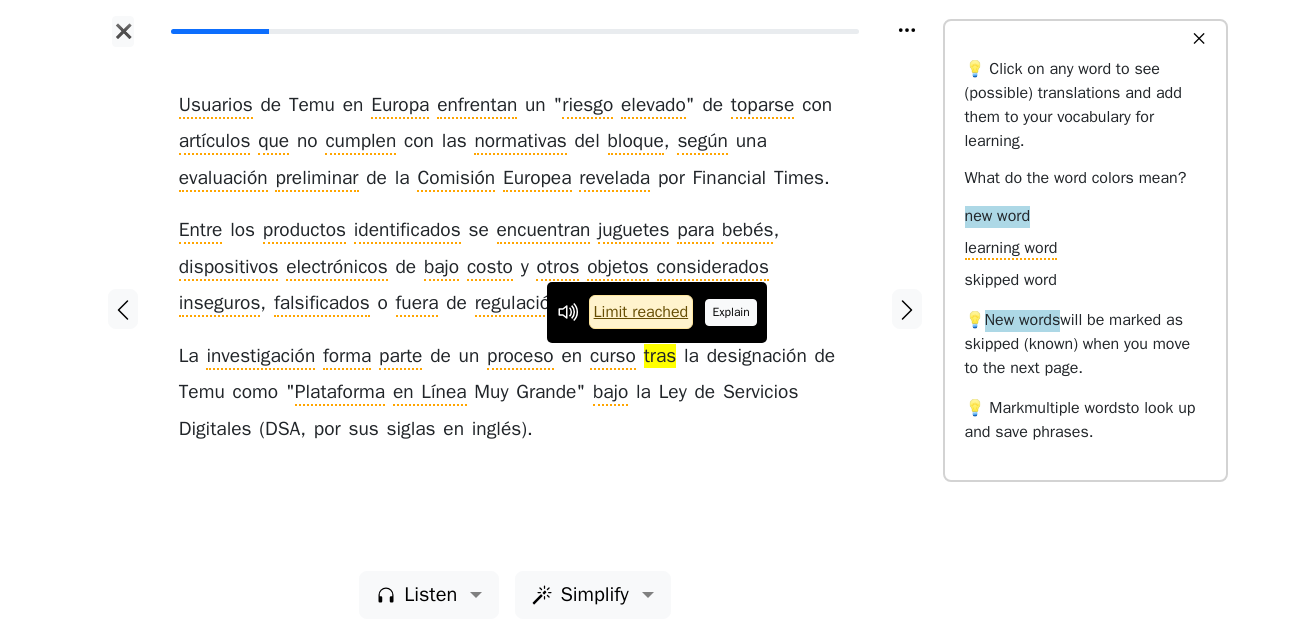 click on "Explain" at bounding box center [731, 312] 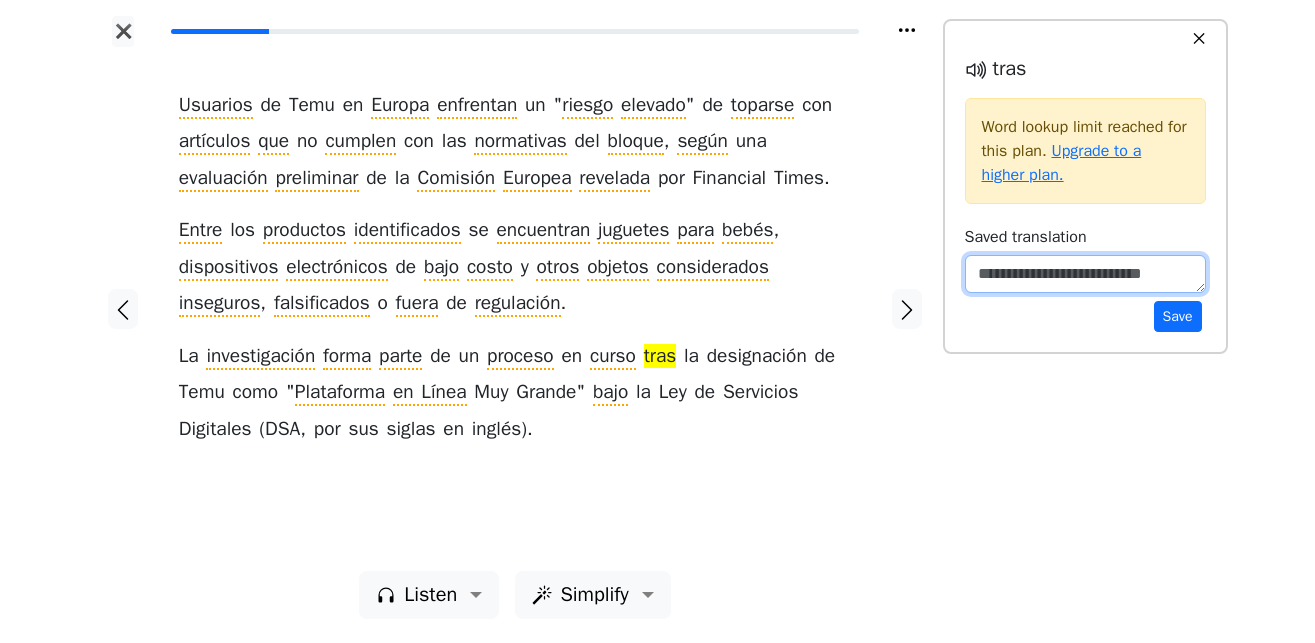 click at bounding box center (1085, 274) 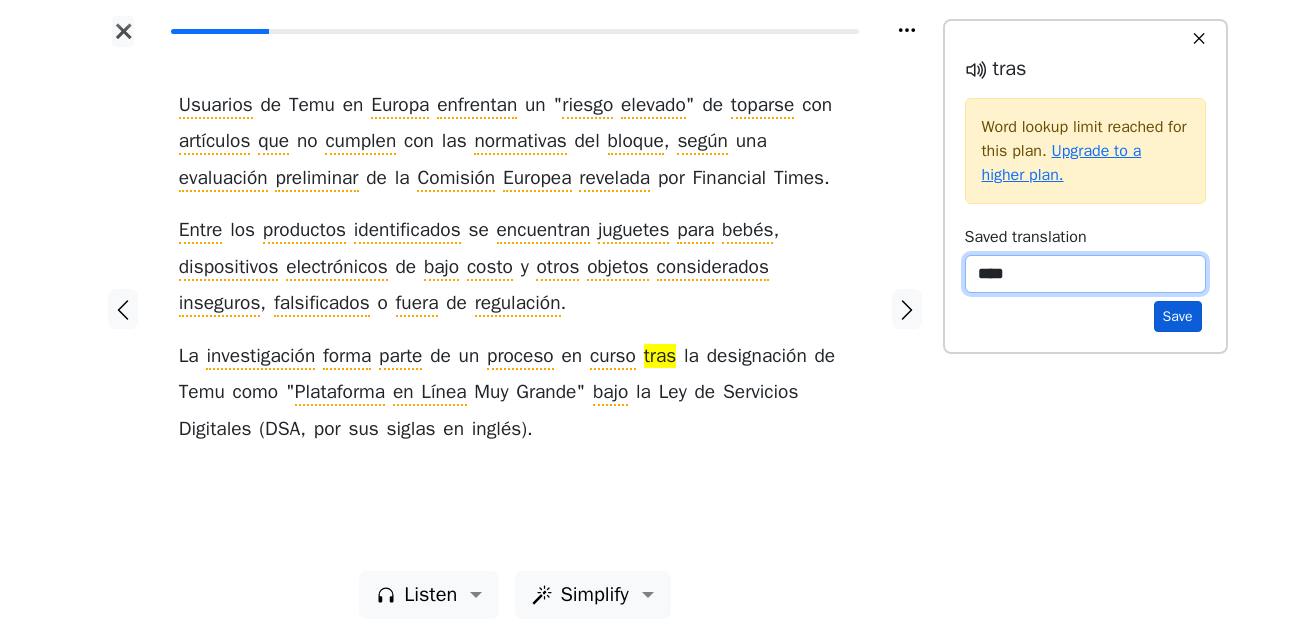 type on "****" 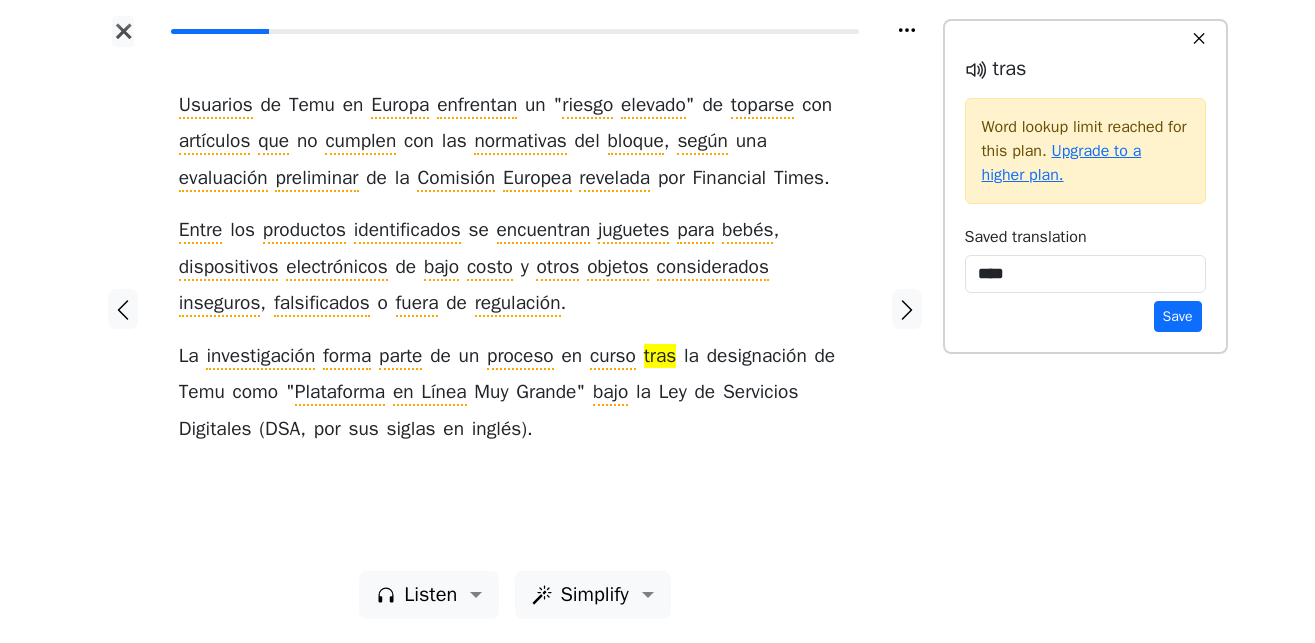 drag, startPoint x: 1168, startPoint y: 319, endPoint x: 1162, endPoint y: 330, distance: 12.529964 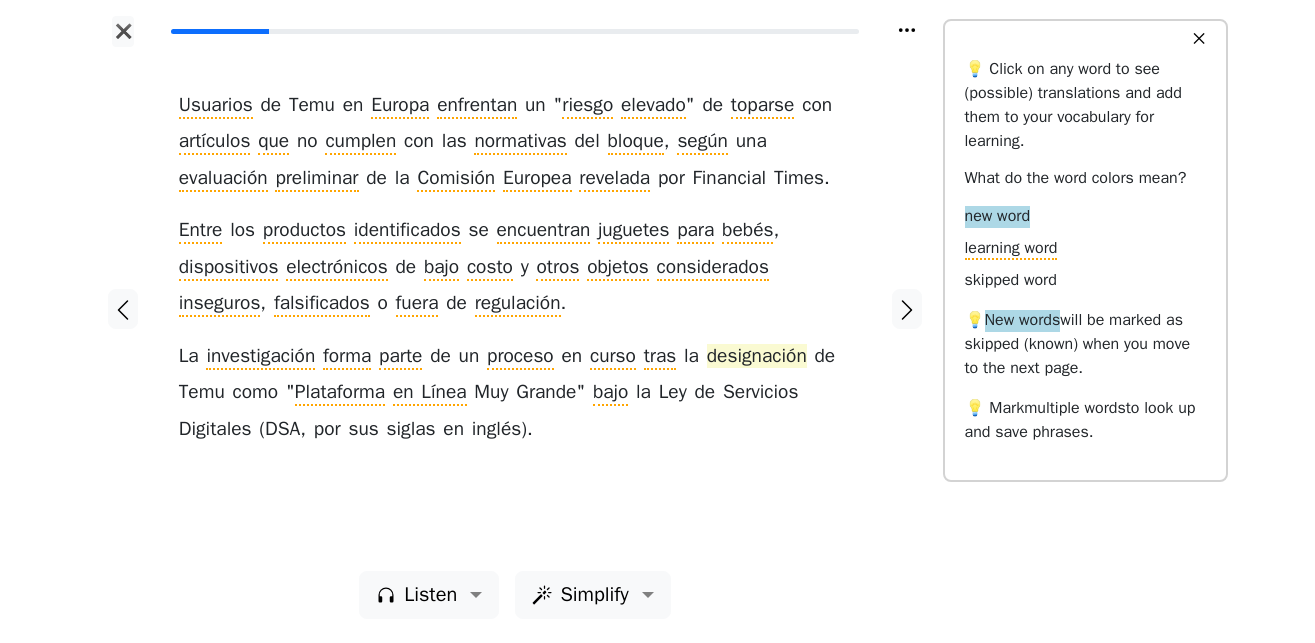 click on "designación" at bounding box center (757, 357) 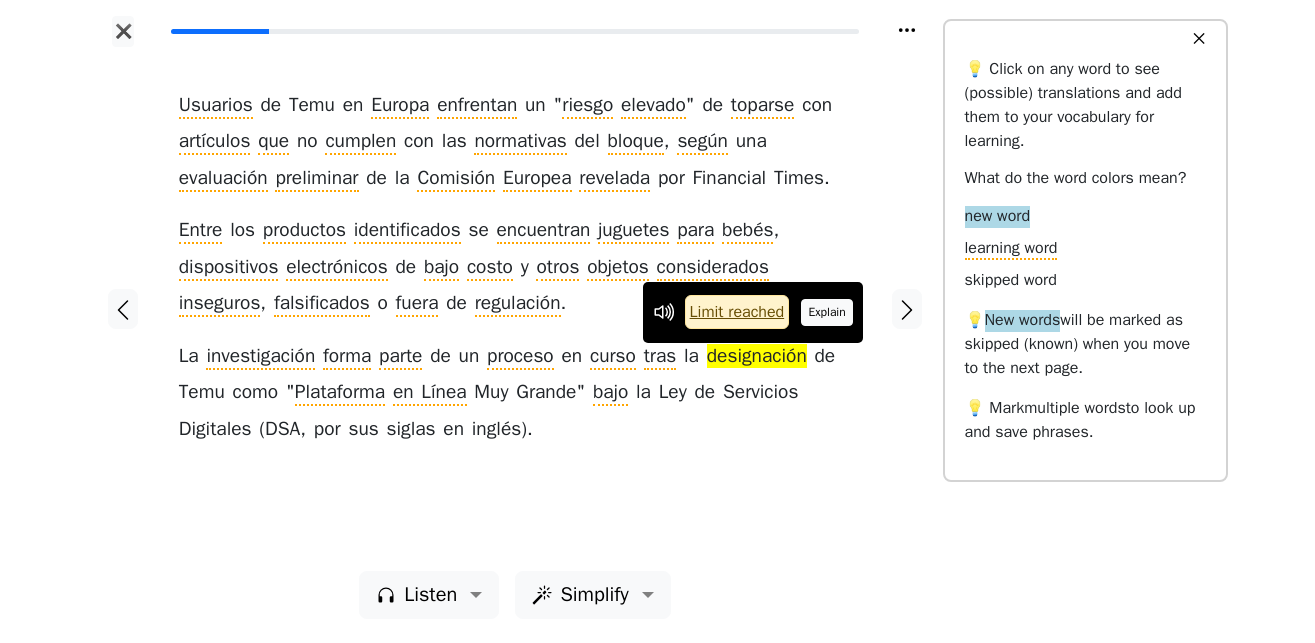 click on "Explain" at bounding box center (827, 312) 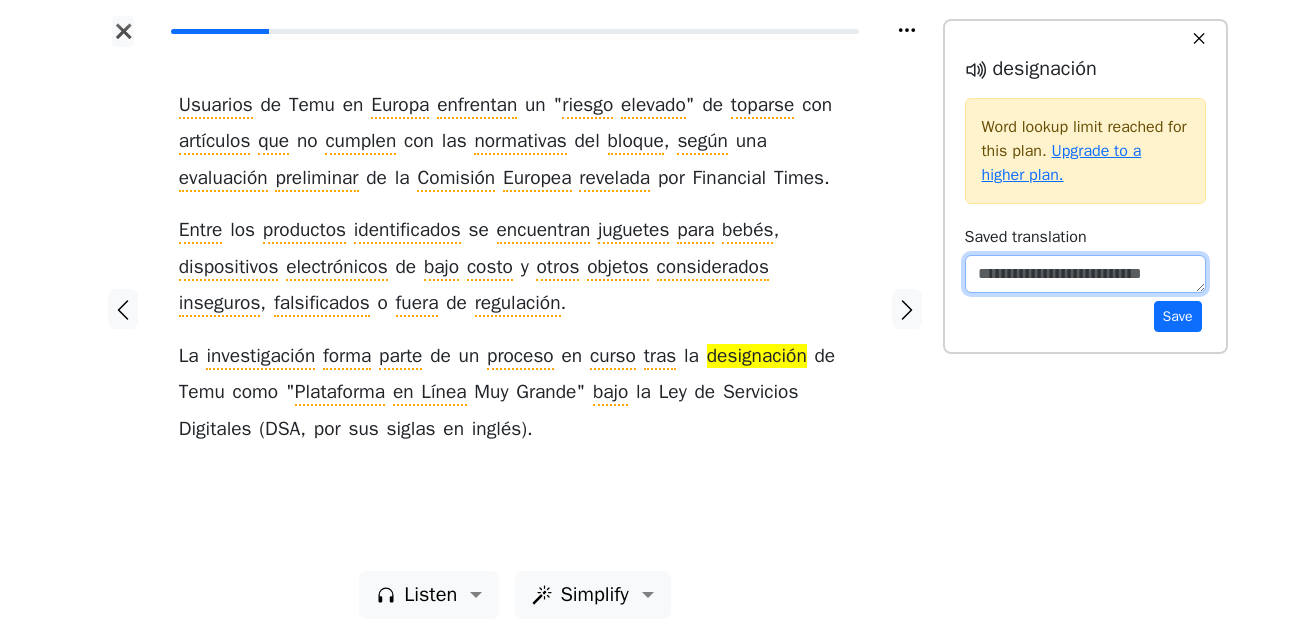 click at bounding box center [1085, 274] 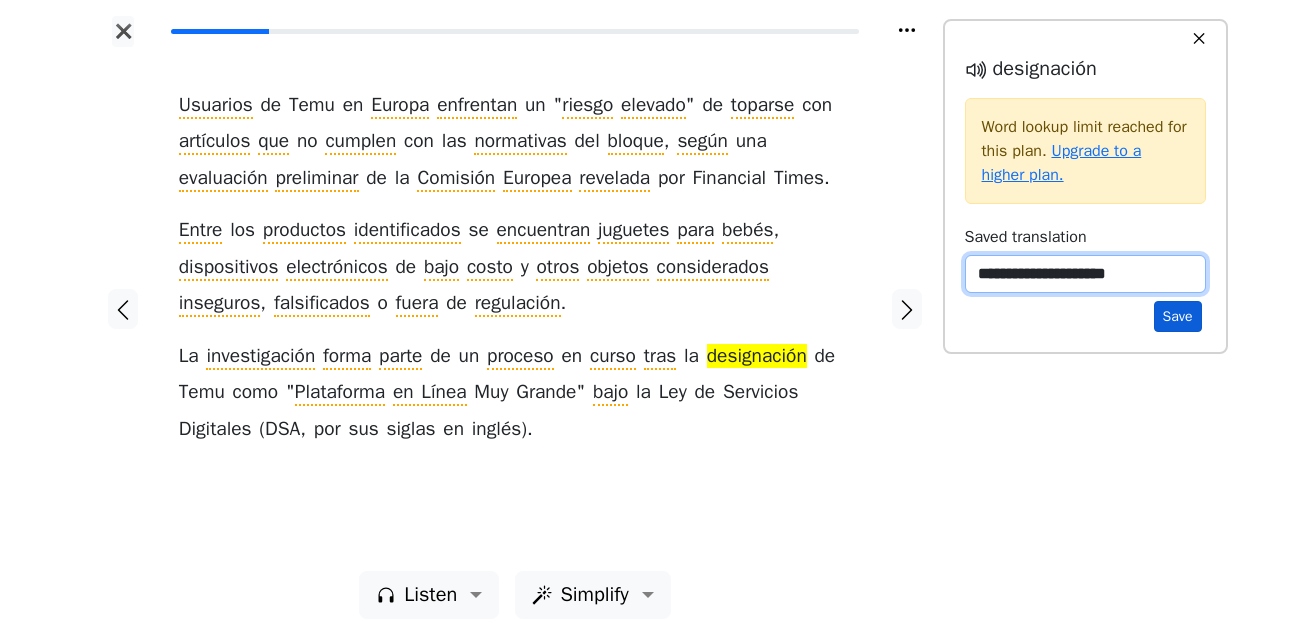 type on "**********" 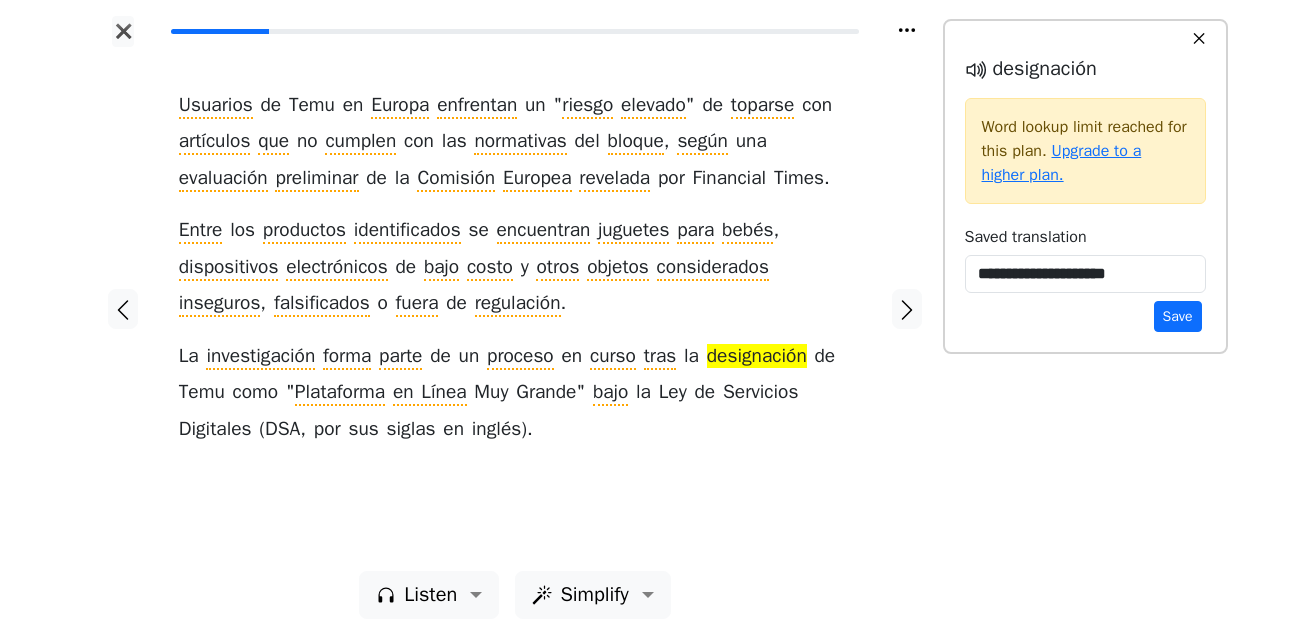 drag, startPoint x: 1189, startPoint y: 316, endPoint x: 1183, endPoint y: 325, distance: 10.816654 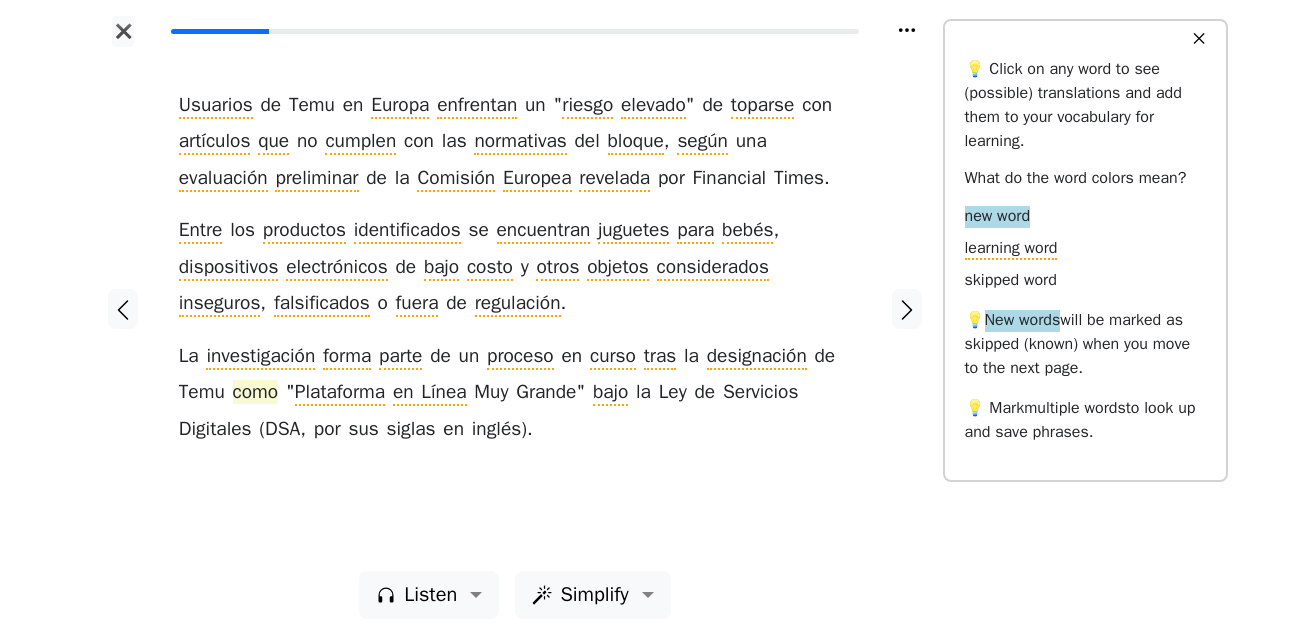 click on "como" at bounding box center [256, 393] 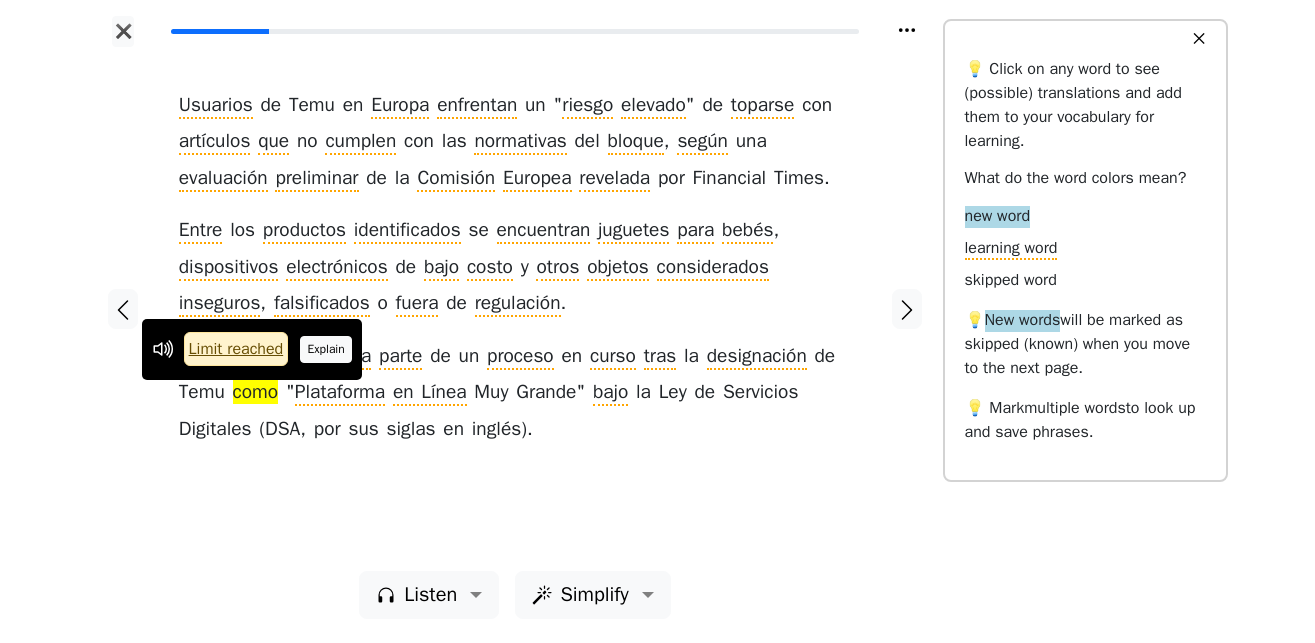 click on "Explain" at bounding box center (326, 349) 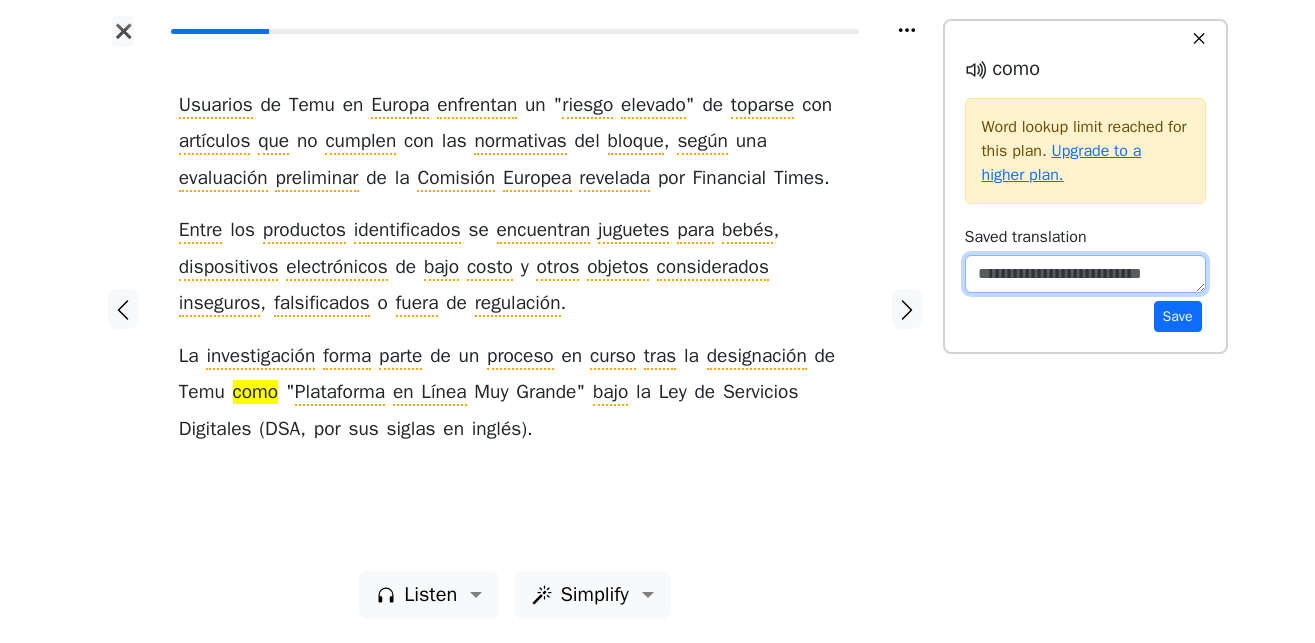 click at bounding box center (1085, 274) 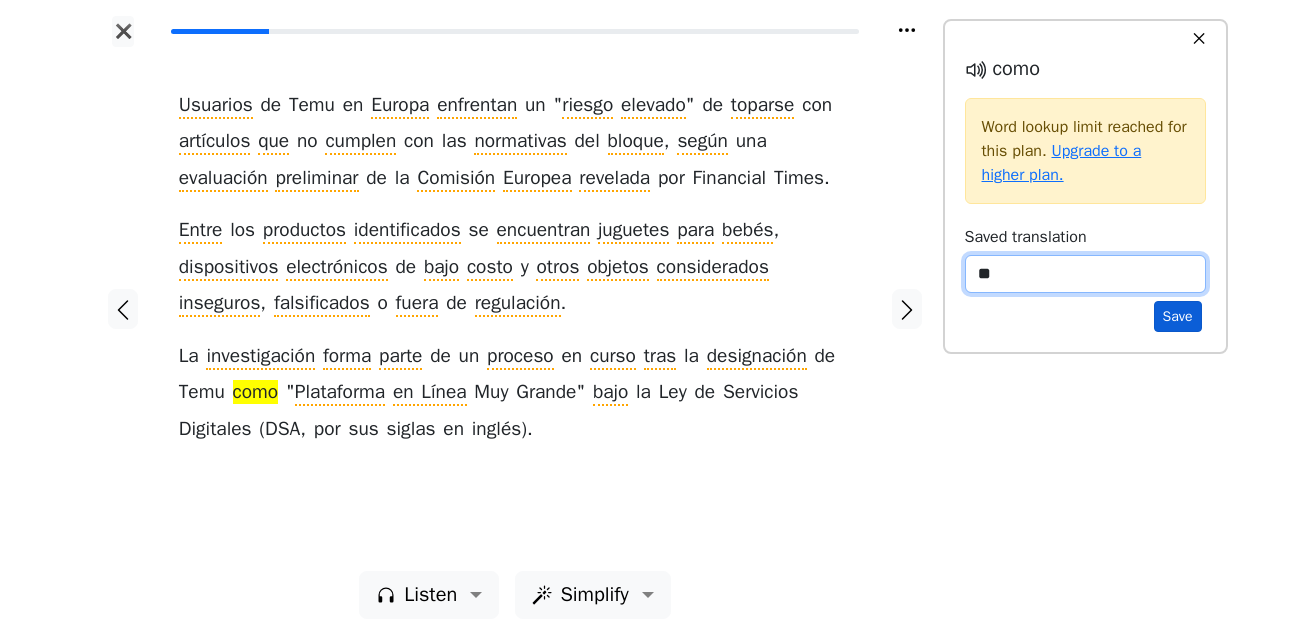 type on "**" 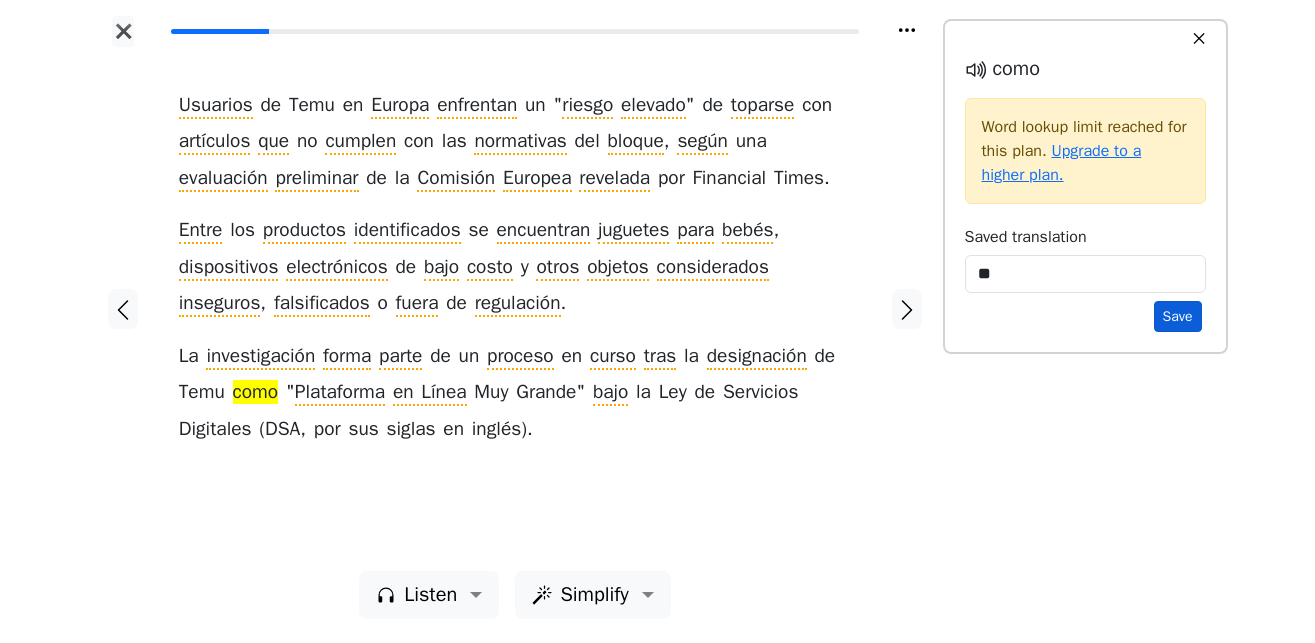 click on "Save" at bounding box center [1178, 316] 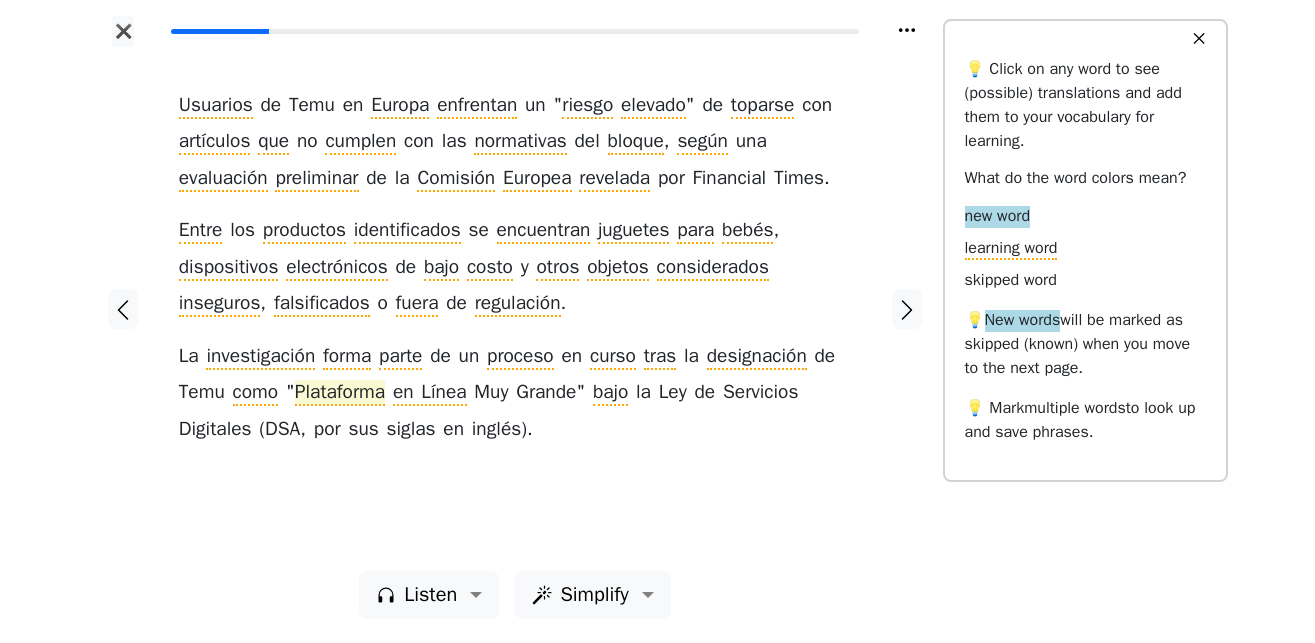 click on "Plataforma" at bounding box center [340, 393] 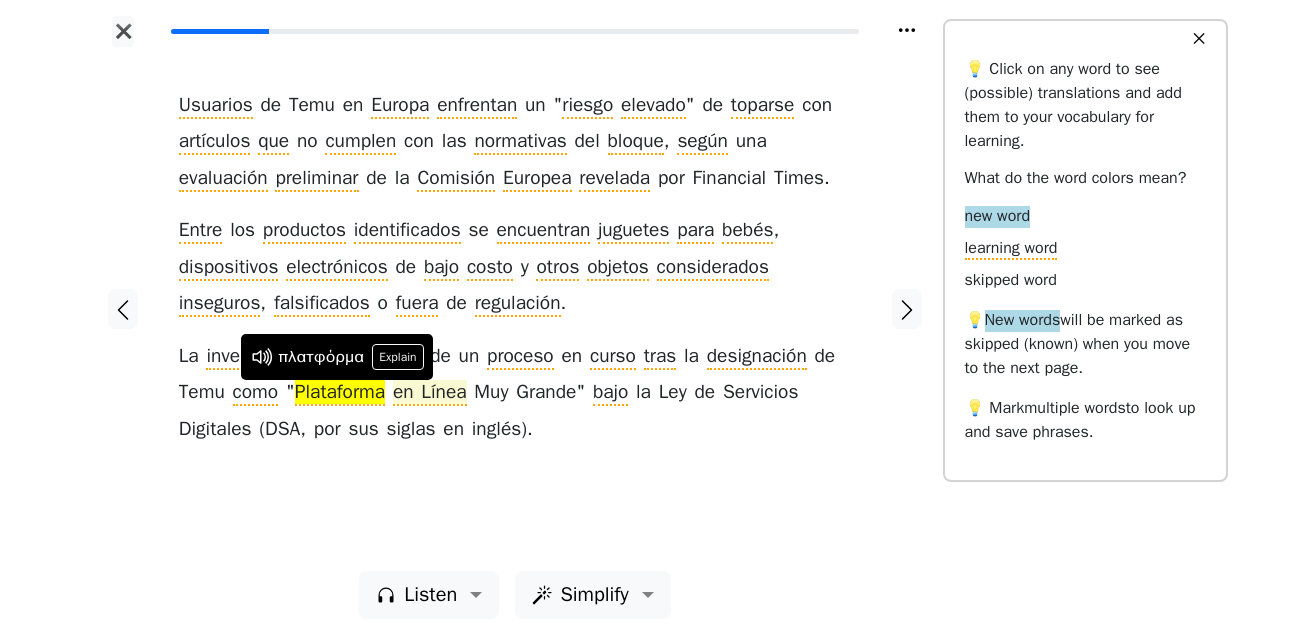 click on "en Línea" at bounding box center (430, 393) 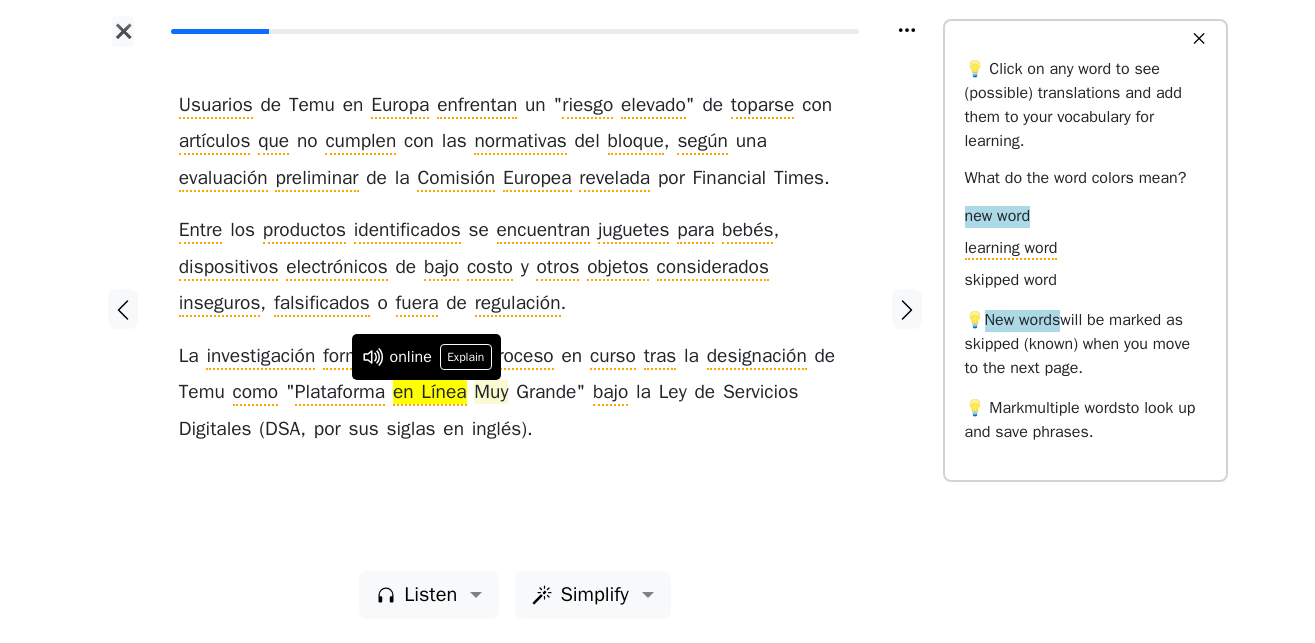 click on "Muy" at bounding box center (491, 393) 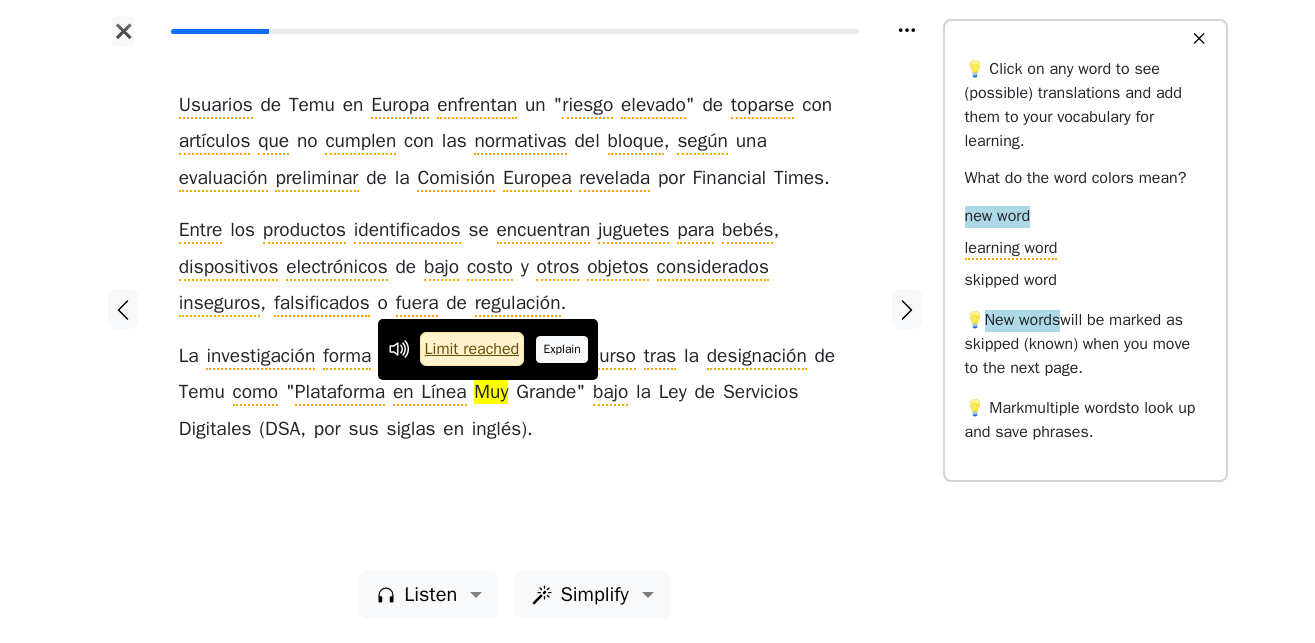 click on "Explain" at bounding box center (562, 349) 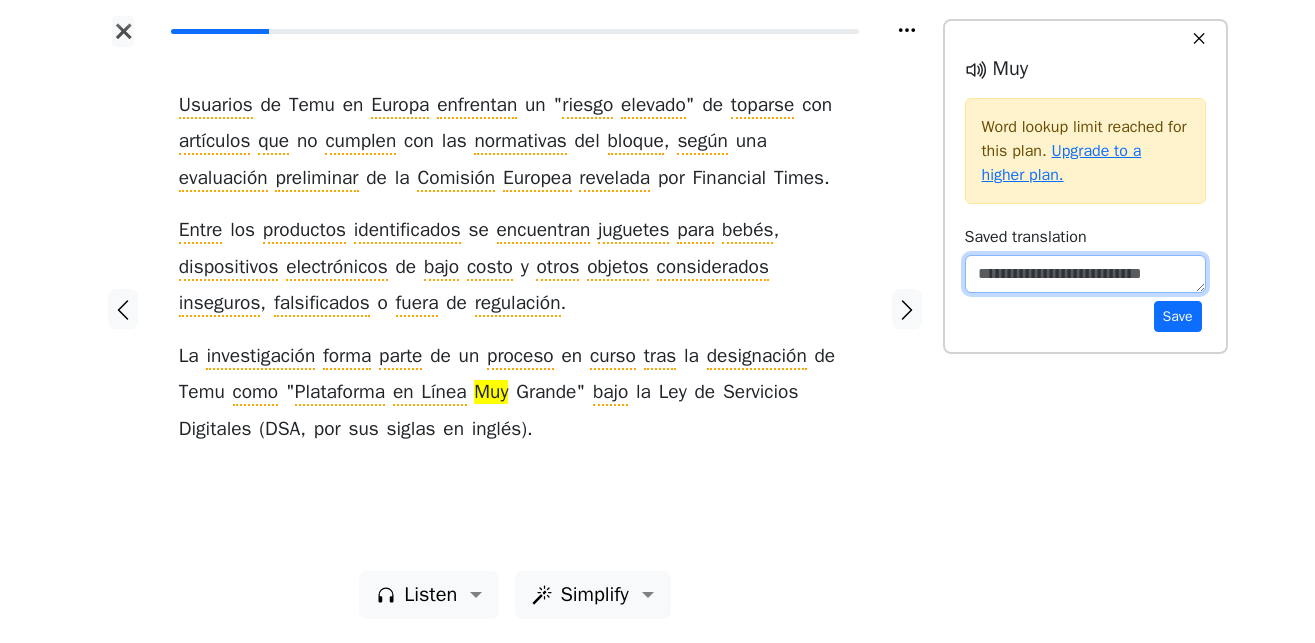 click at bounding box center [1085, 274] 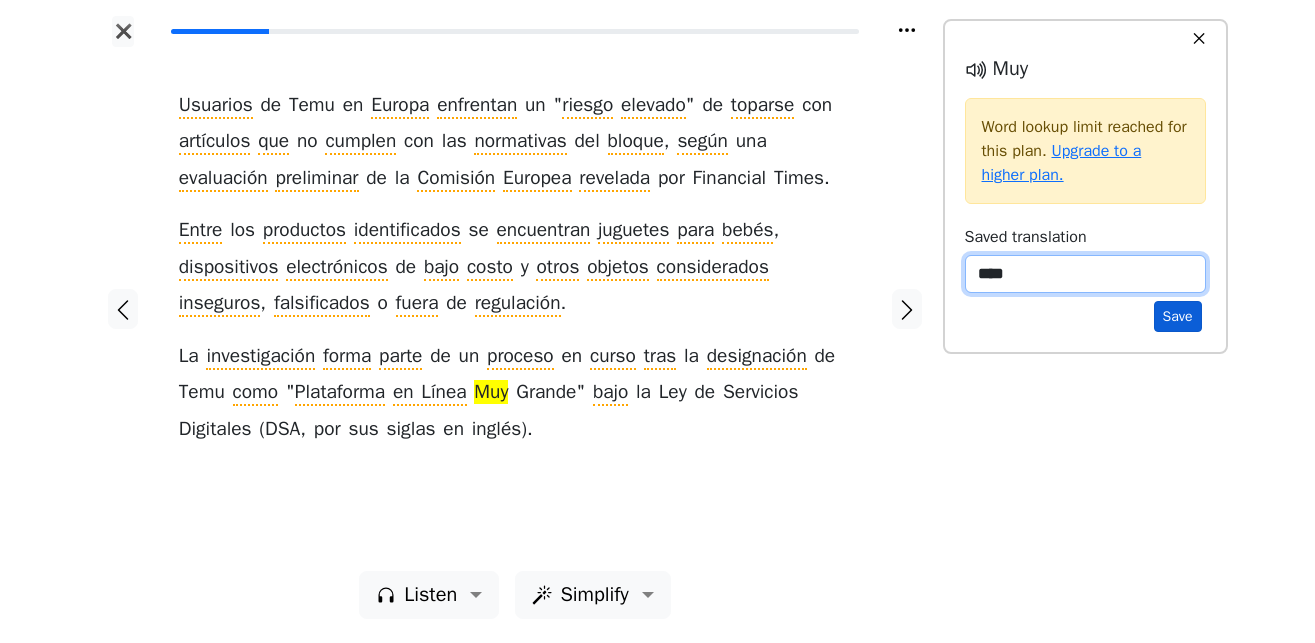 type on "****" 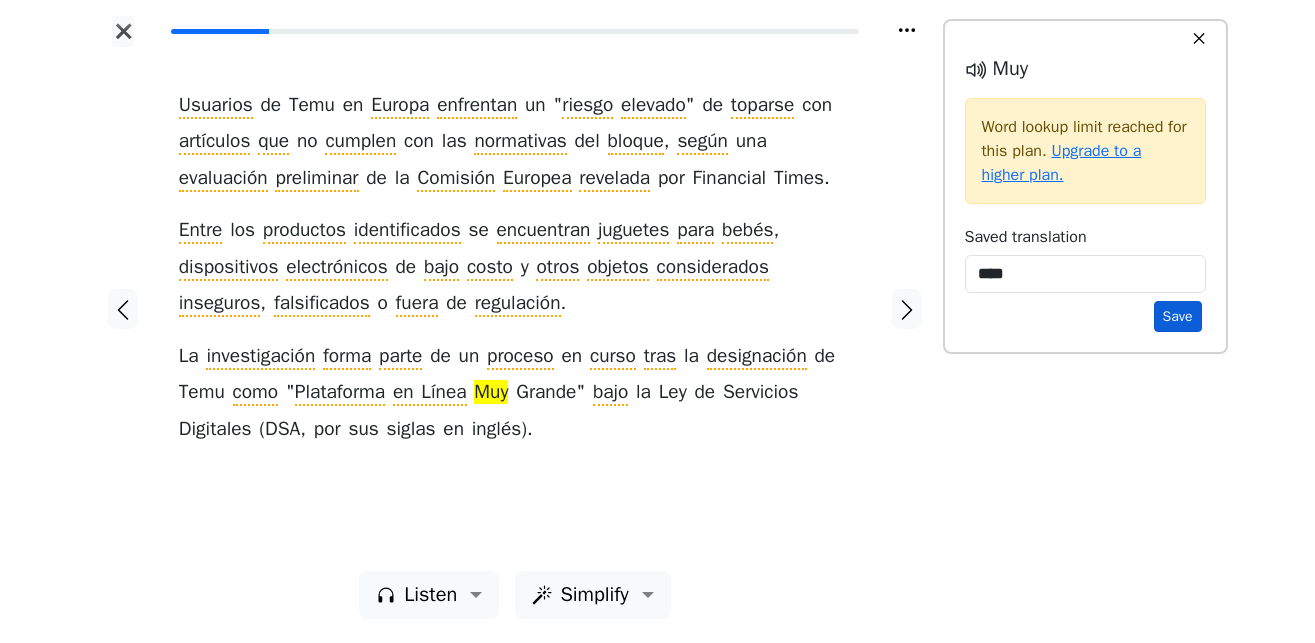 click on "Save" at bounding box center [1178, 316] 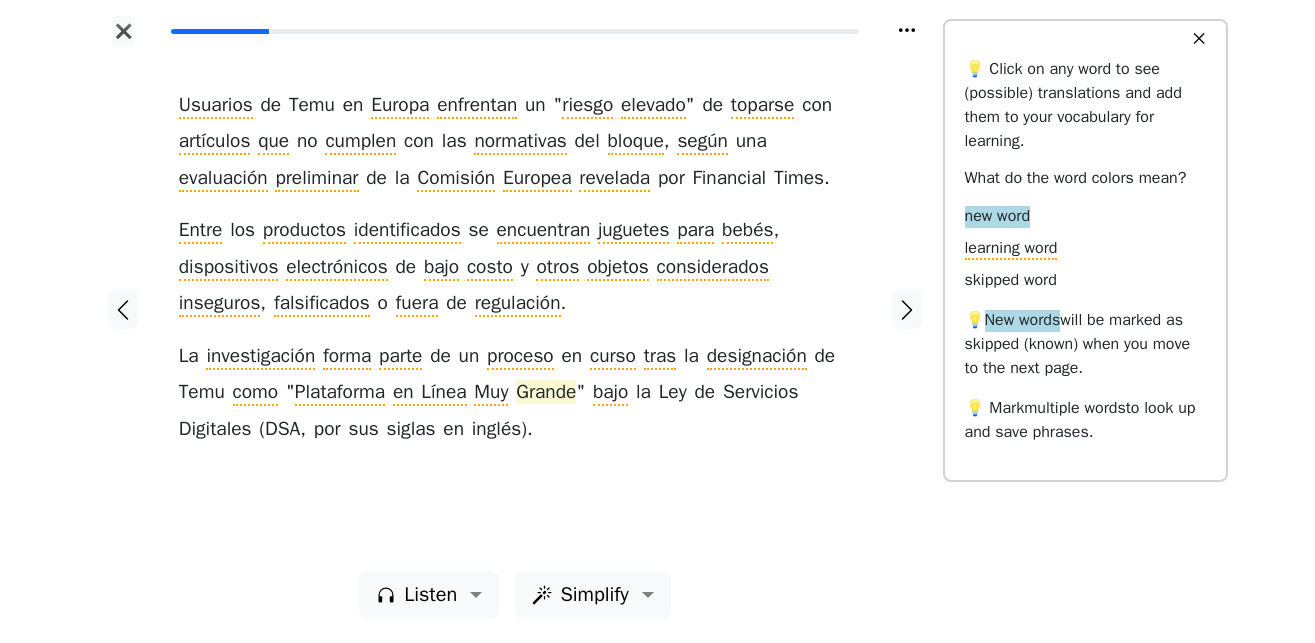 click on "Grande" at bounding box center (546, 393) 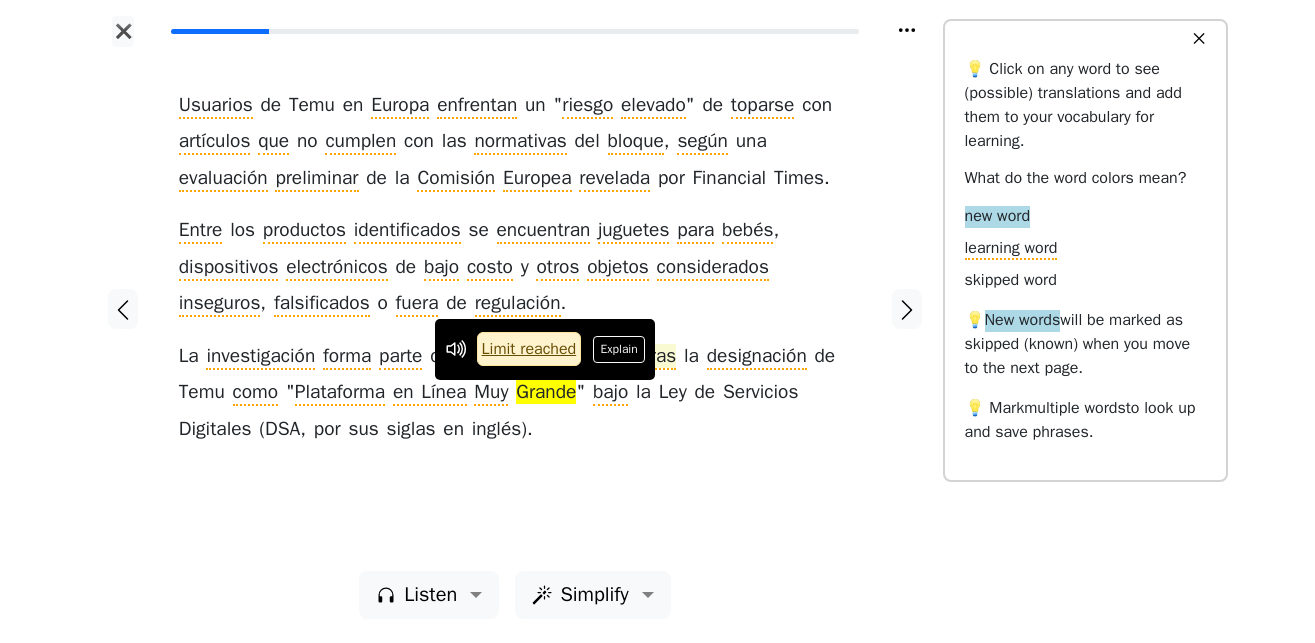 drag, startPoint x: 630, startPoint y: 354, endPoint x: 663, endPoint y: 354, distance: 33 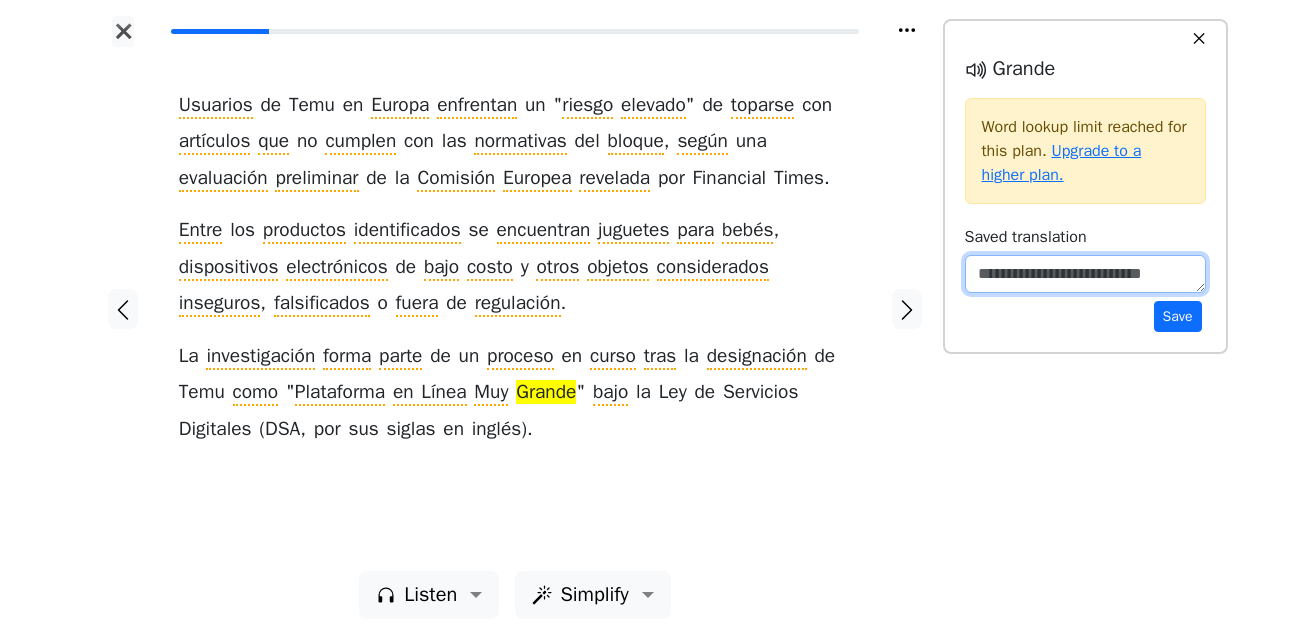 click at bounding box center (1085, 274) 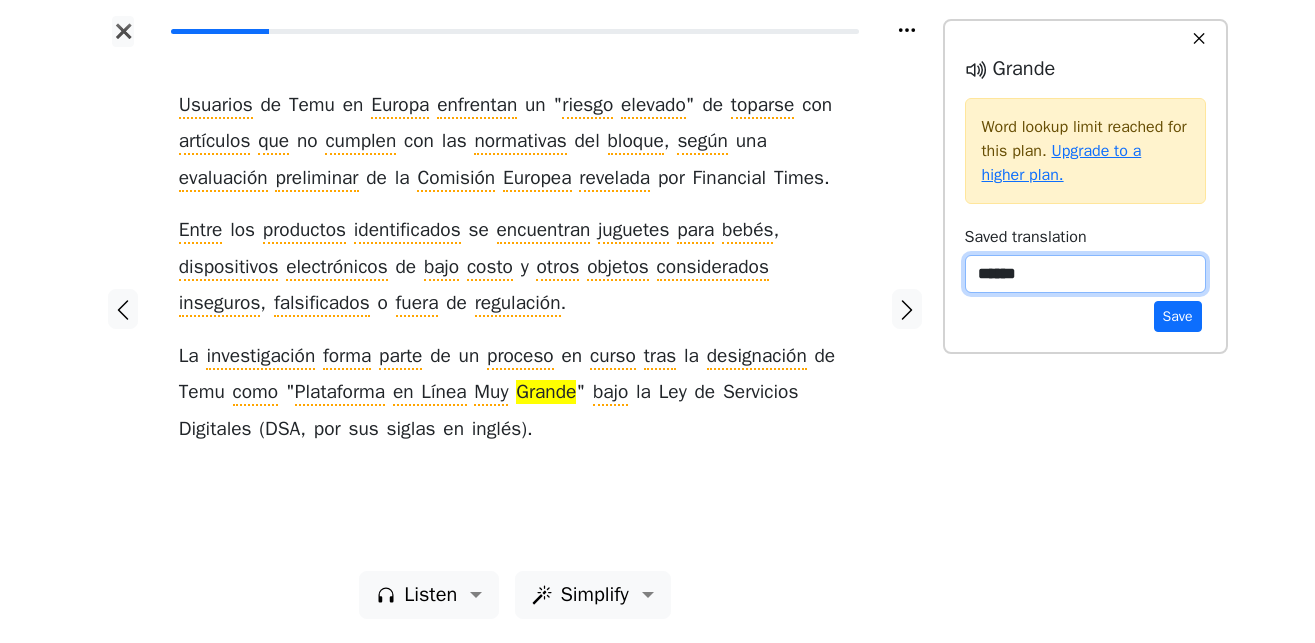 type on "******" 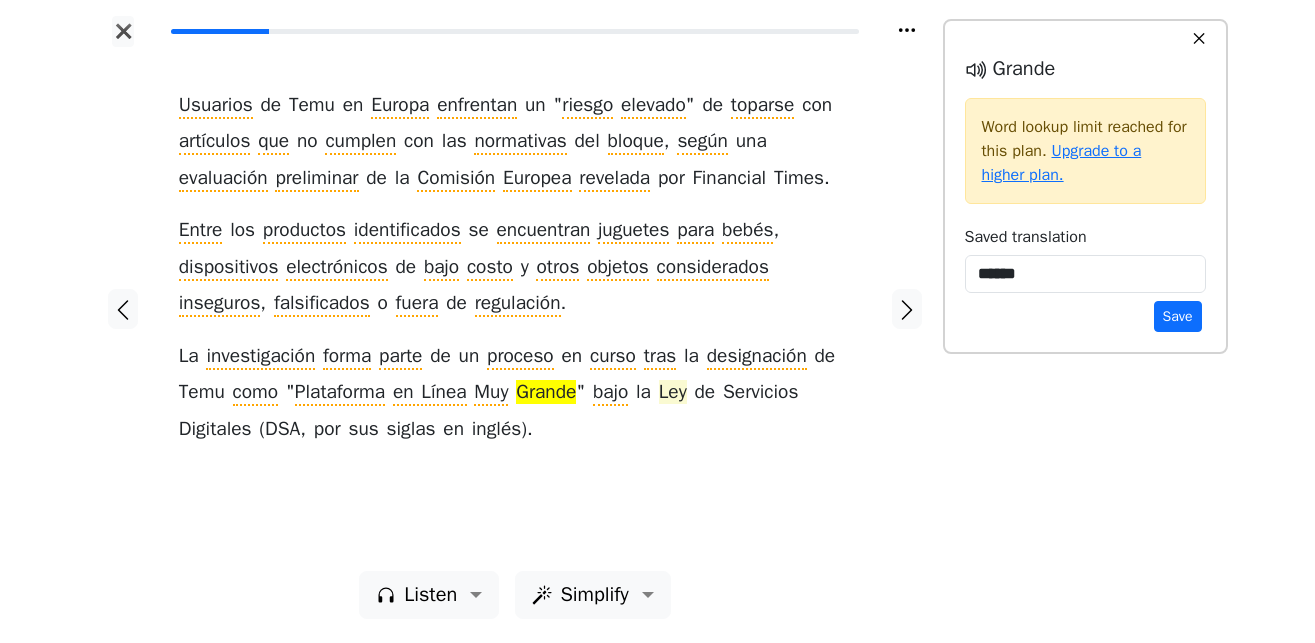 click on "Ley" at bounding box center [673, 393] 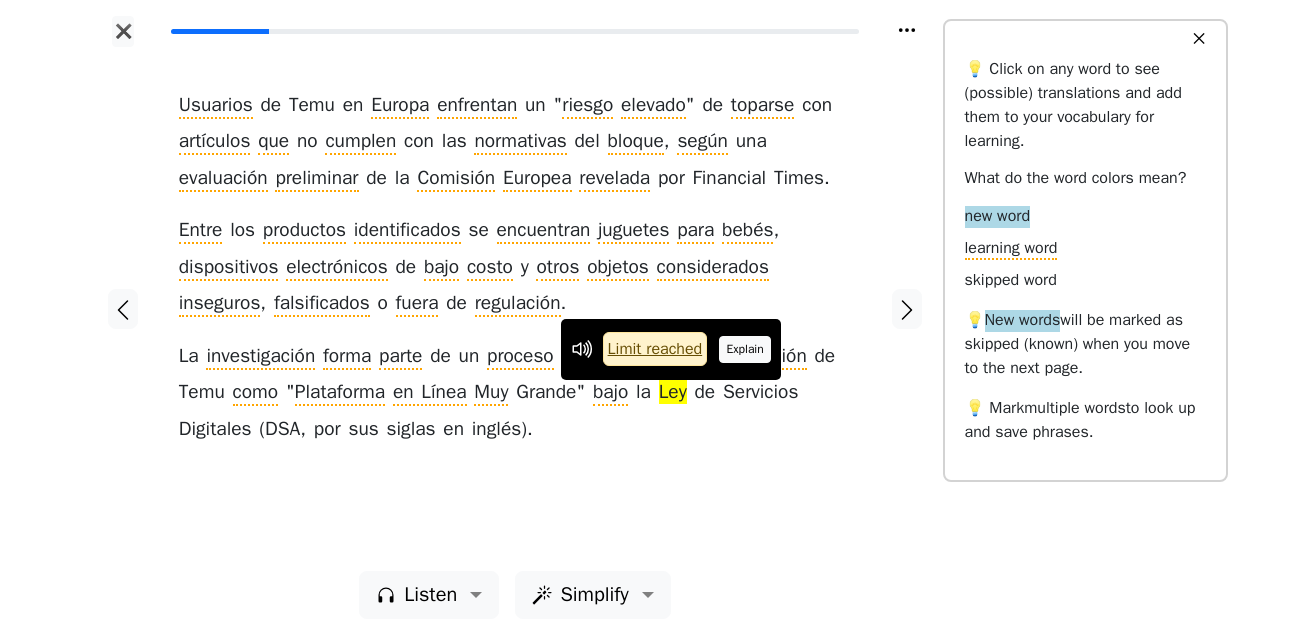 click on "Explain" at bounding box center [745, 349] 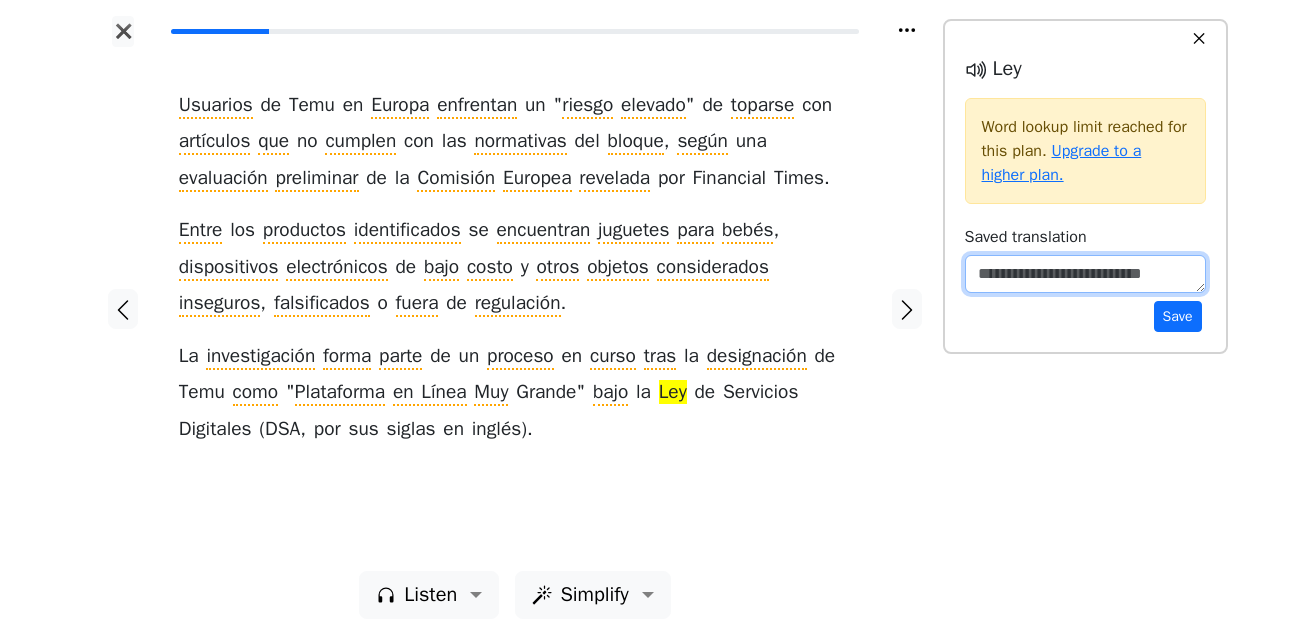 click at bounding box center (1085, 274) 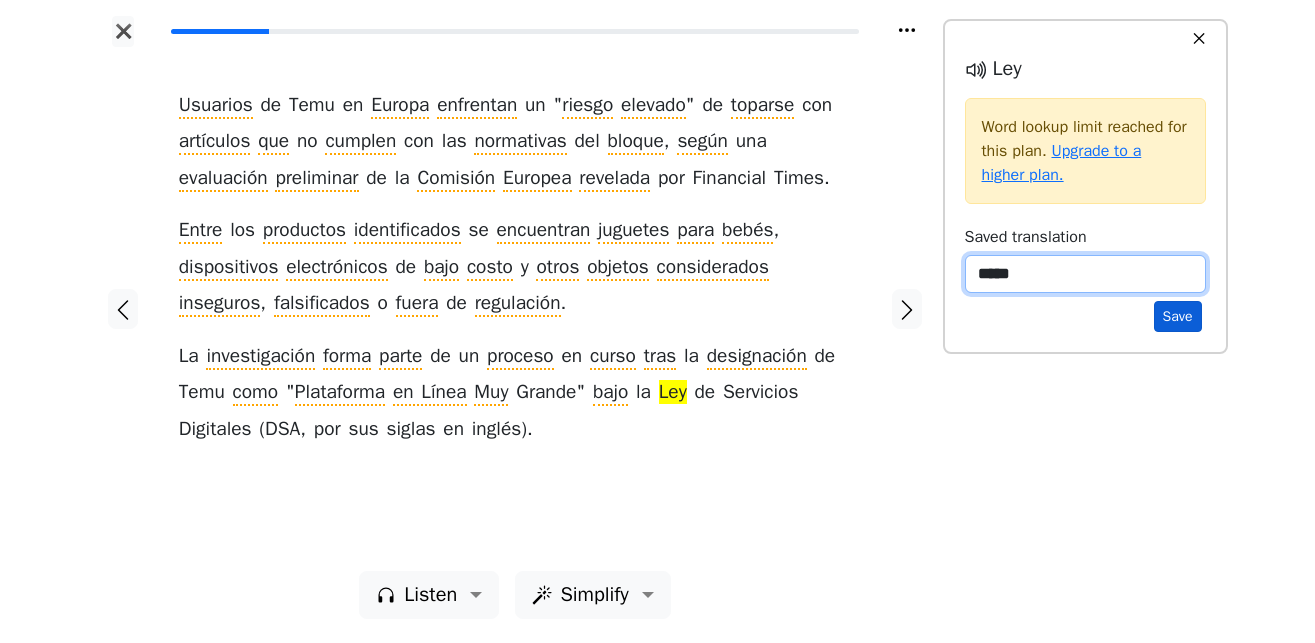 type on "*****" 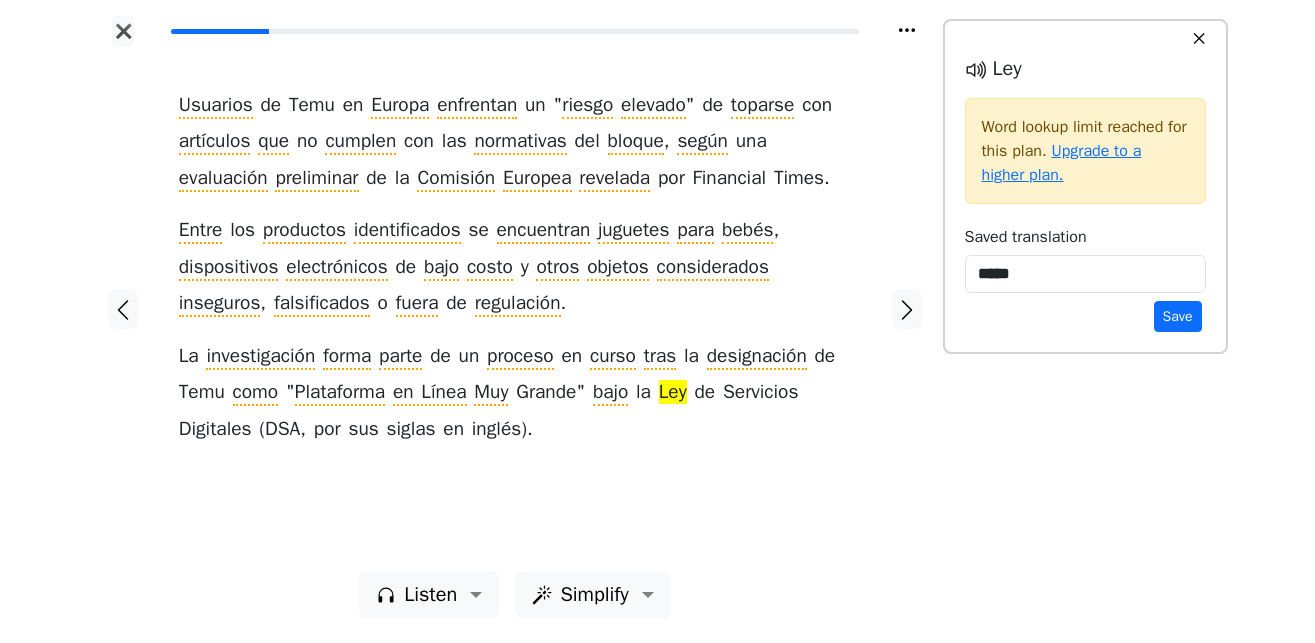 click on "Save" at bounding box center [1178, 316] 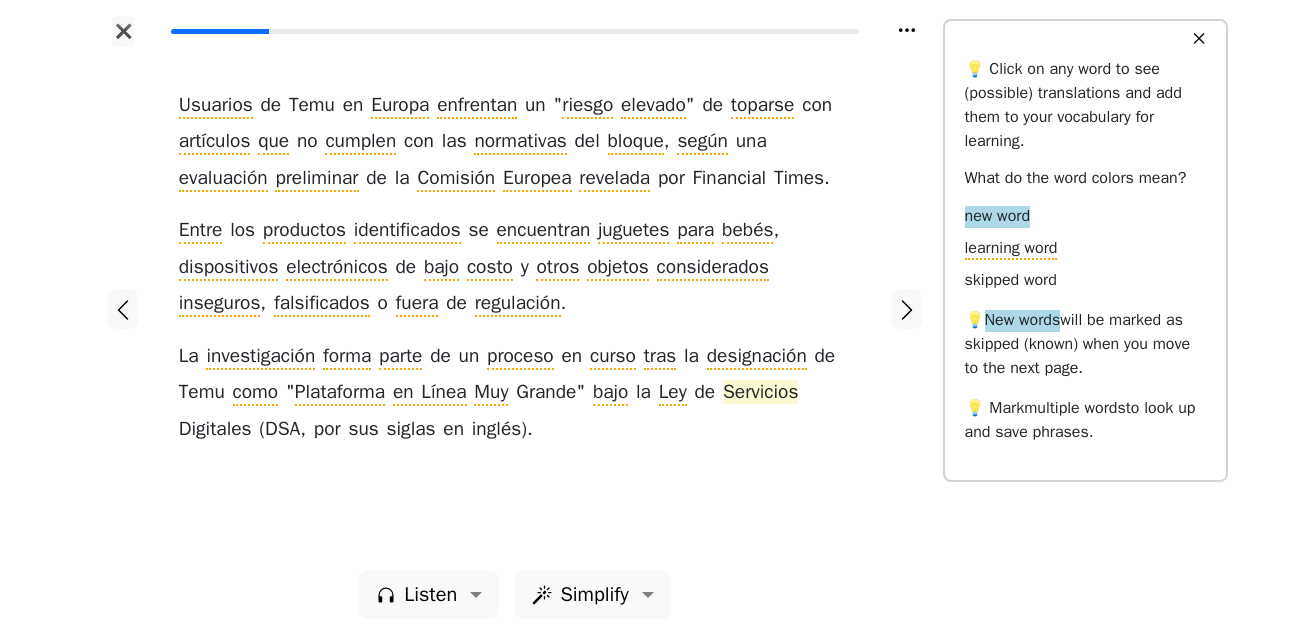 click on "Servicios" at bounding box center (760, 393) 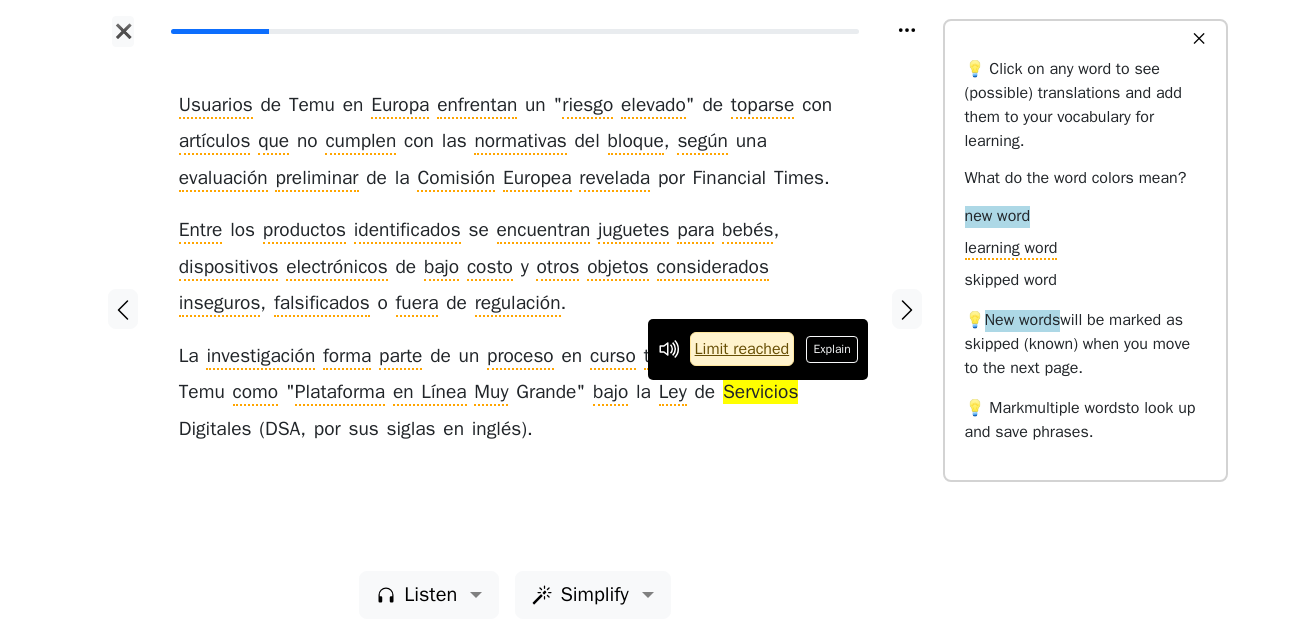drag, startPoint x: 847, startPoint y: 347, endPoint x: 870, endPoint y: 356, distance: 24.698177 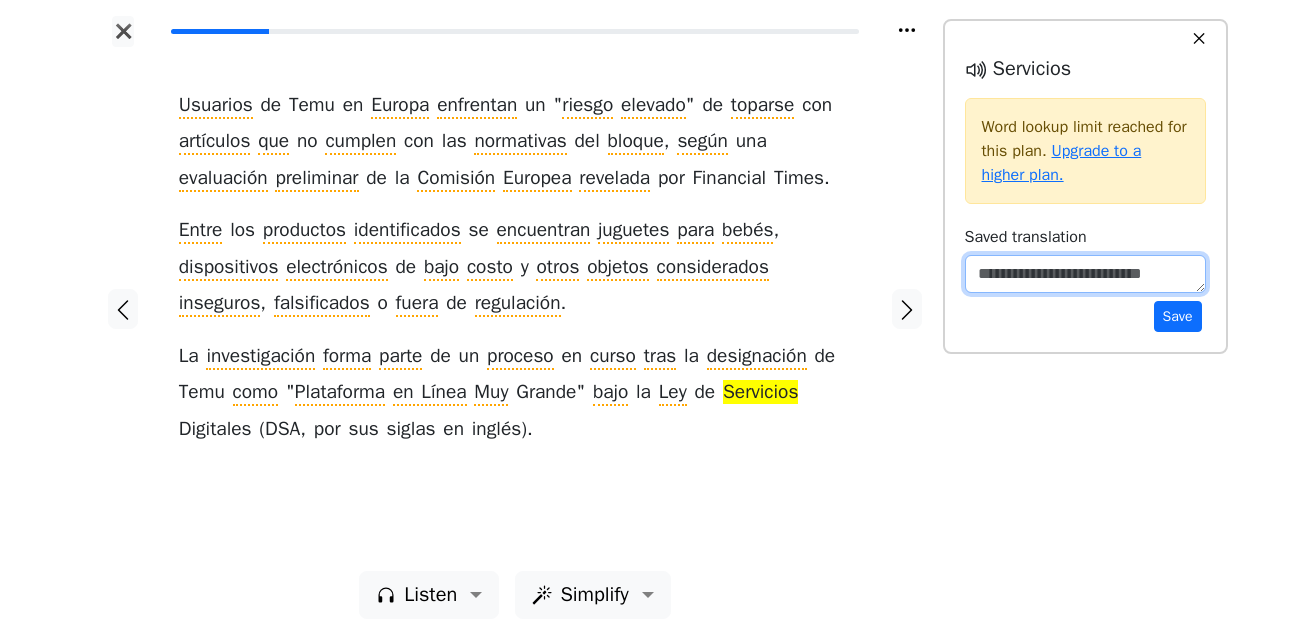 click at bounding box center [1085, 274] 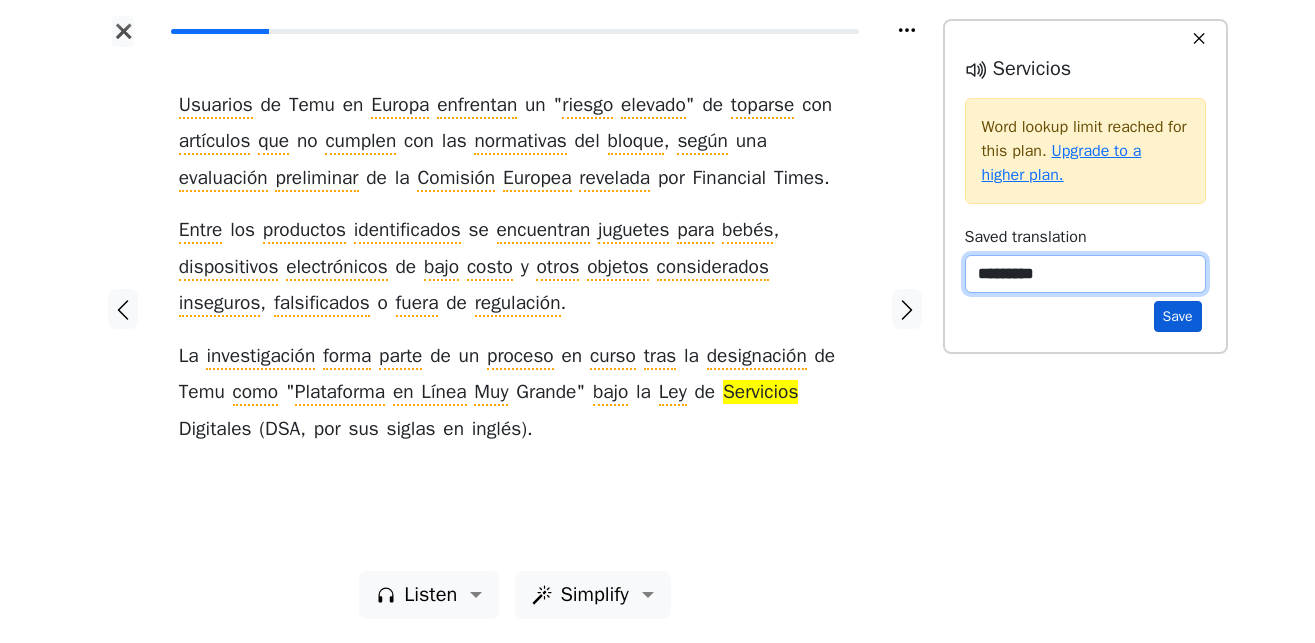 type on "*********" 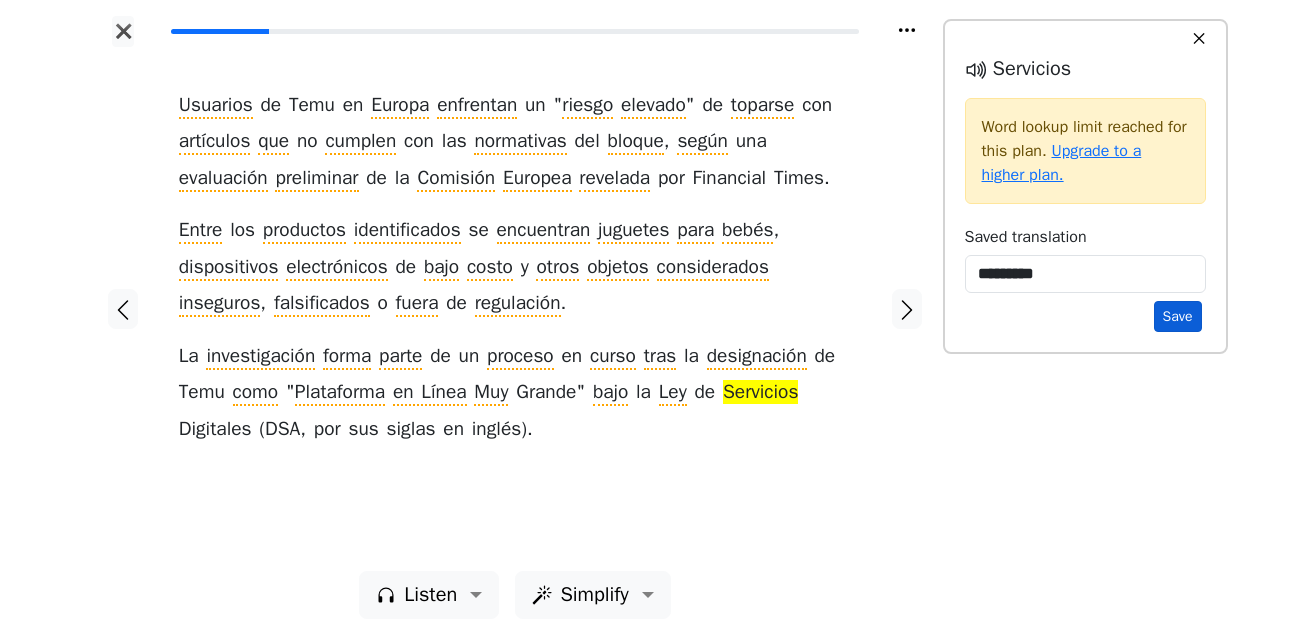 click on "Save" at bounding box center [1178, 316] 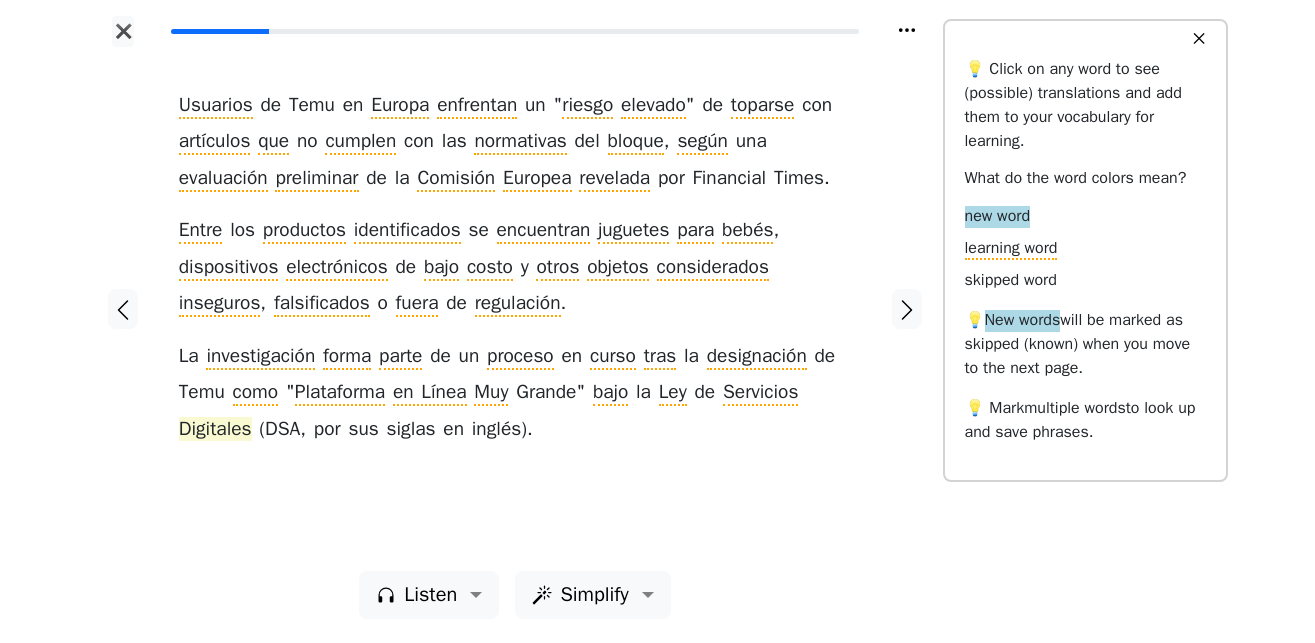 click on "Digitales" at bounding box center [215, 430] 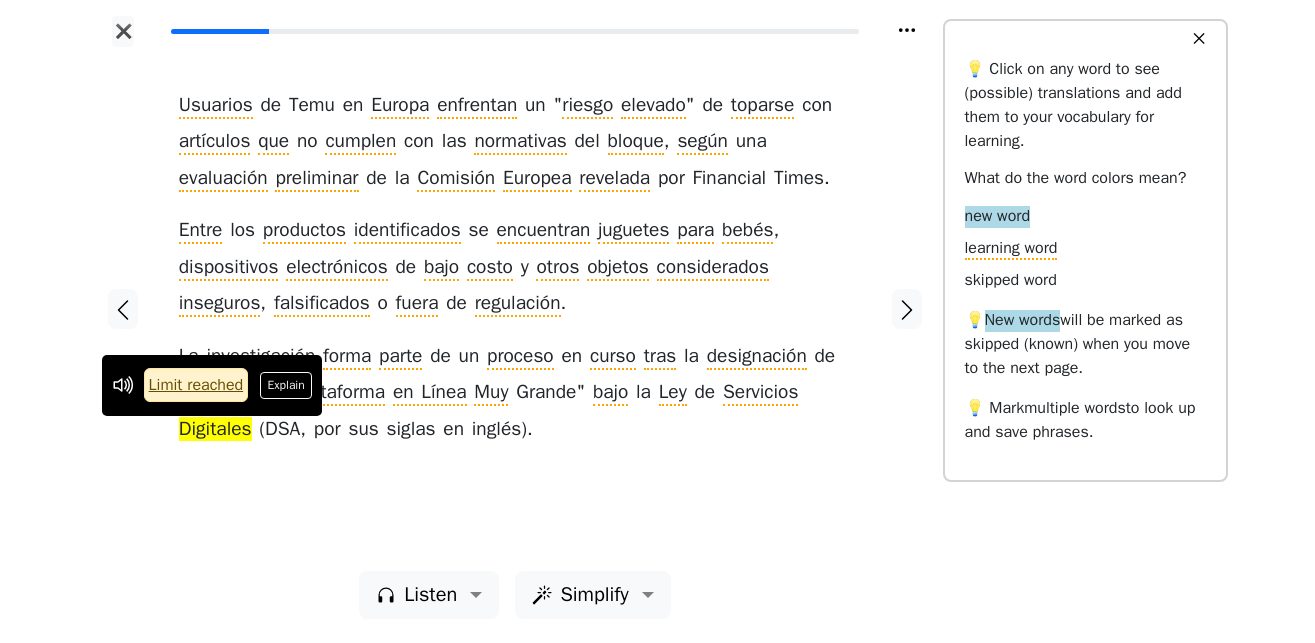 drag, startPoint x: 302, startPoint y: 384, endPoint x: 577, endPoint y: 411, distance: 276.32227 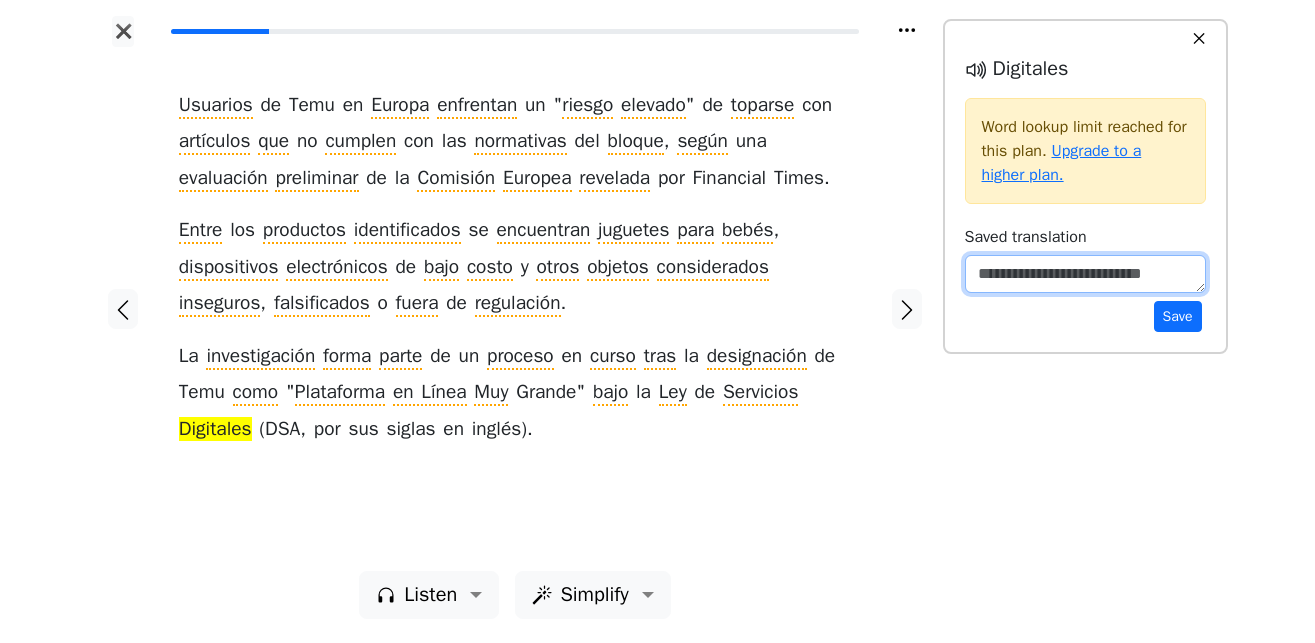 click at bounding box center [1085, 274] 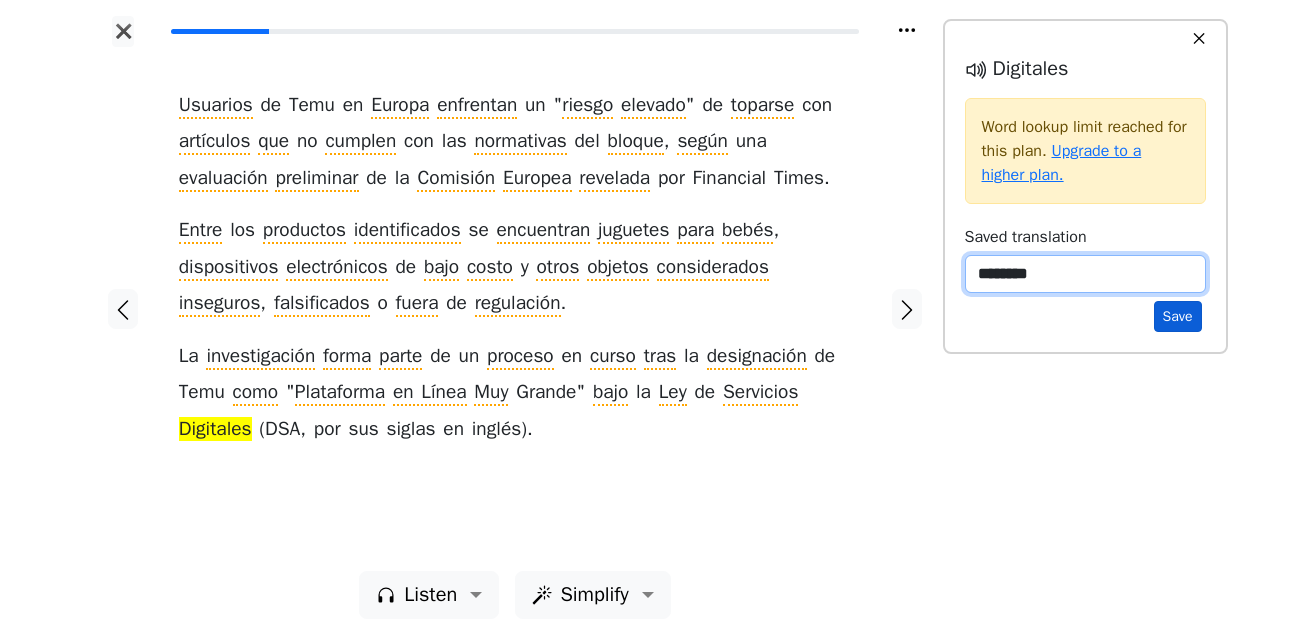 type on "********" 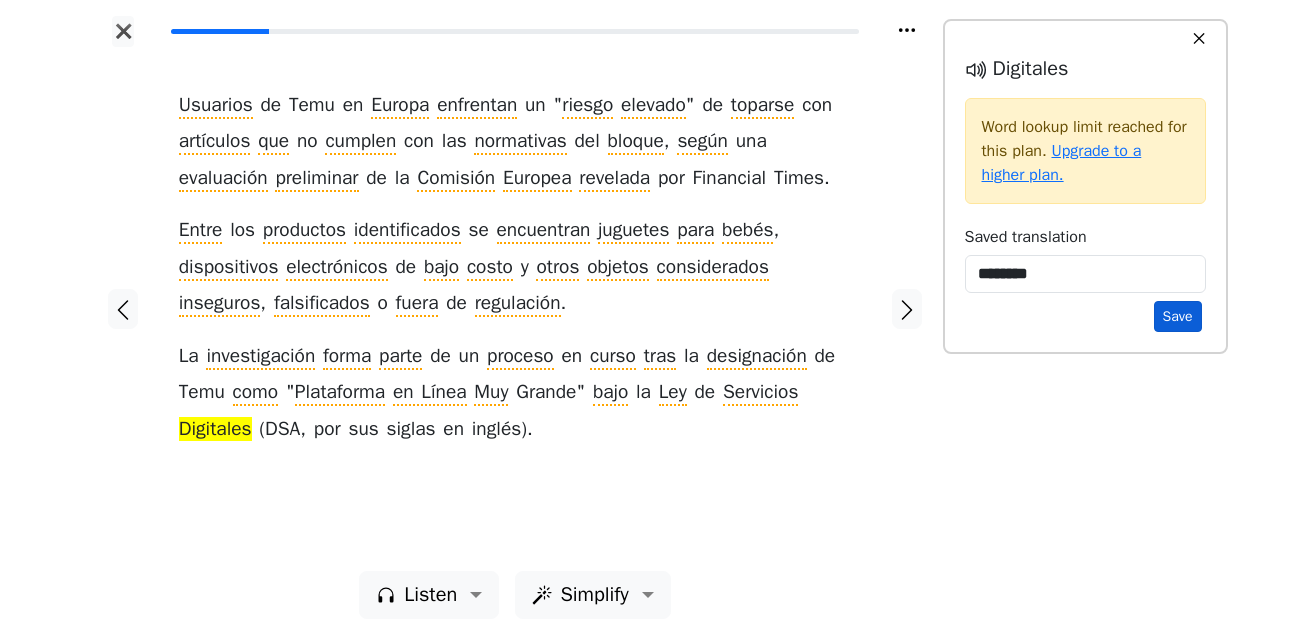 click on "Save" at bounding box center [1178, 316] 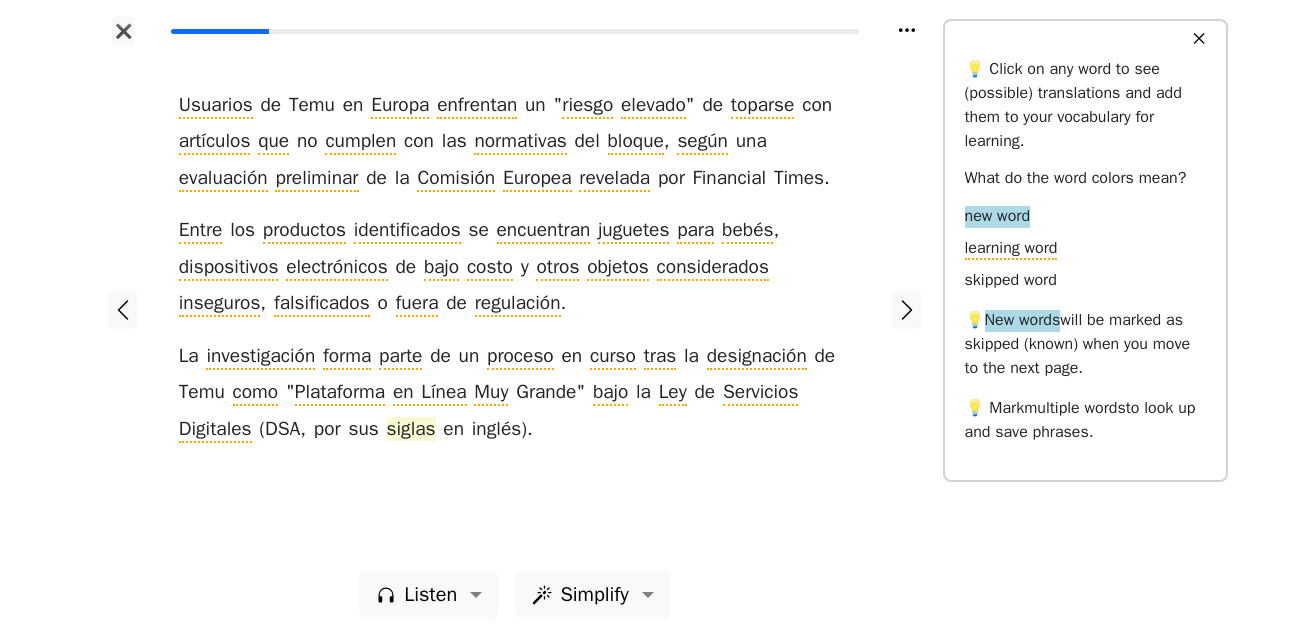 click on "siglas" at bounding box center [411, 430] 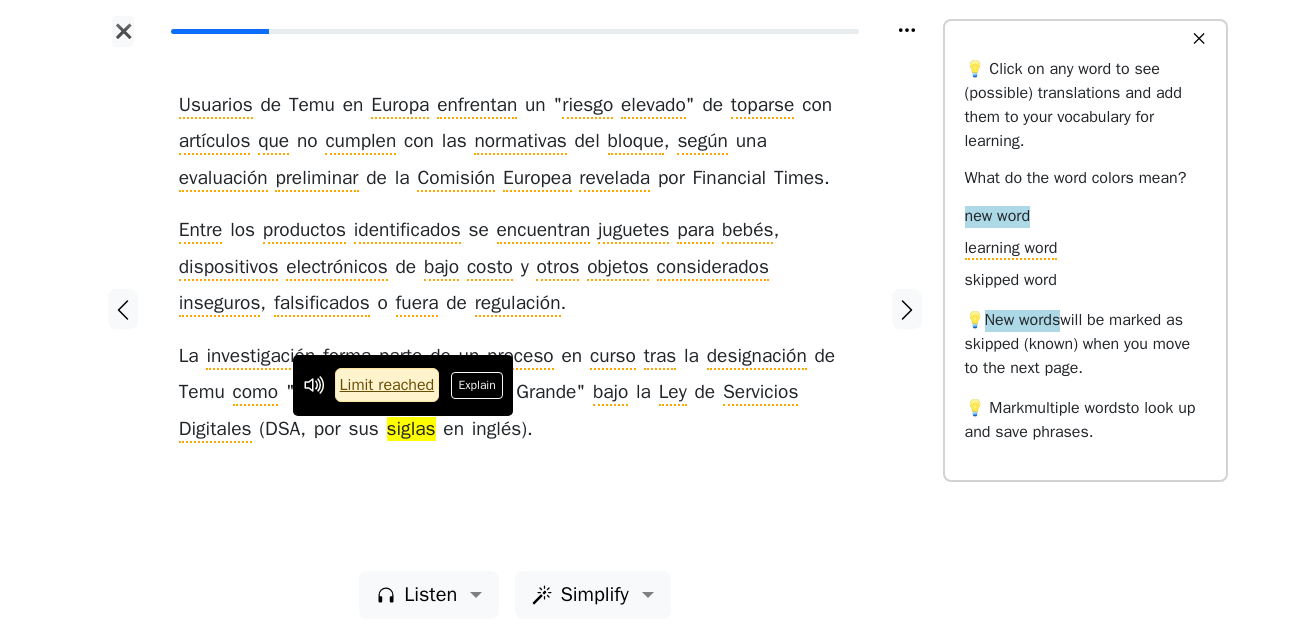 click on "Explain" at bounding box center (477, 385) 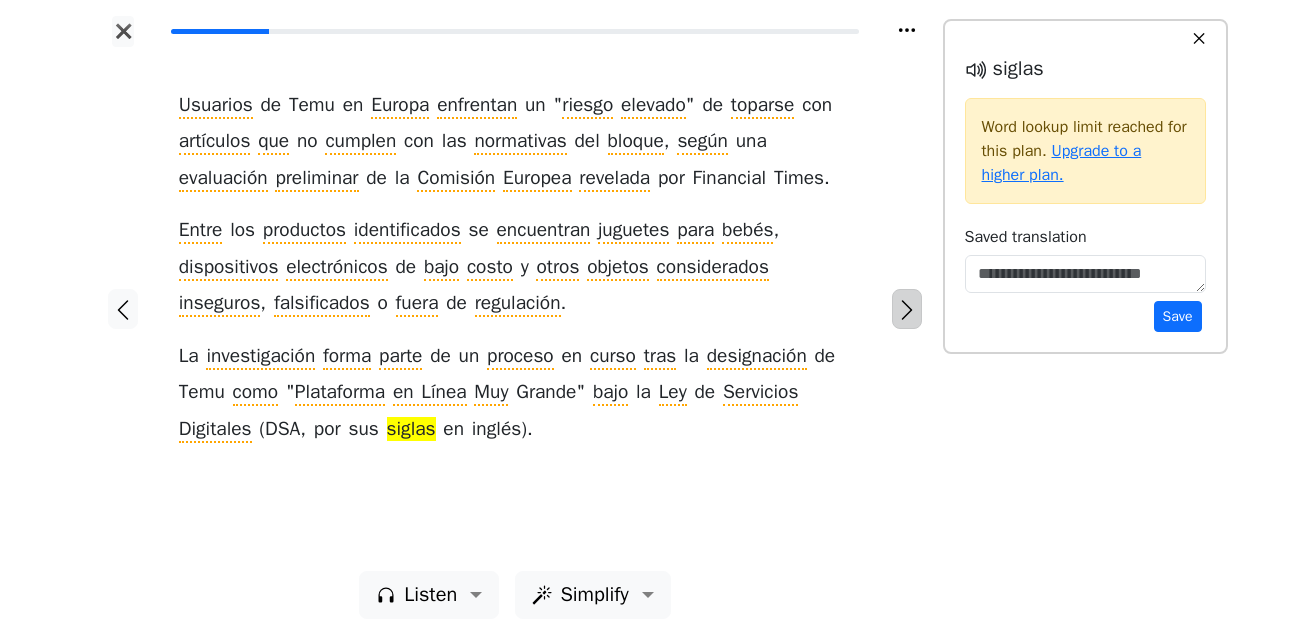 click 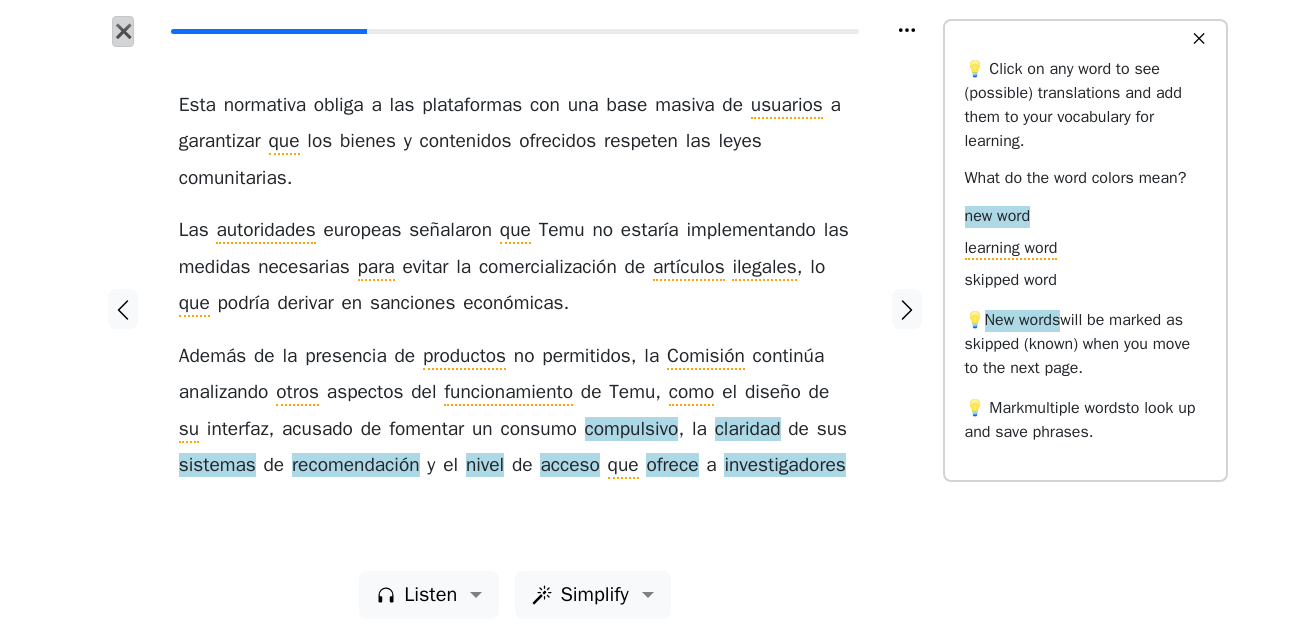 click on "✖" at bounding box center [123, 31] 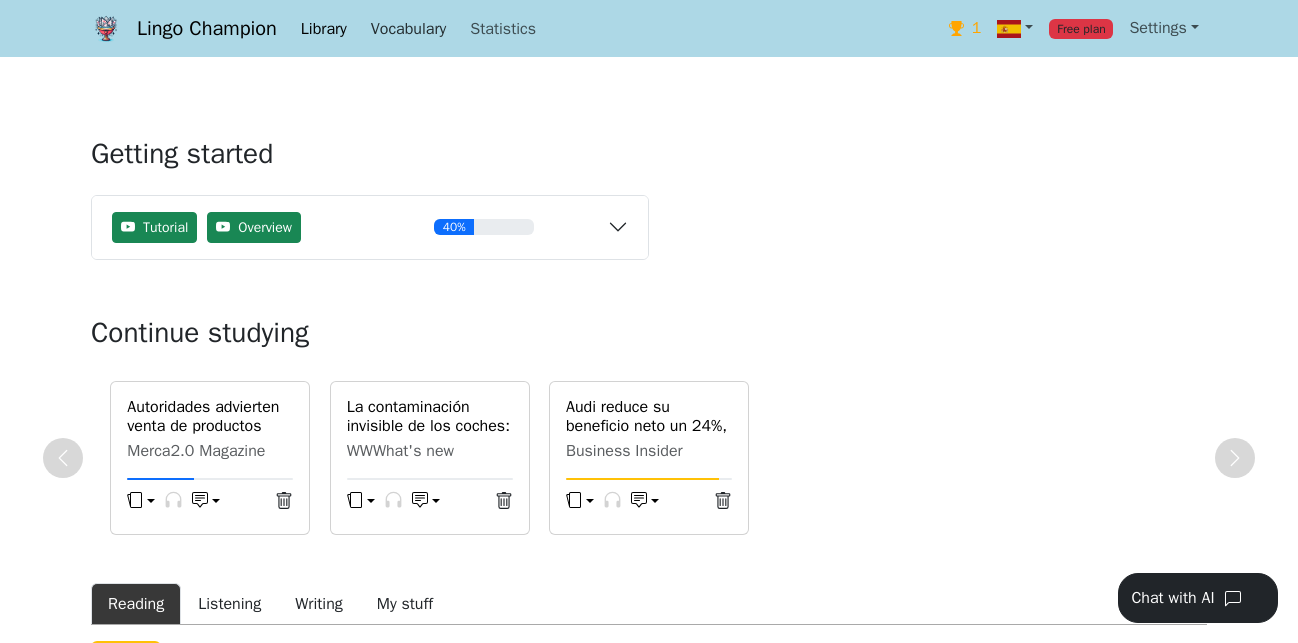 click on "Vocabulary" at bounding box center (408, 29) 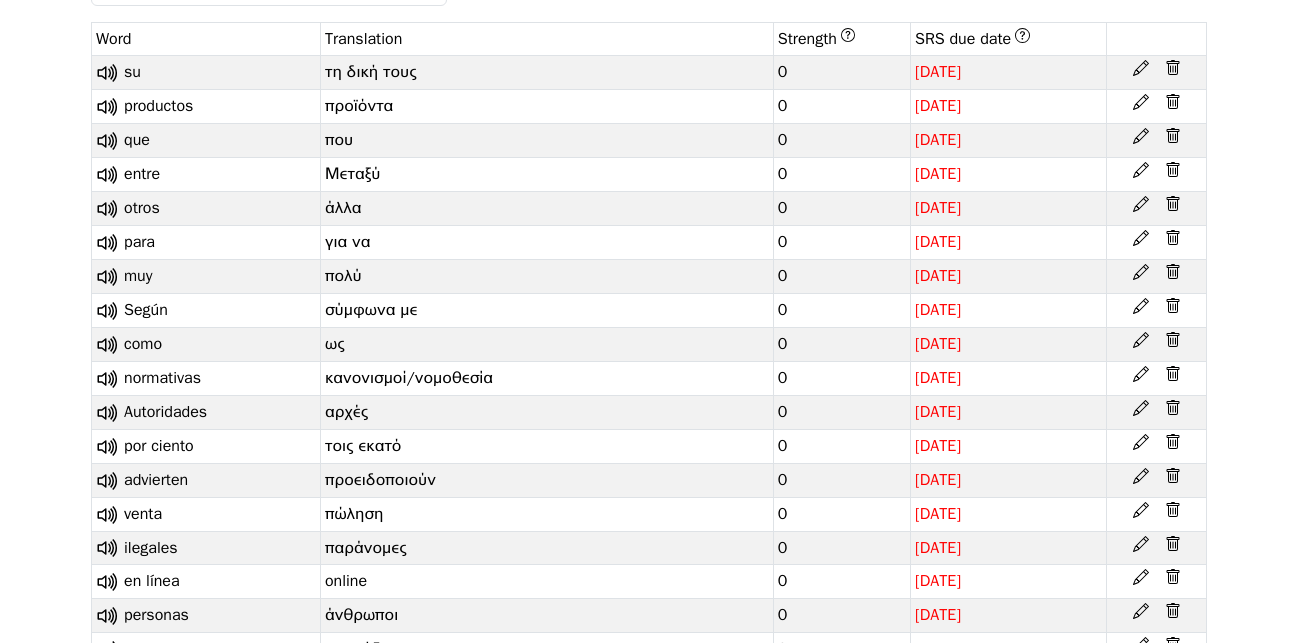 scroll, scrollTop: 309, scrollLeft: 0, axis: vertical 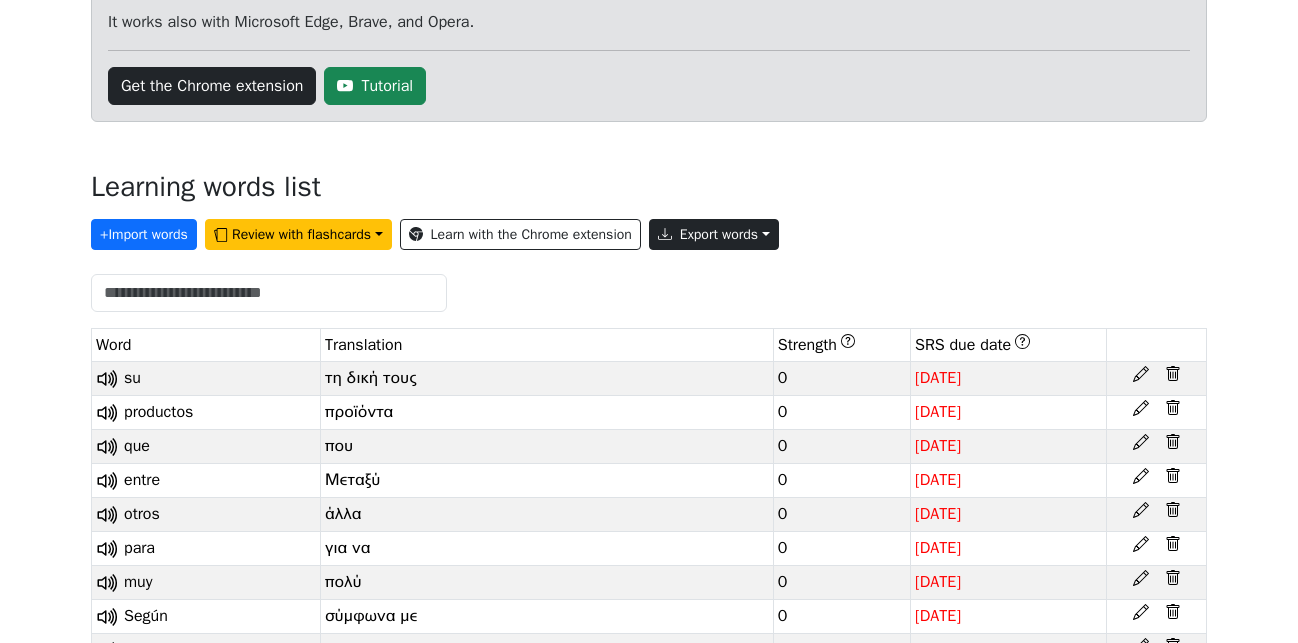 click on "Export words" at bounding box center (714, 234) 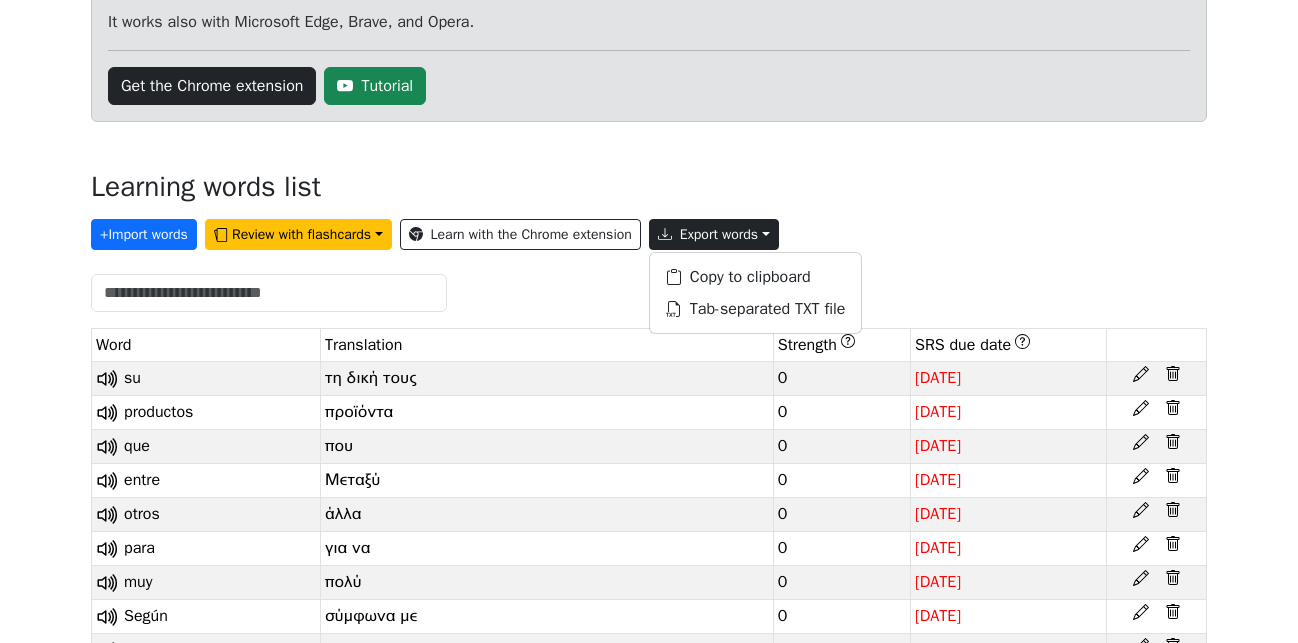 click on "+  Import words   Review with flashcards Learn with the Chrome extension Export words Copy to clipboard Tab-separated TXT file" at bounding box center [649, 230] 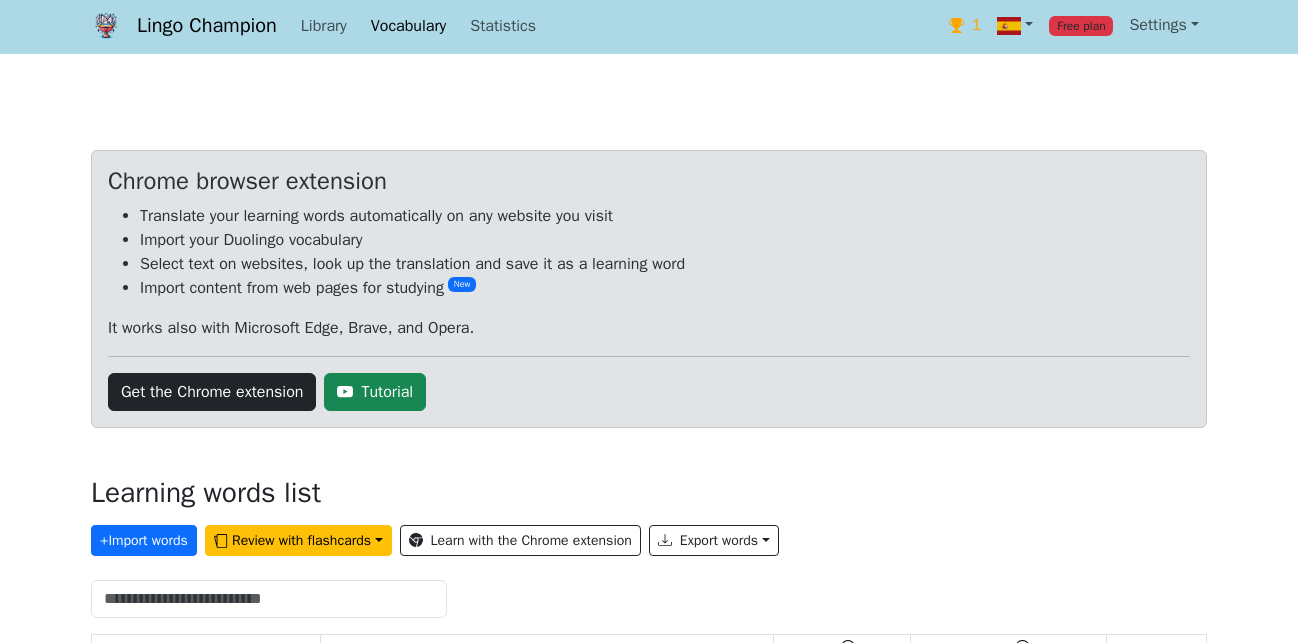 scroll, scrollTop: 0, scrollLeft: 0, axis: both 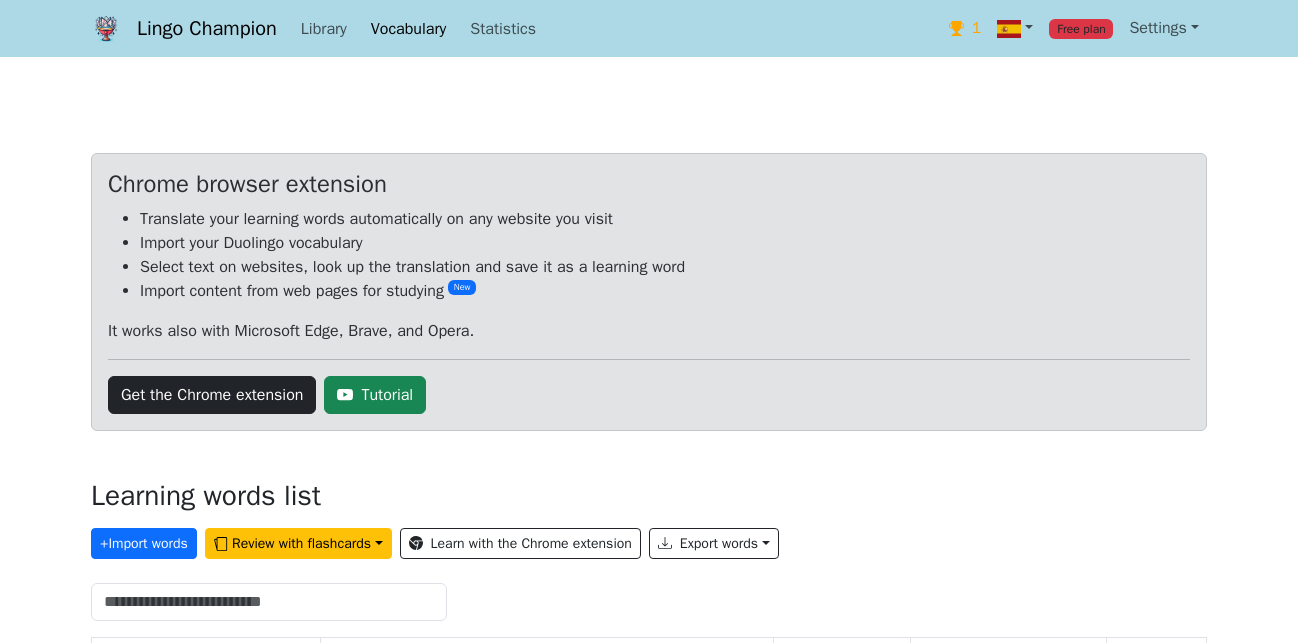 click on "Free plan" at bounding box center (1081, 29) 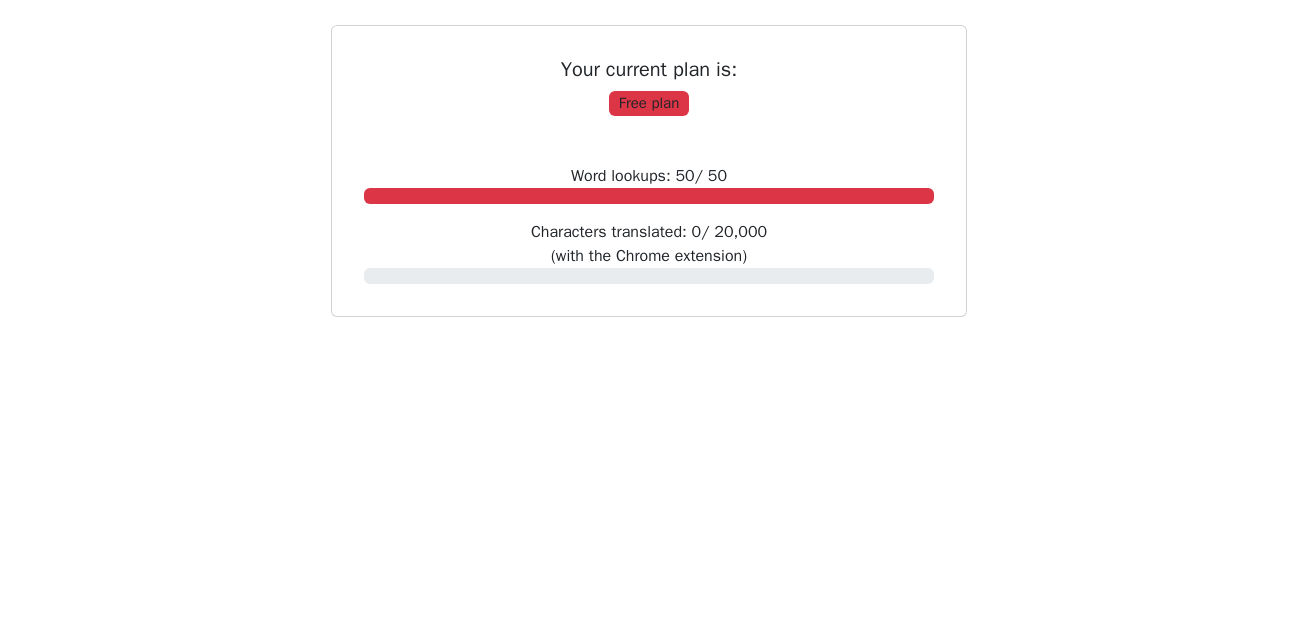 scroll, scrollTop: 0, scrollLeft: 0, axis: both 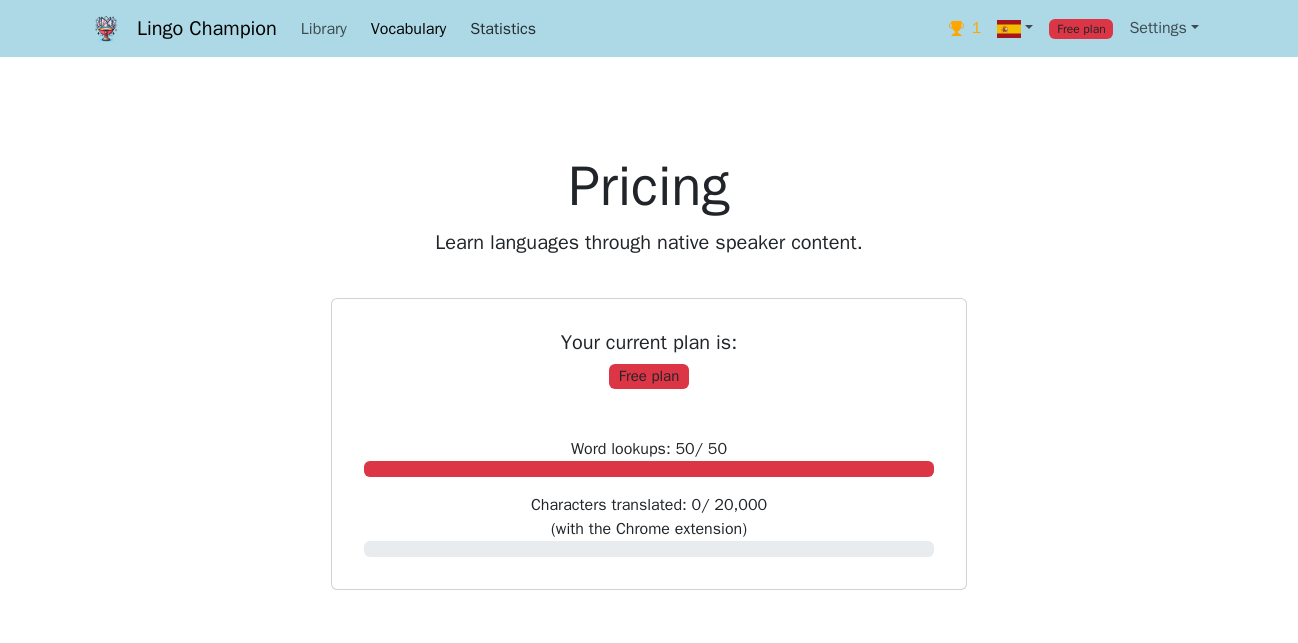 click on "Statistics" at bounding box center [503, 29] 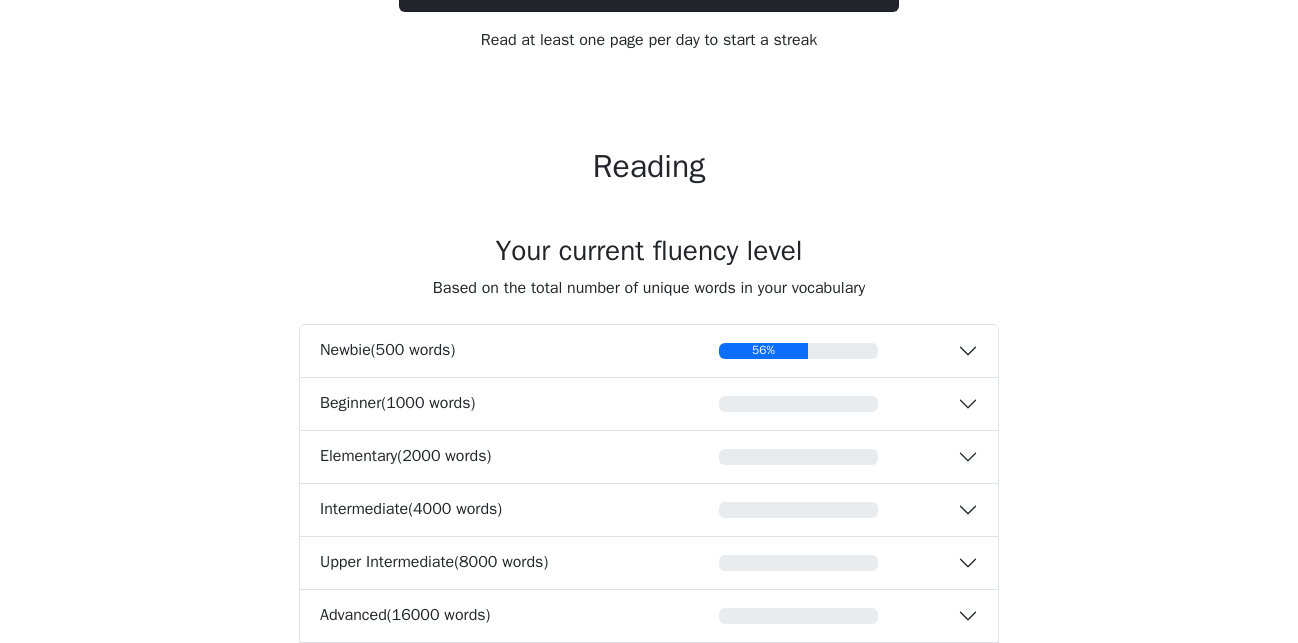 scroll, scrollTop: 0, scrollLeft: 0, axis: both 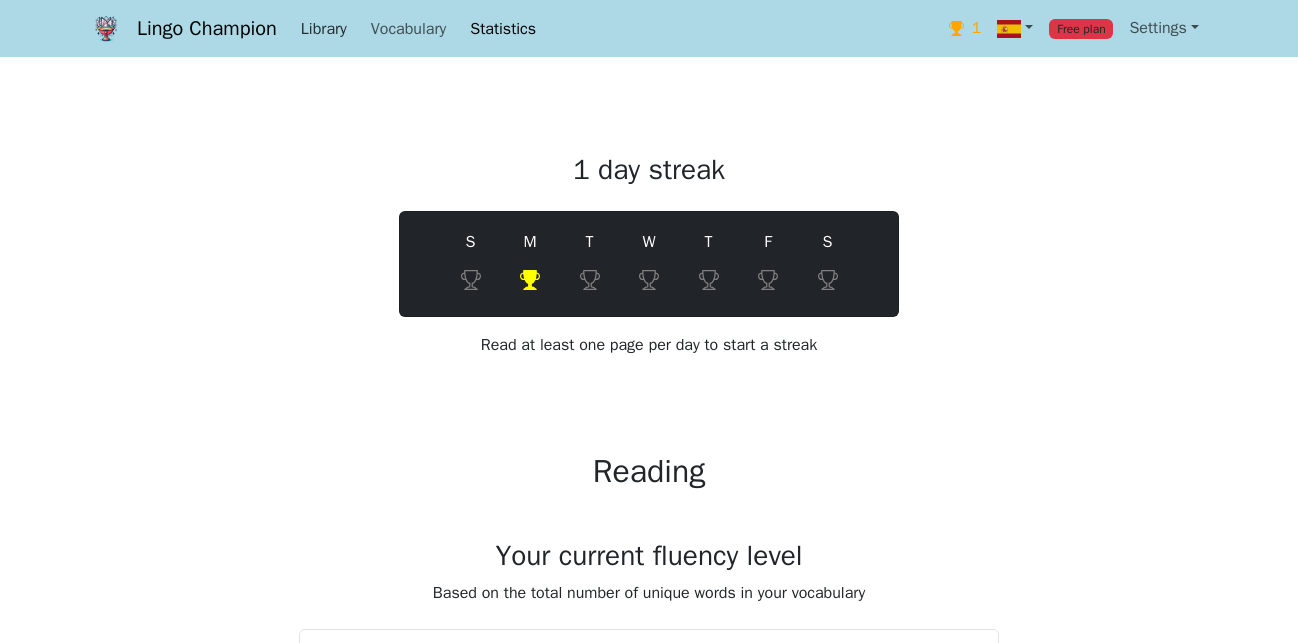 click on "Library" at bounding box center [324, 29] 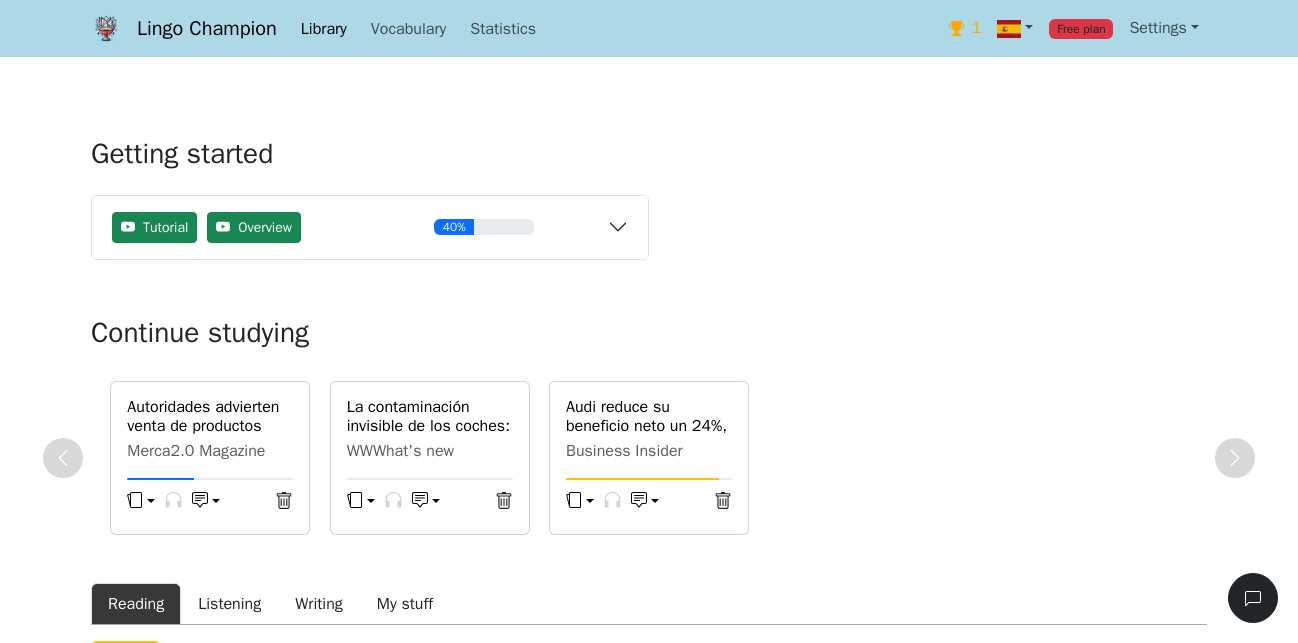 scroll, scrollTop: 204, scrollLeft: 0, axis: vertical 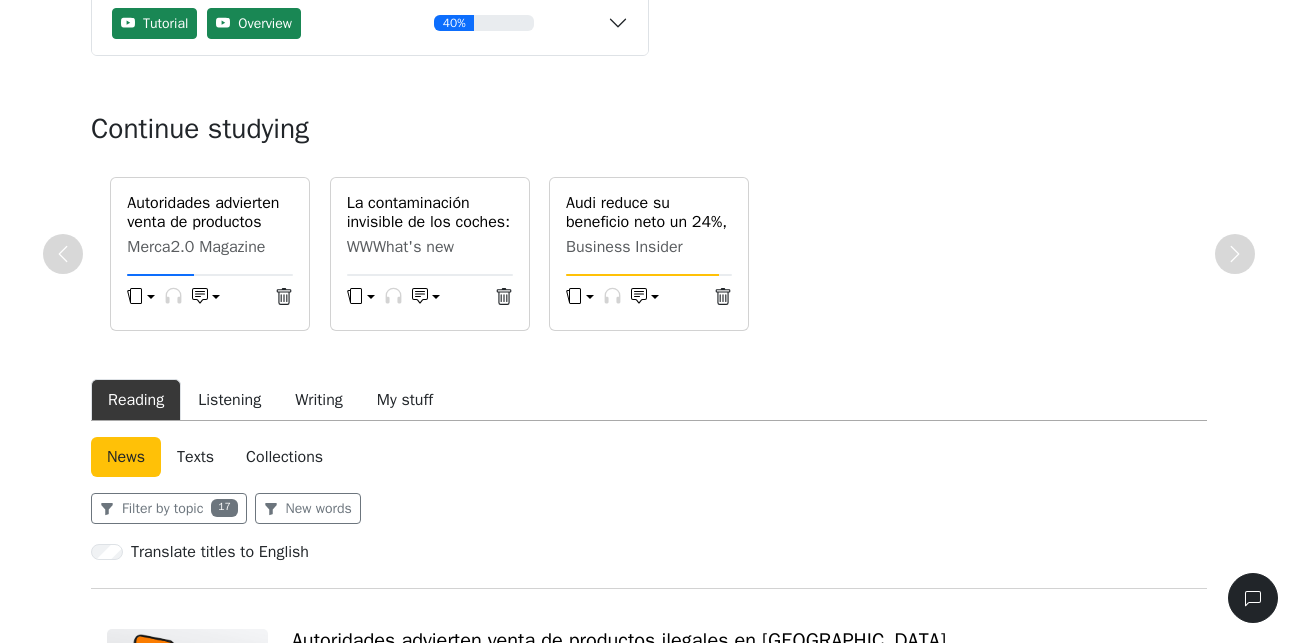 click 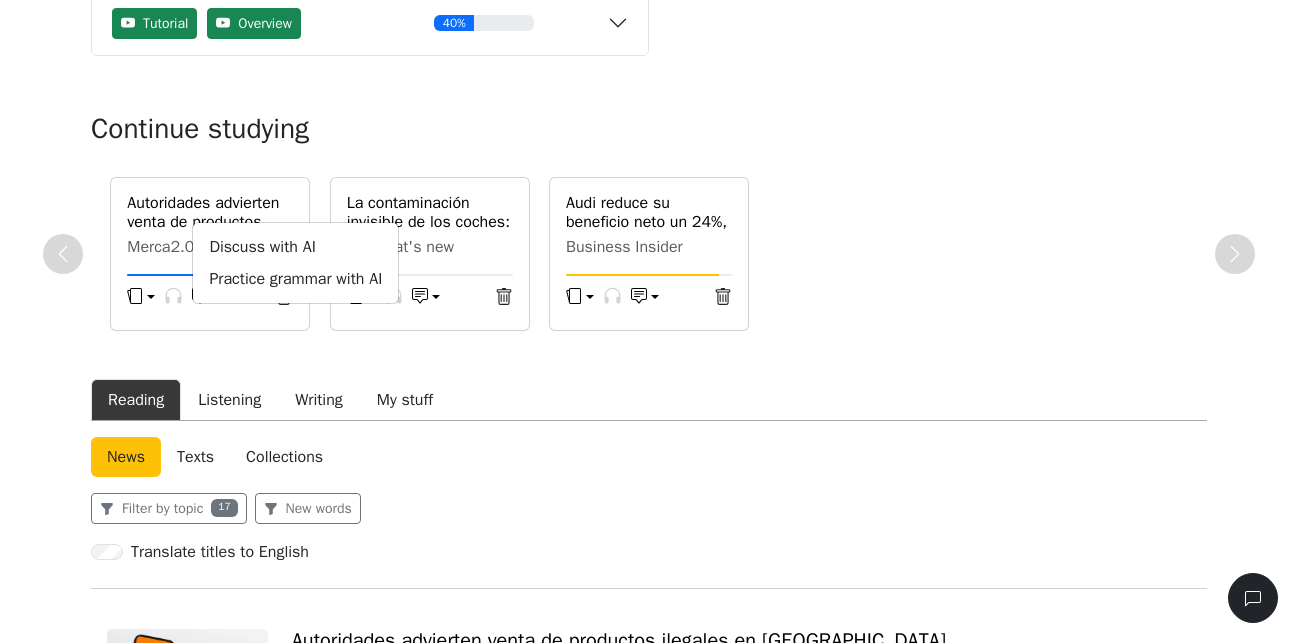 click on "Getting started Tutorial Overview 40% Read a news article or story Save words to your vocabulary Practice words with flashcards Import or generate your own content Install the mobile app : iOS Android Continue studying Autoridades advierten venta de productos ilegales en TEMU Merca2.0 Magazine Discuss with AI Practice grammar with AI La contaminación invisible de los coches: el rol de los neumáticos en la crisis de los microplásticos WWWhat's new Audi reduce su beneficio neto un 24%, a pesar de aumentar sus ventas, por culpa de los aranceles Business Insider Reading Listening Writing My stuff News Texts Collections Filter by topic 17 New words Translate titles to English Autoridades advierten venta de productos ilegales en TEMU Merca2.0 Magazine  |   [DATE] 540   words  ( 5   minutes )   30 %  new words Read & study Bookmarked Add to collections La contaminación invisible de los coches: el rol de los neumáticos en la crisis de los microplásticos WWWhat's new  |   [DATE] 687   words  ( 7   )   53" at bounding box center (649, 3359) 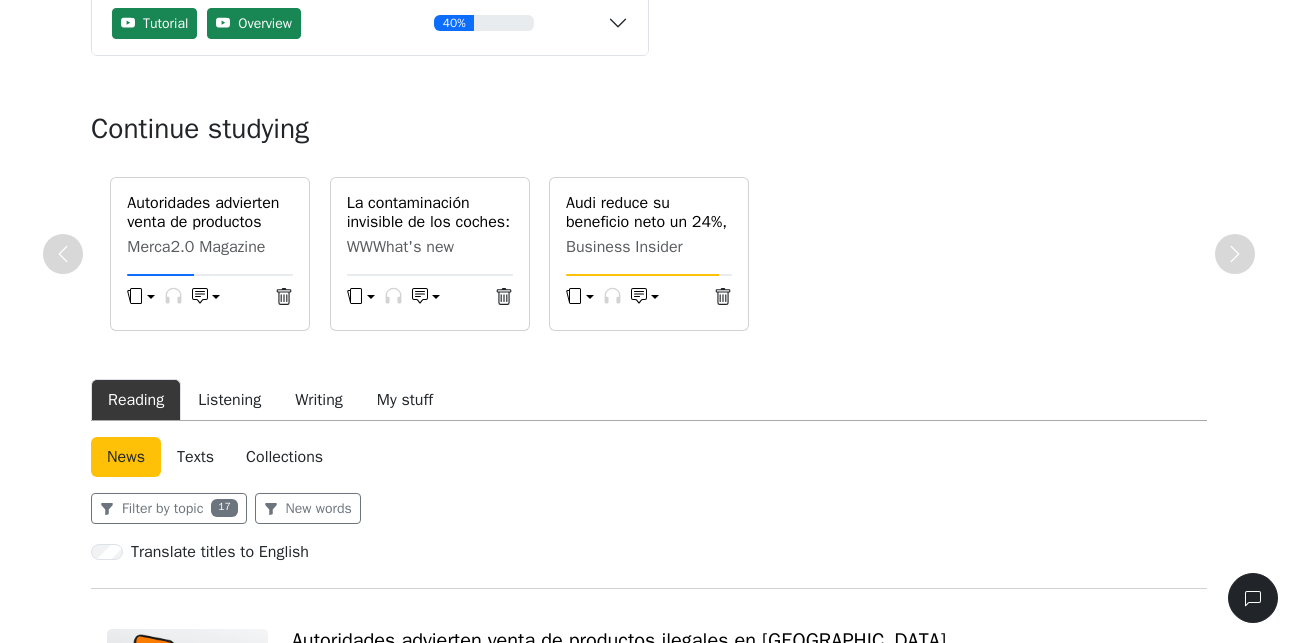 click 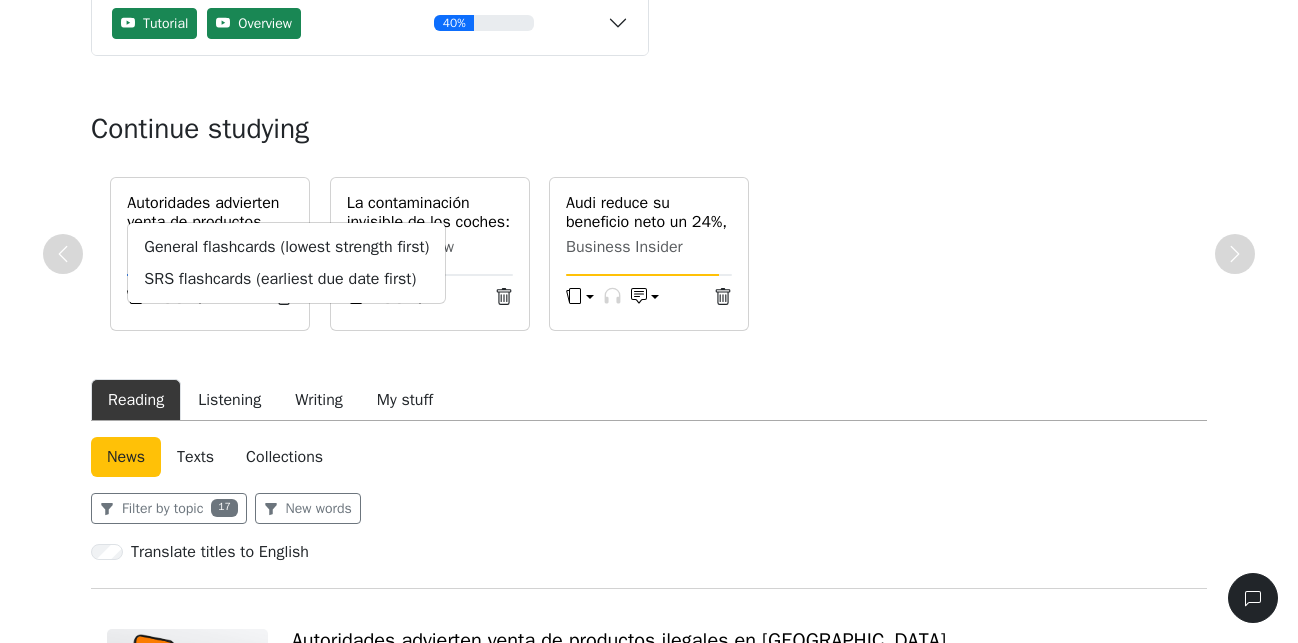 click on "Autoridades advierten venta de productos ilegales en TEMU Merca2.0 Magazine General flashcards (lowest strength first) SRS flashcards (earliest due date first) Discuss with AI Practice grammar with AI La contaminación invisible de los coches: el rol de los neumáticos en la crisis de los microplásticos WWWhat's new Audi reduce su beneficio neto un 24%, a pesar de aumentar sus ventas, por culpa de los aranceles Business Insider" at bounding box center (649, 254) 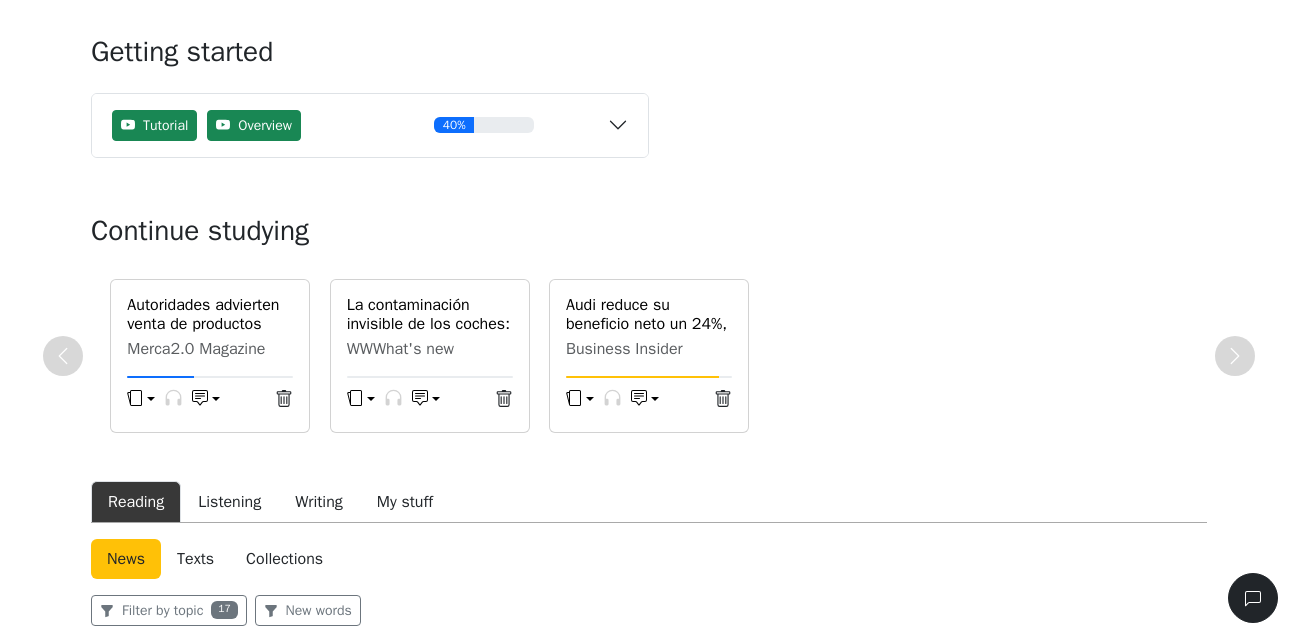 scroll, scrollTop: 0, scrollLeft: 0, axis: both 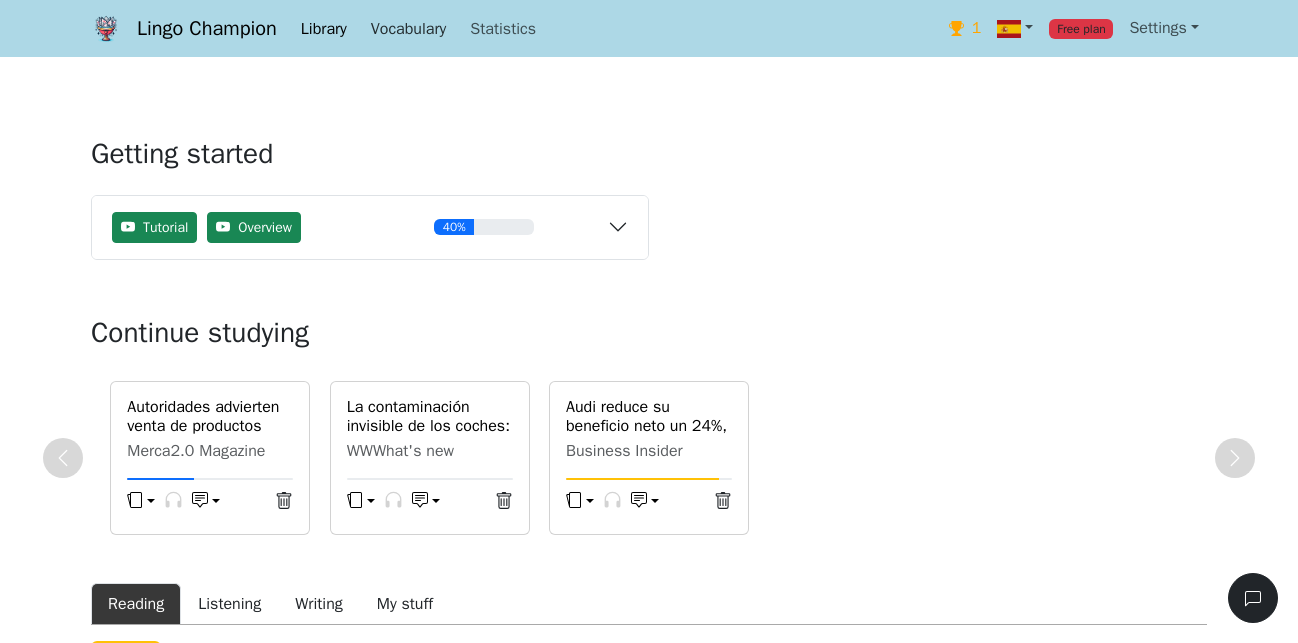 click on "Vocabulary" at bounding box center [408, 29] 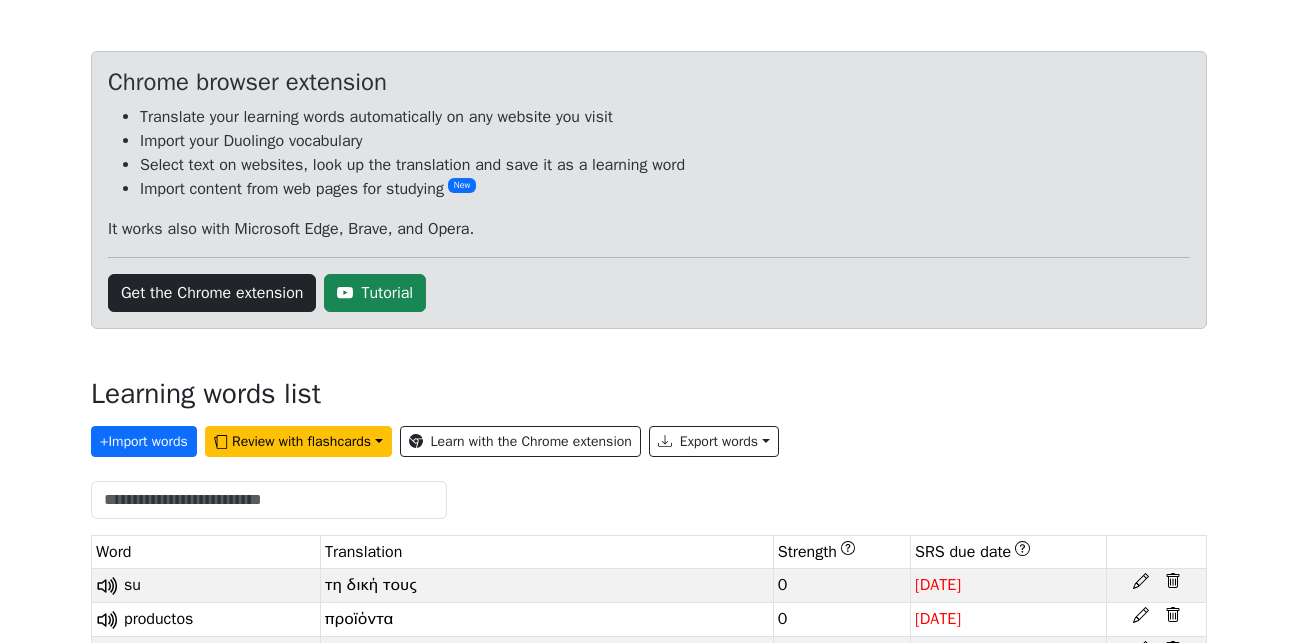scroll, scrollTop: 204, scrollLeft: 0, axis: vertical 